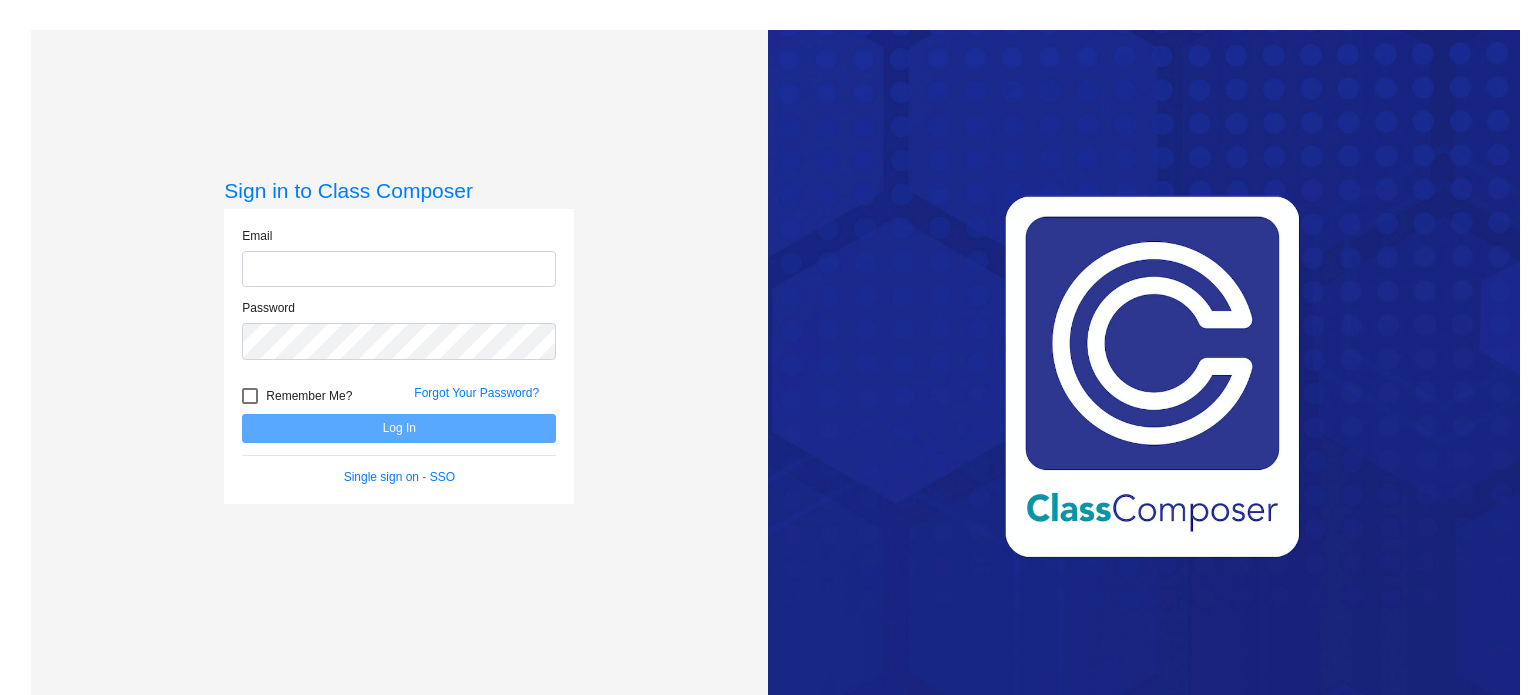 scroll, scrollTop: 0, scrollLeft: 0, axis: both 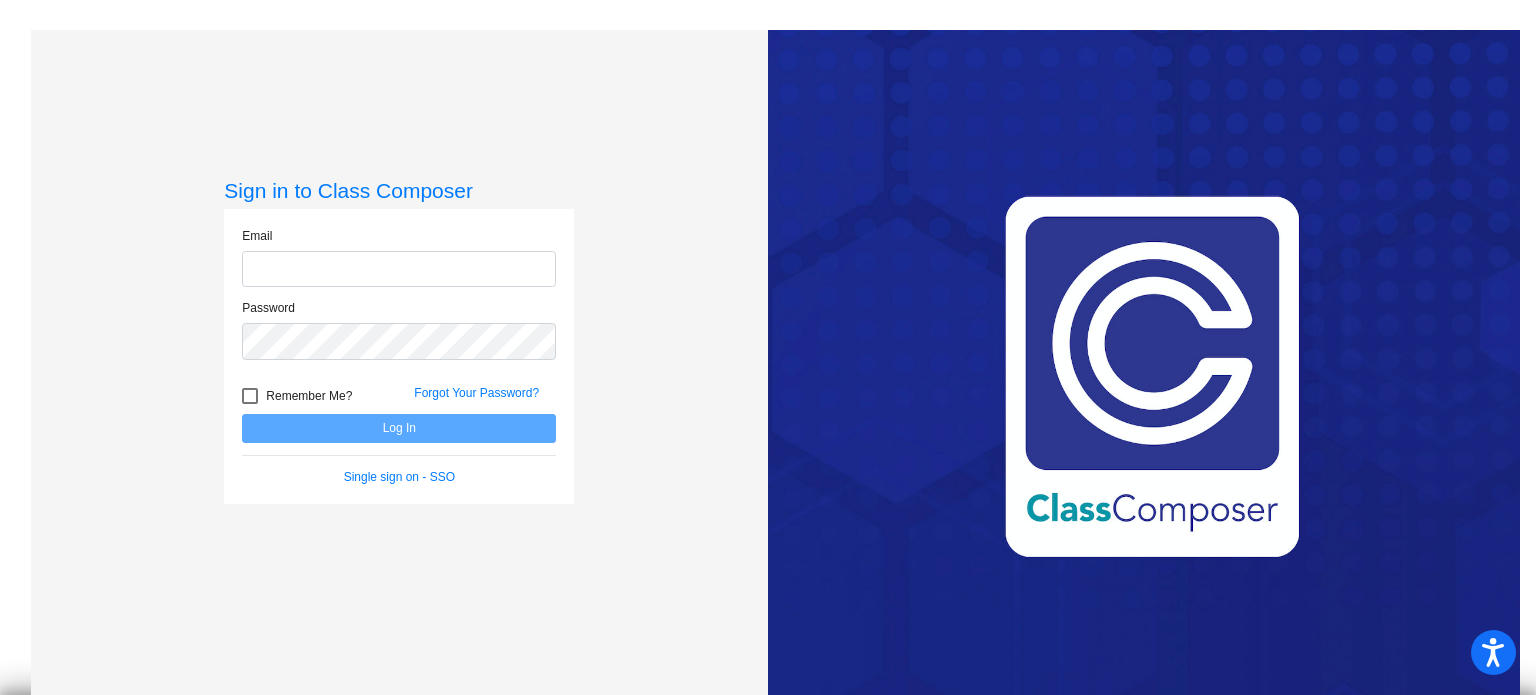 type on "[EMAIL]" 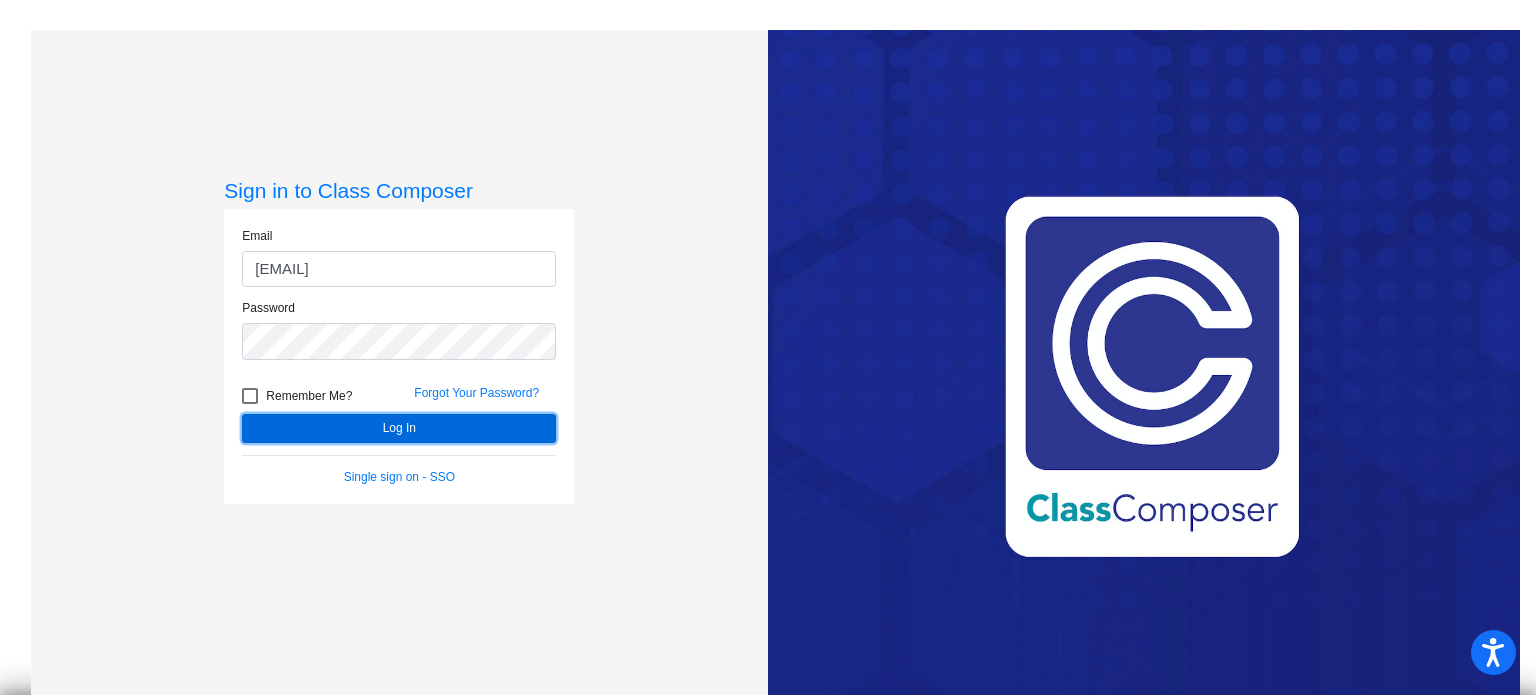 click on "Log In" 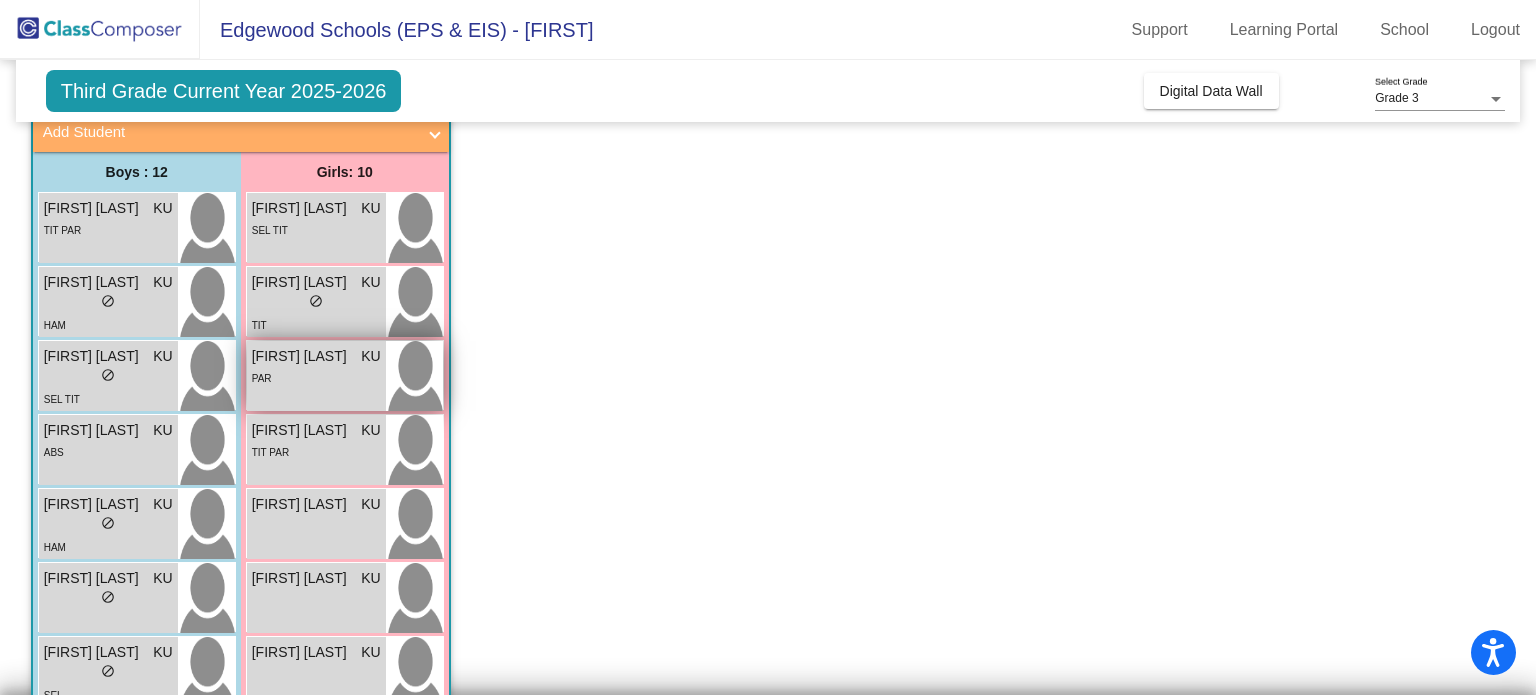 scroll, scrollTop: 162, scrollLeft: 0, axis: vertical 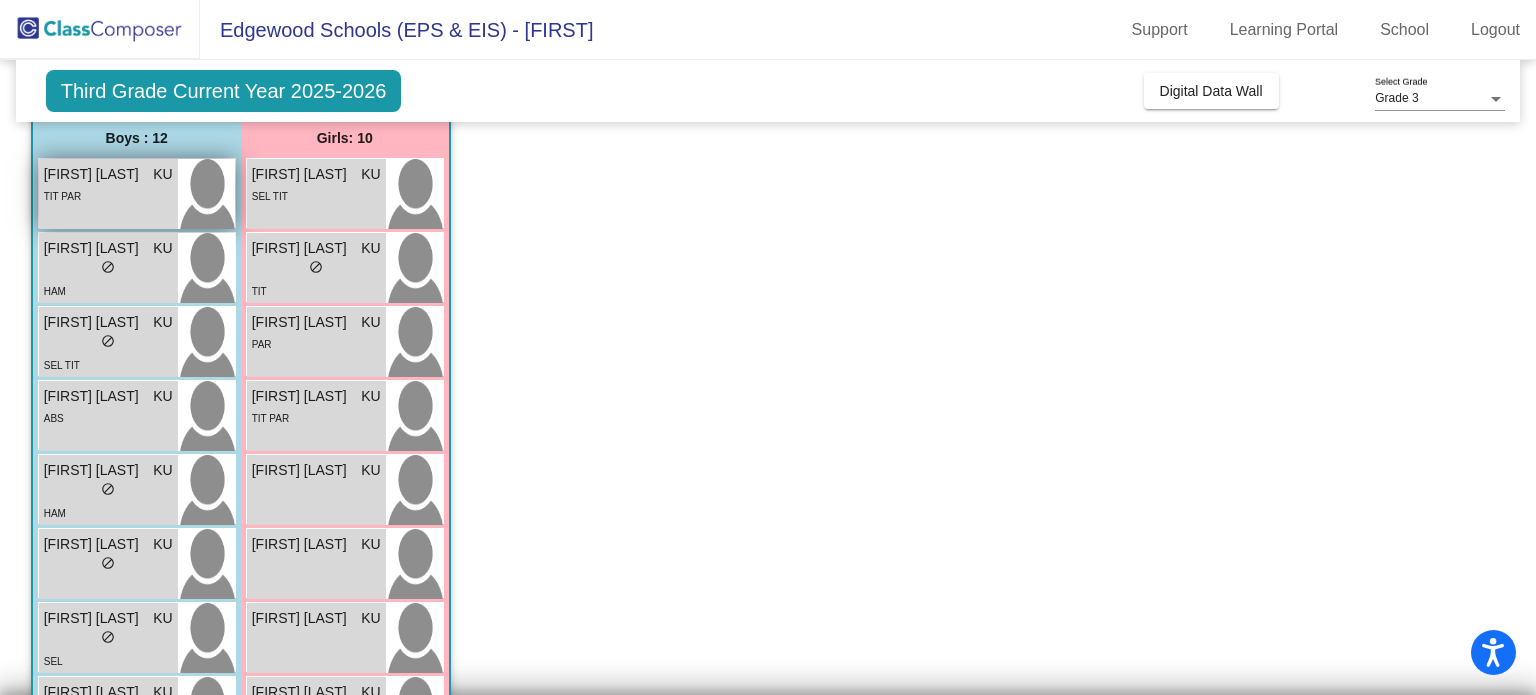 click on "[FIRST] [LAST]" at bounding box center (94, 174) 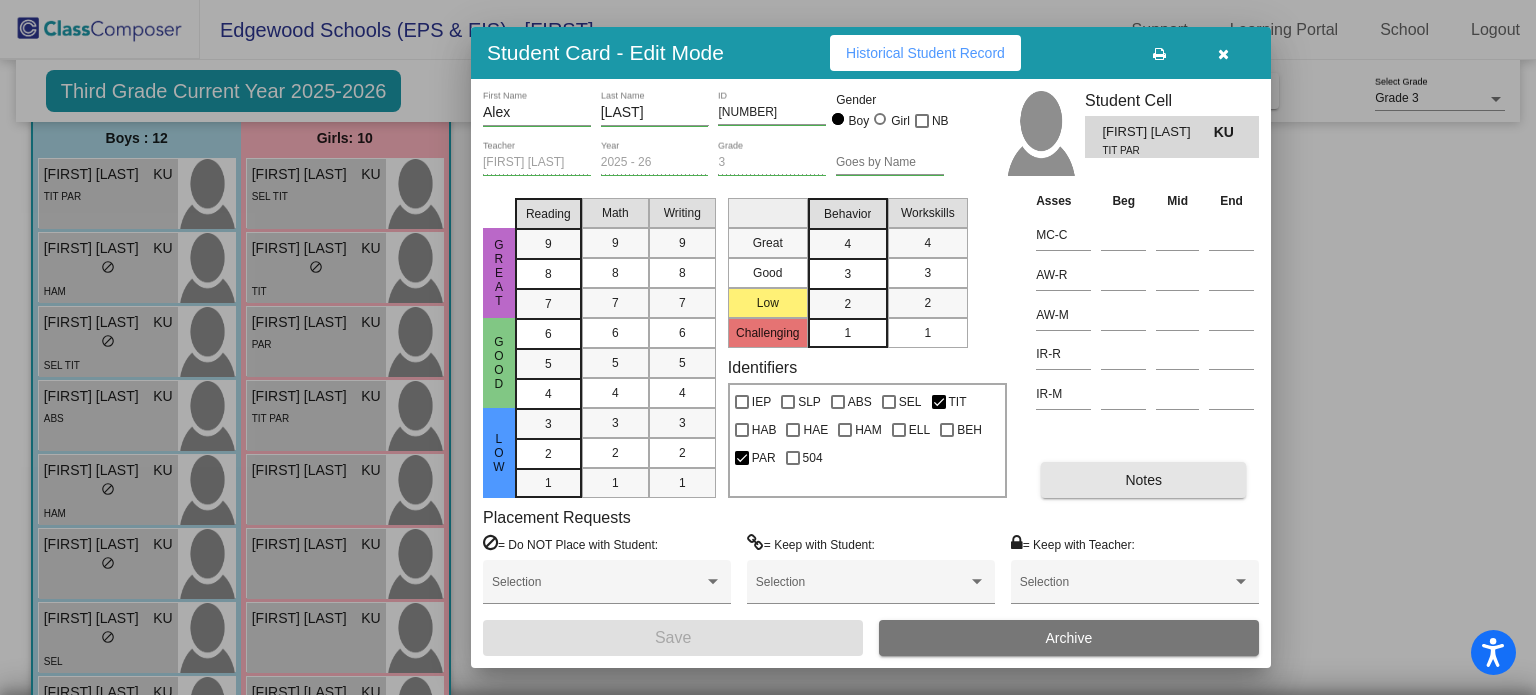 click on "Notes" at bounding box center (1143, 480) 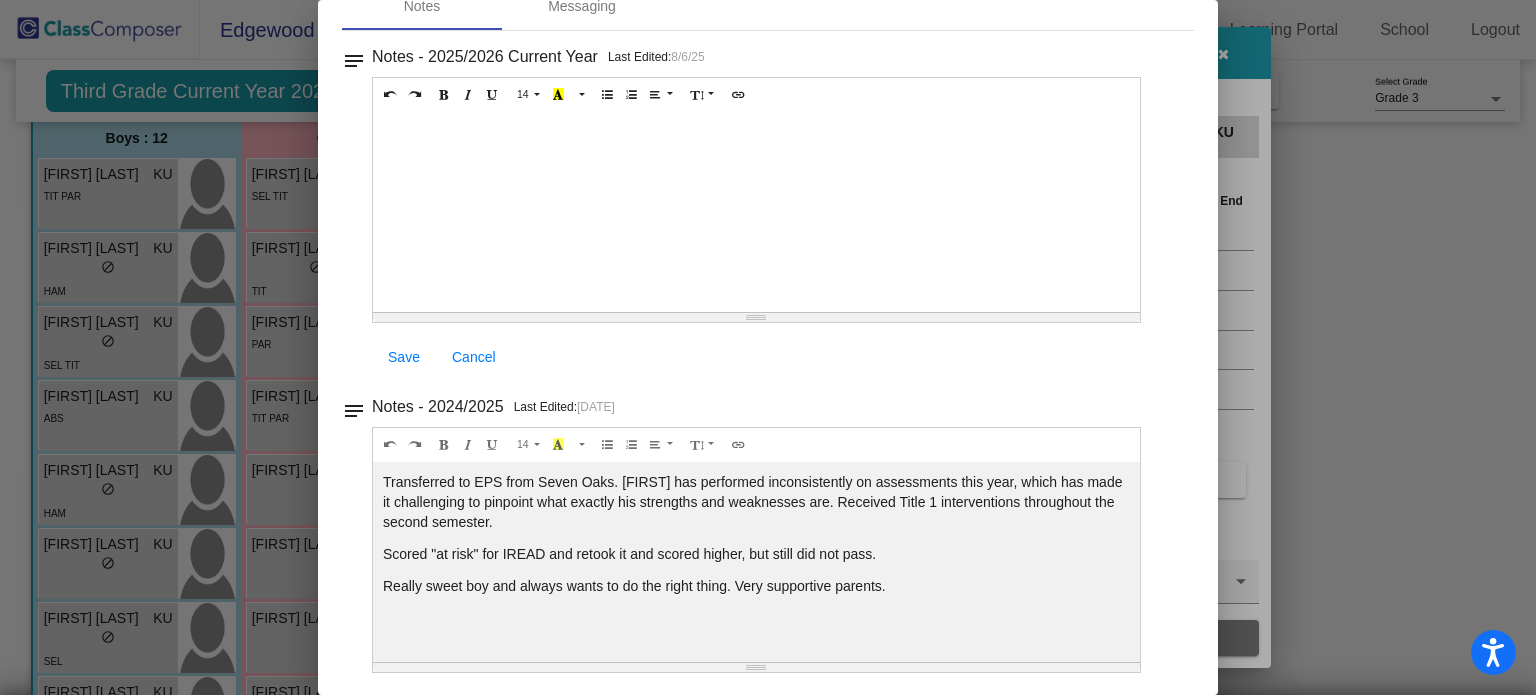 scroll, scrollTop: 0, scrollLeft: 0, axis: both 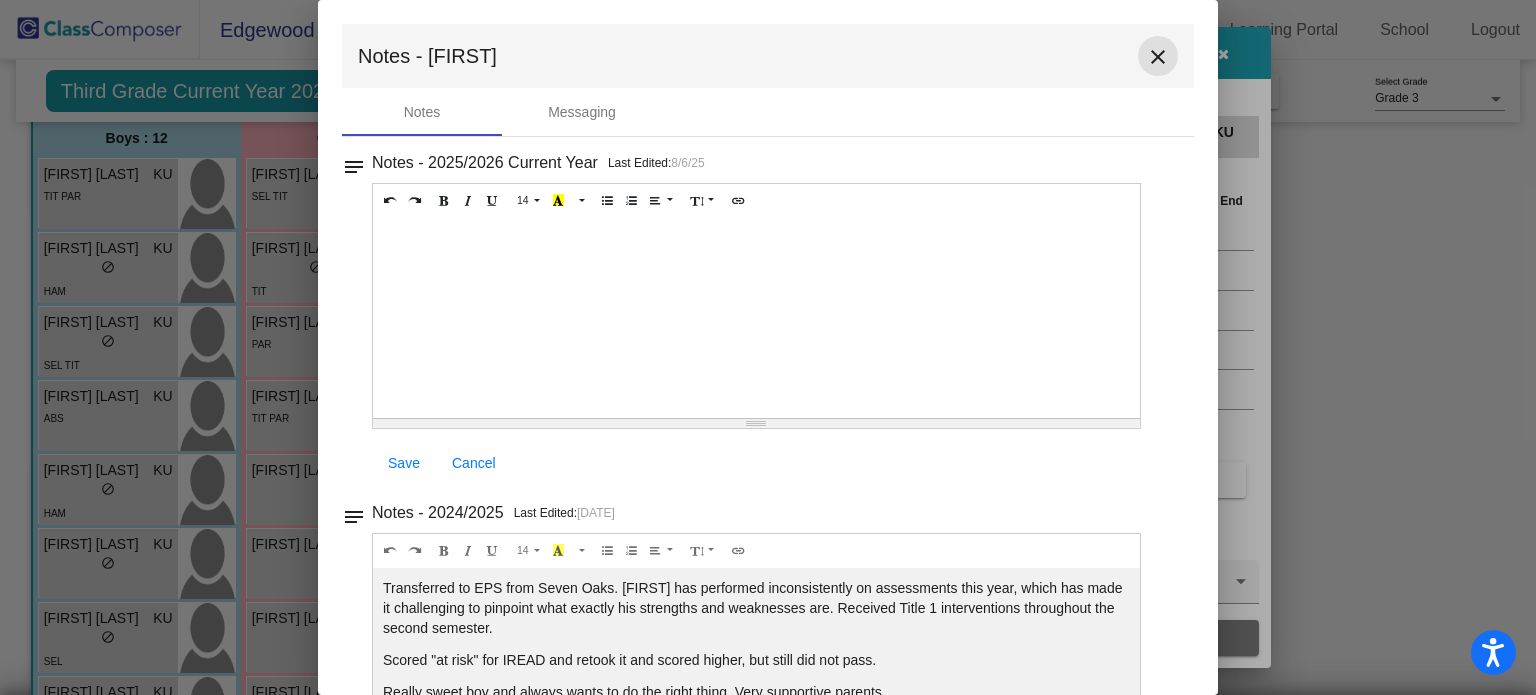 click on "close" at bounding box center [1158, 57] 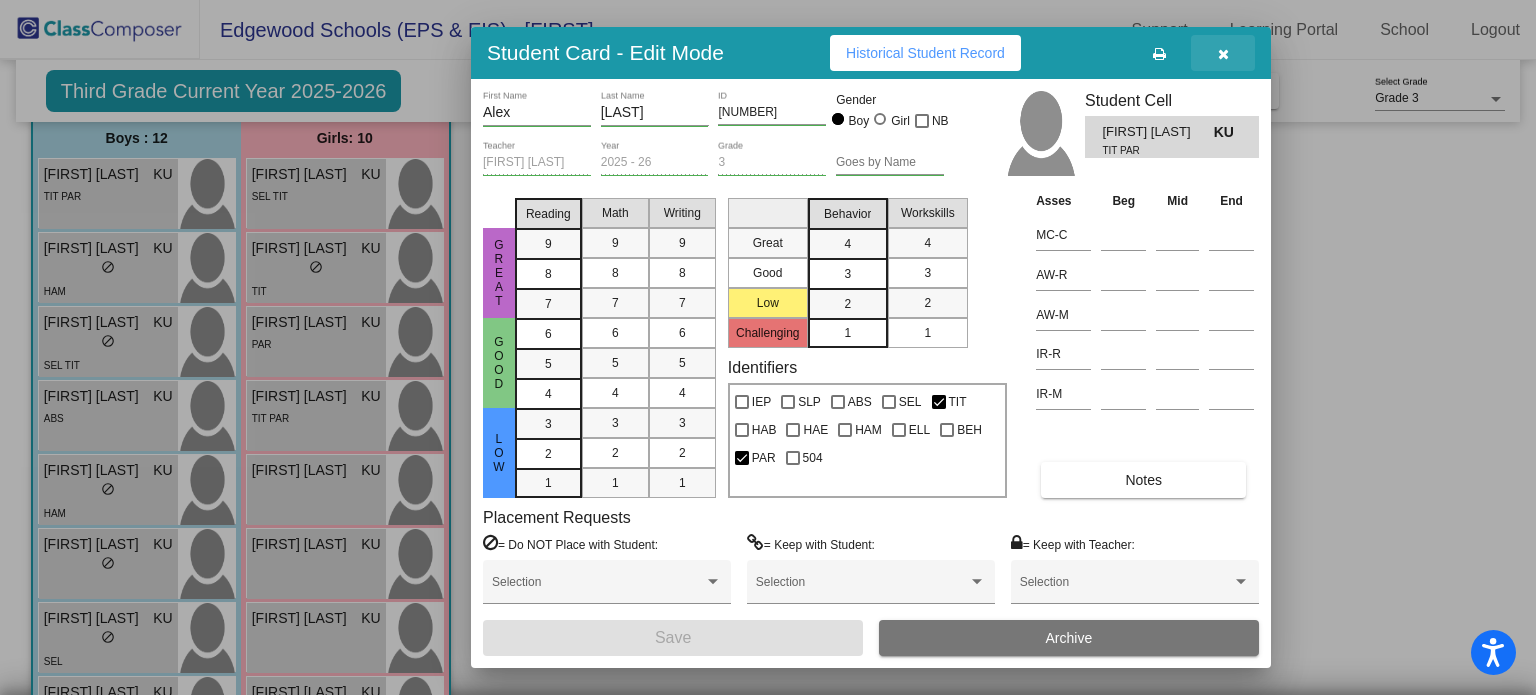 click at bounding box center [1223, 54] 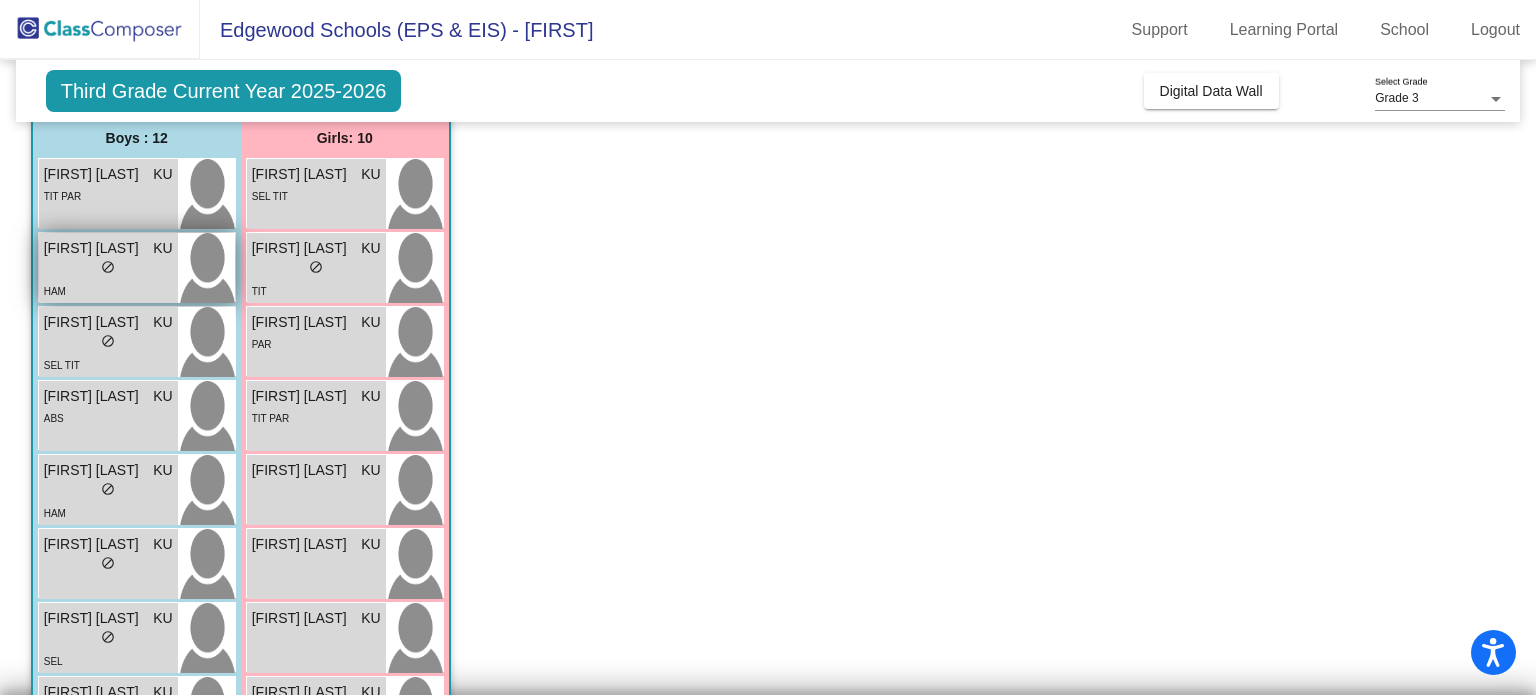 click on "lock do_not_disturb_alt" at bounding box center [108, 269] 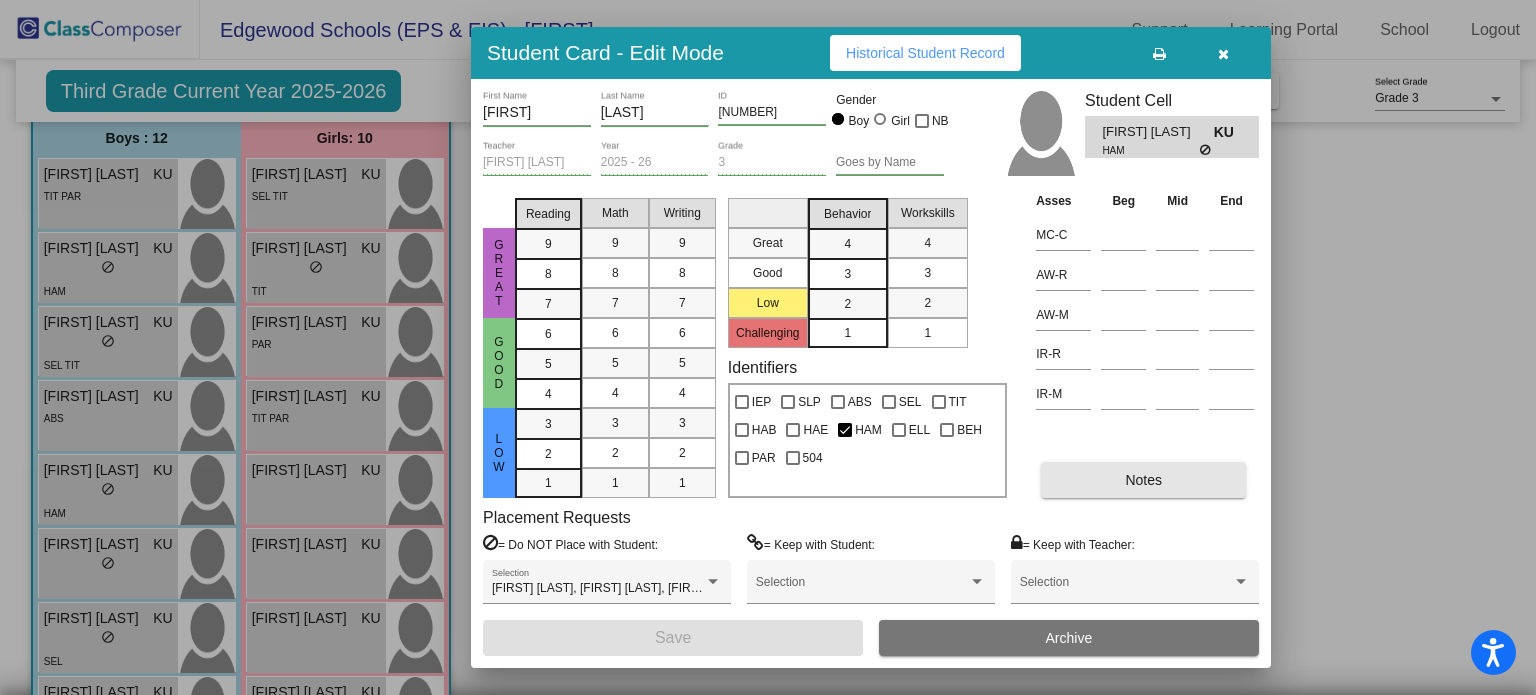 click on "Notes" at bounding box center (1143, 480) 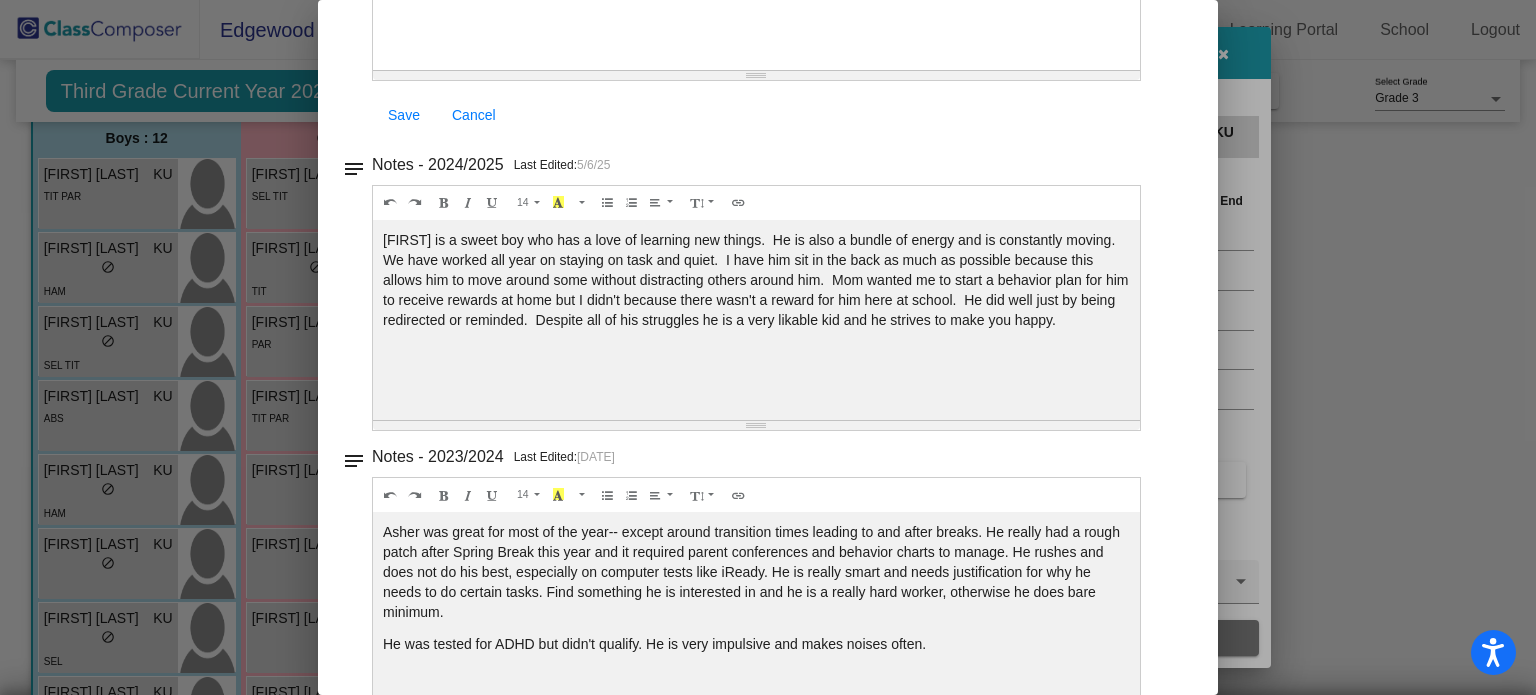 scroll, scrollTop: 0, scrollLeft: 0, axis: both 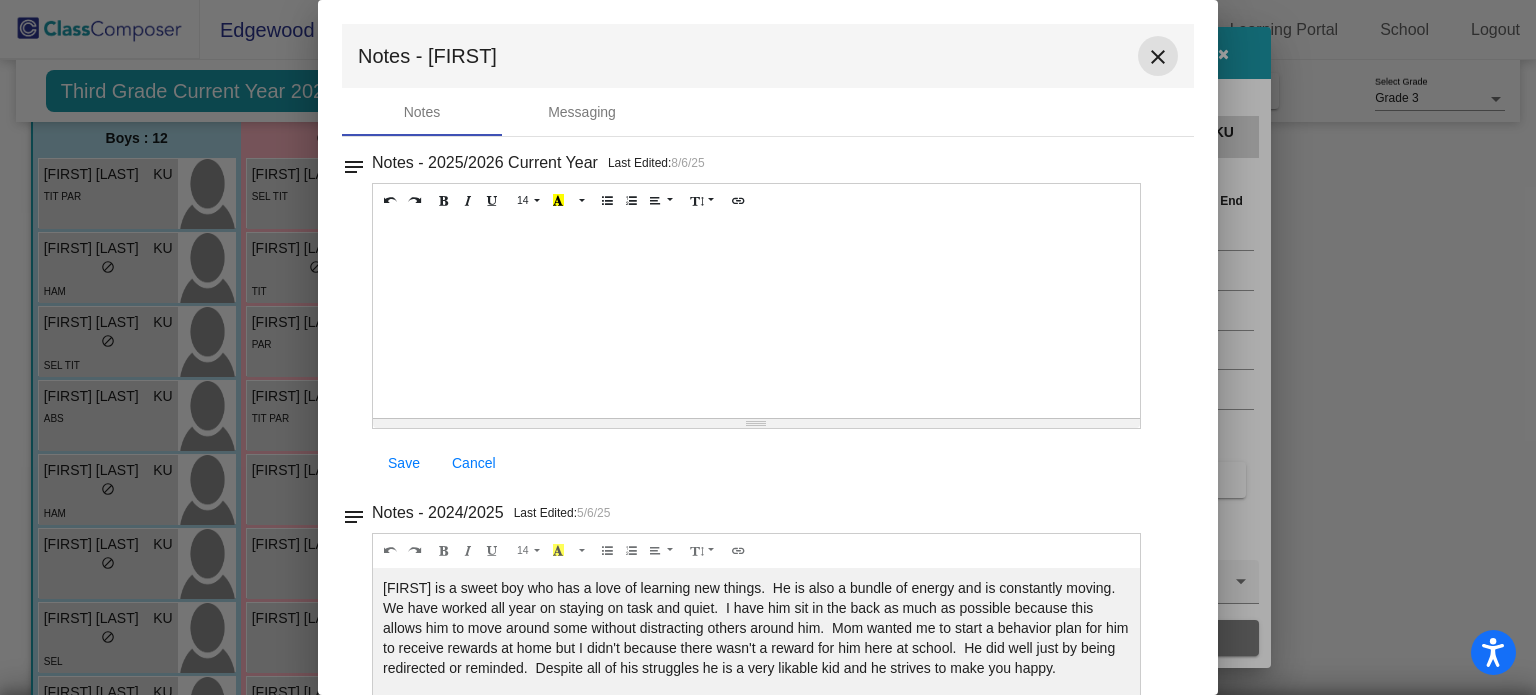 click on "close" at bounding box center [1158, 57] 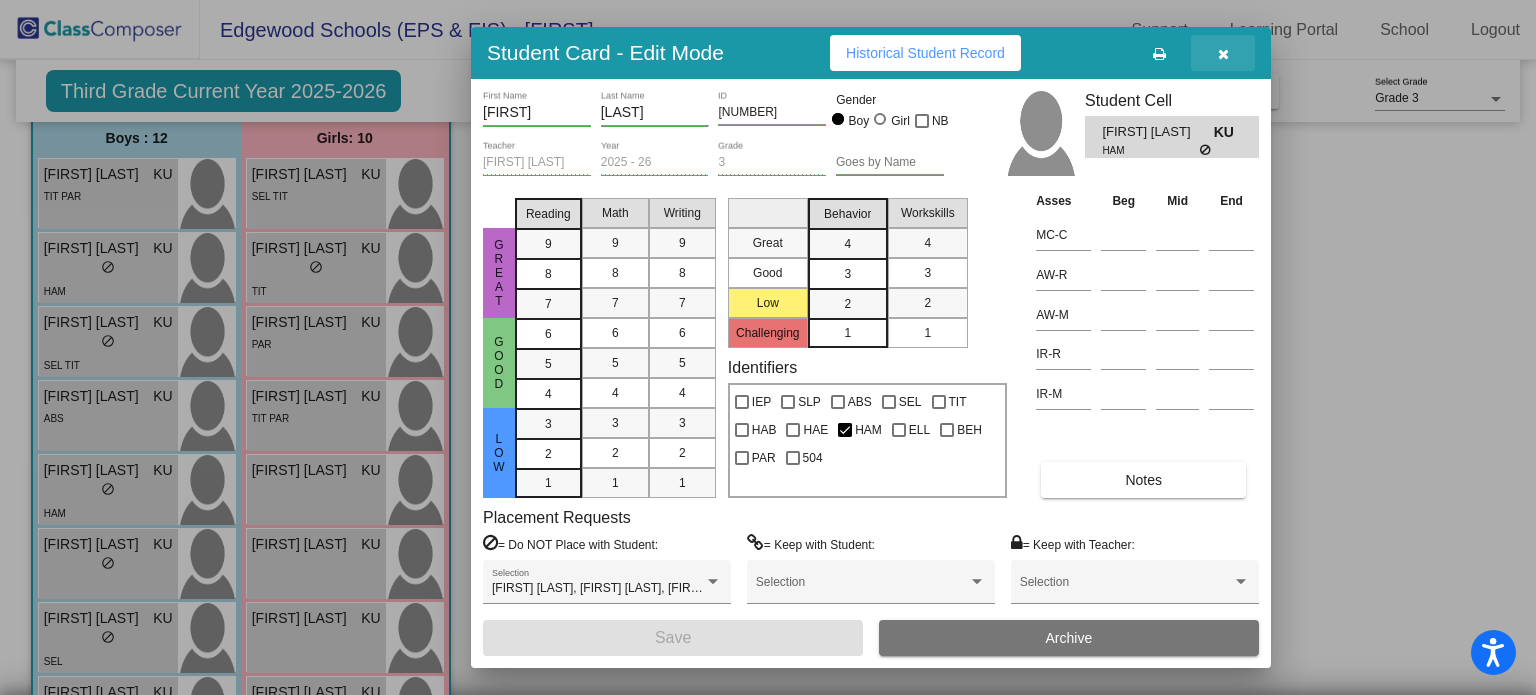 click at bounding box center [1223, 54] 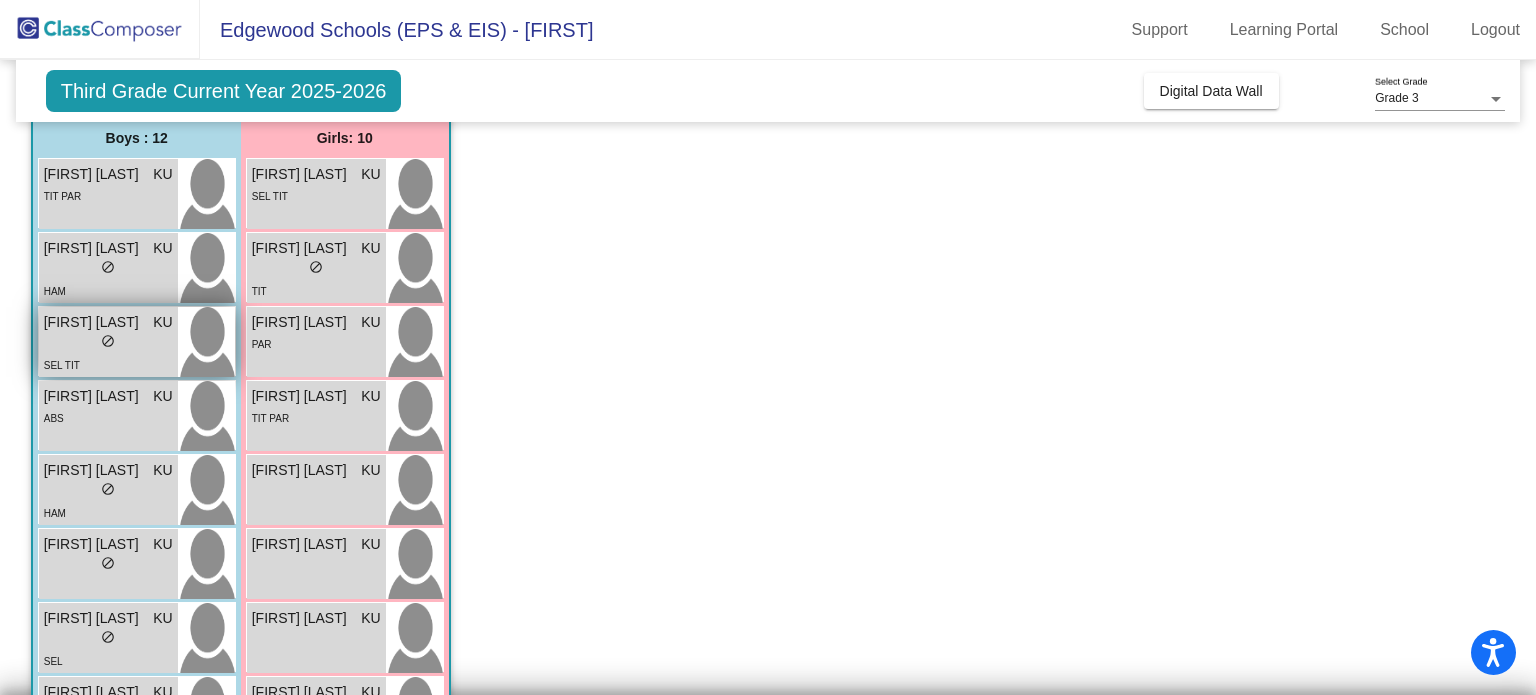 click on "[FIRST] [LAST]" at bounding box center (94, 322) 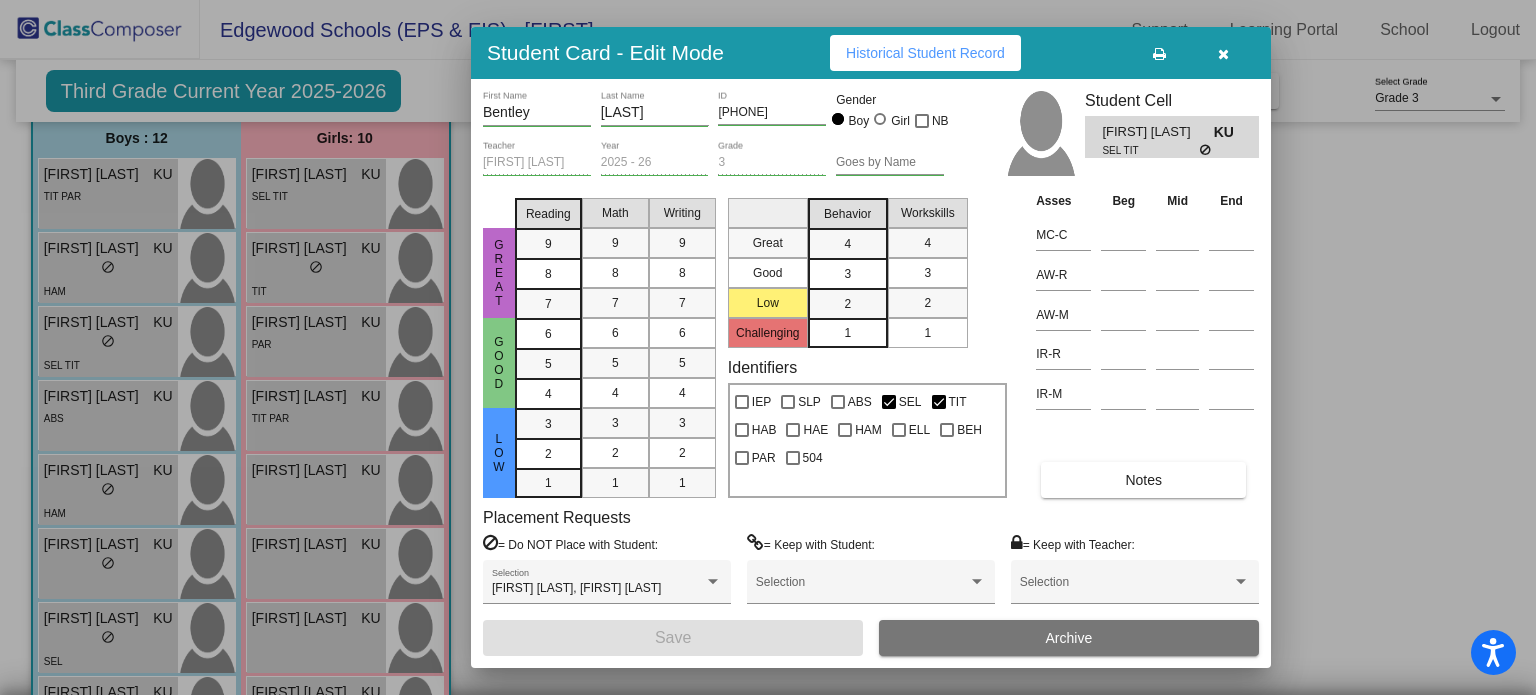 click at bounding box center (768, 347) 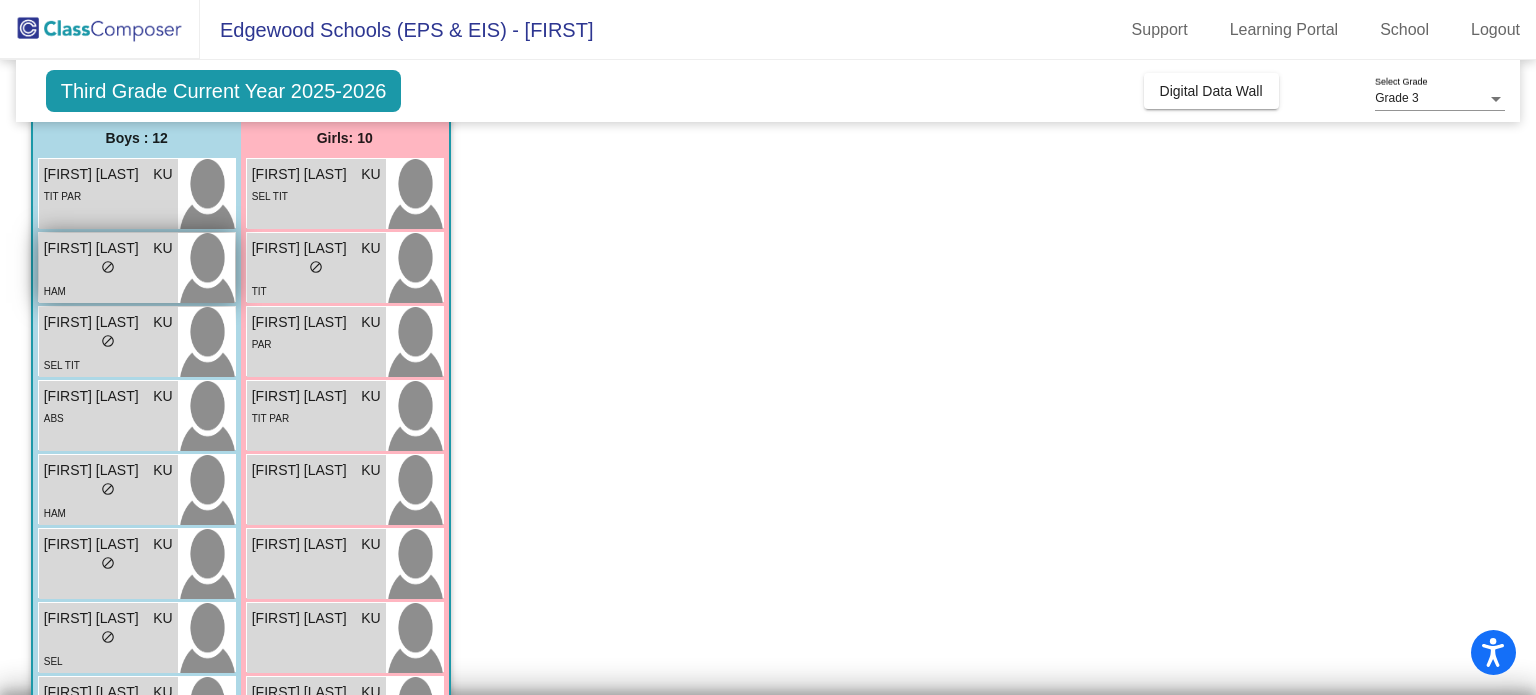 click on "lock do_not_disturb_alt" at bounding box center [108, 269] 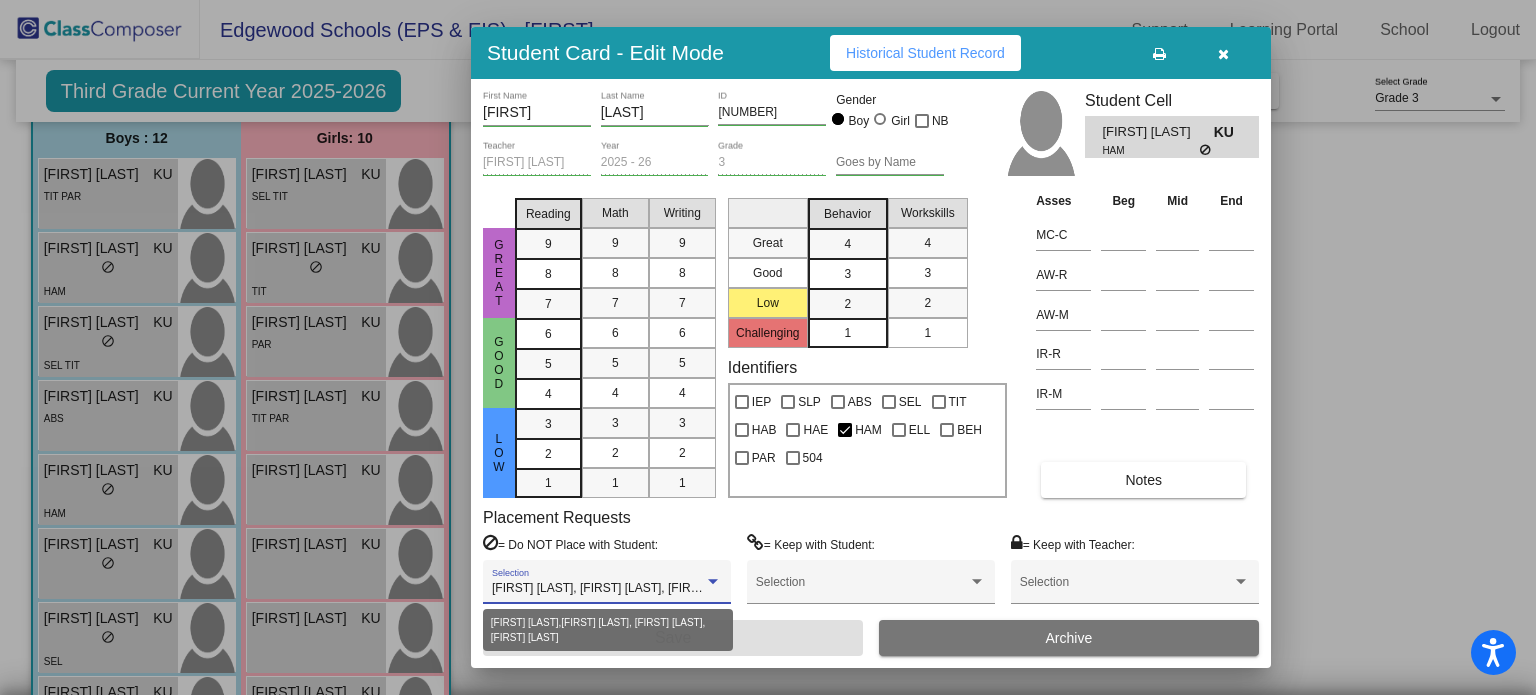 click at bounding box center (713, 582) 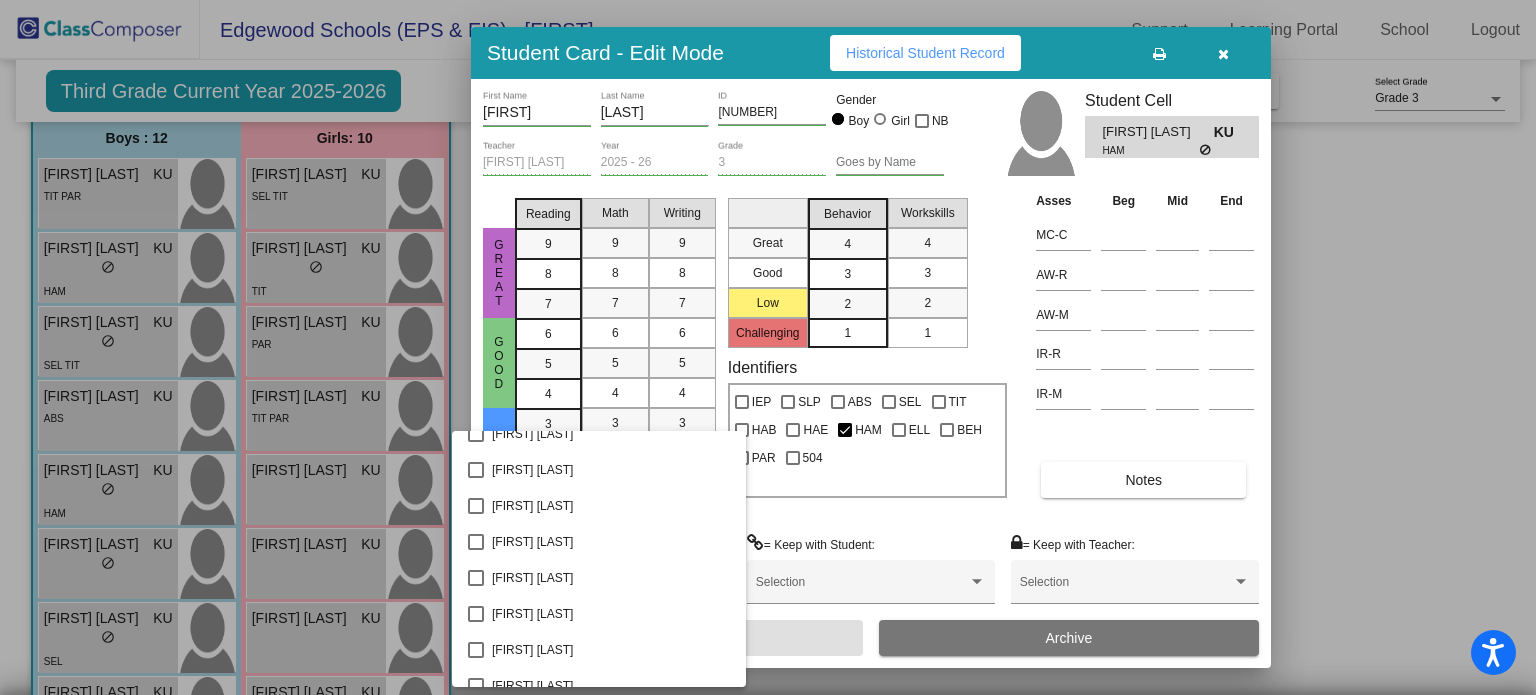 scroll, scrollTop: 984, scrollLeft: 0, axis: vertical 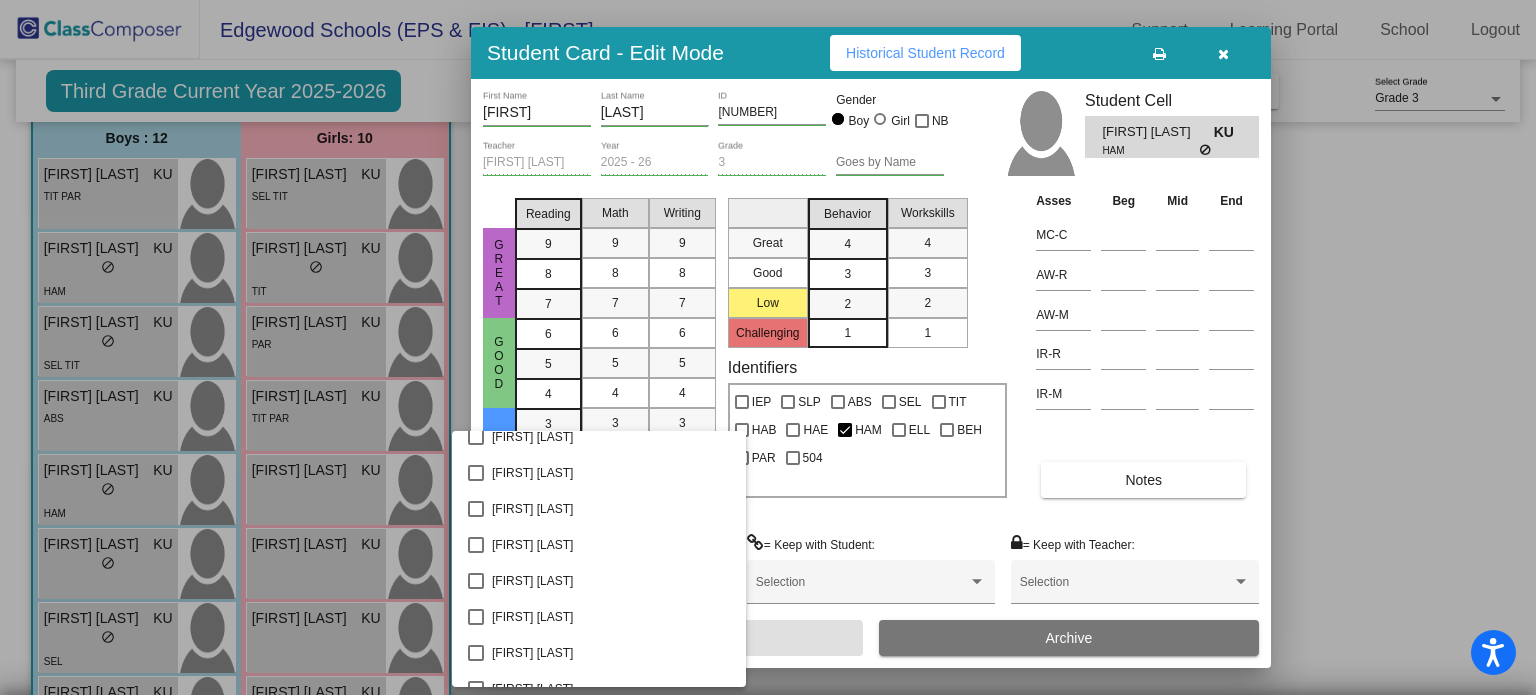 click at bounding box center (768, 347) 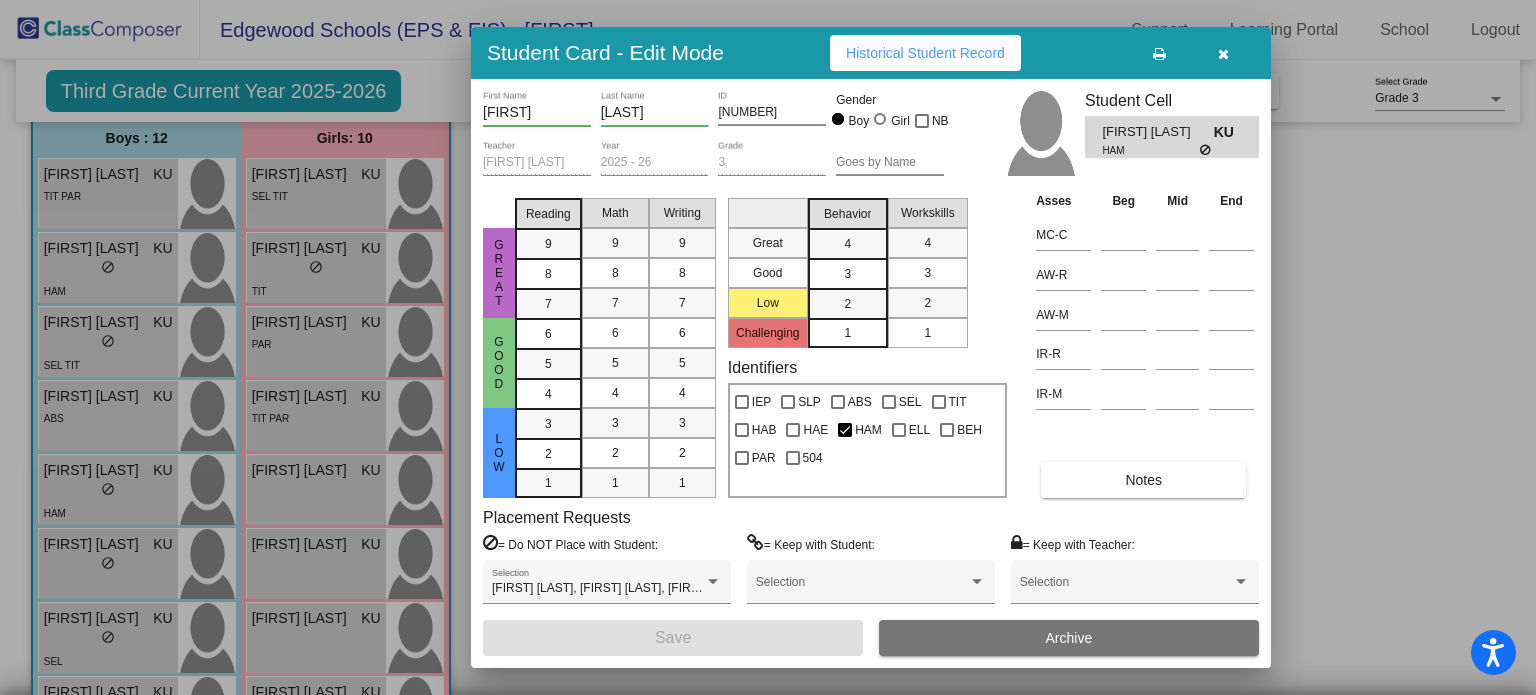 click at bounding box center [768, 347] 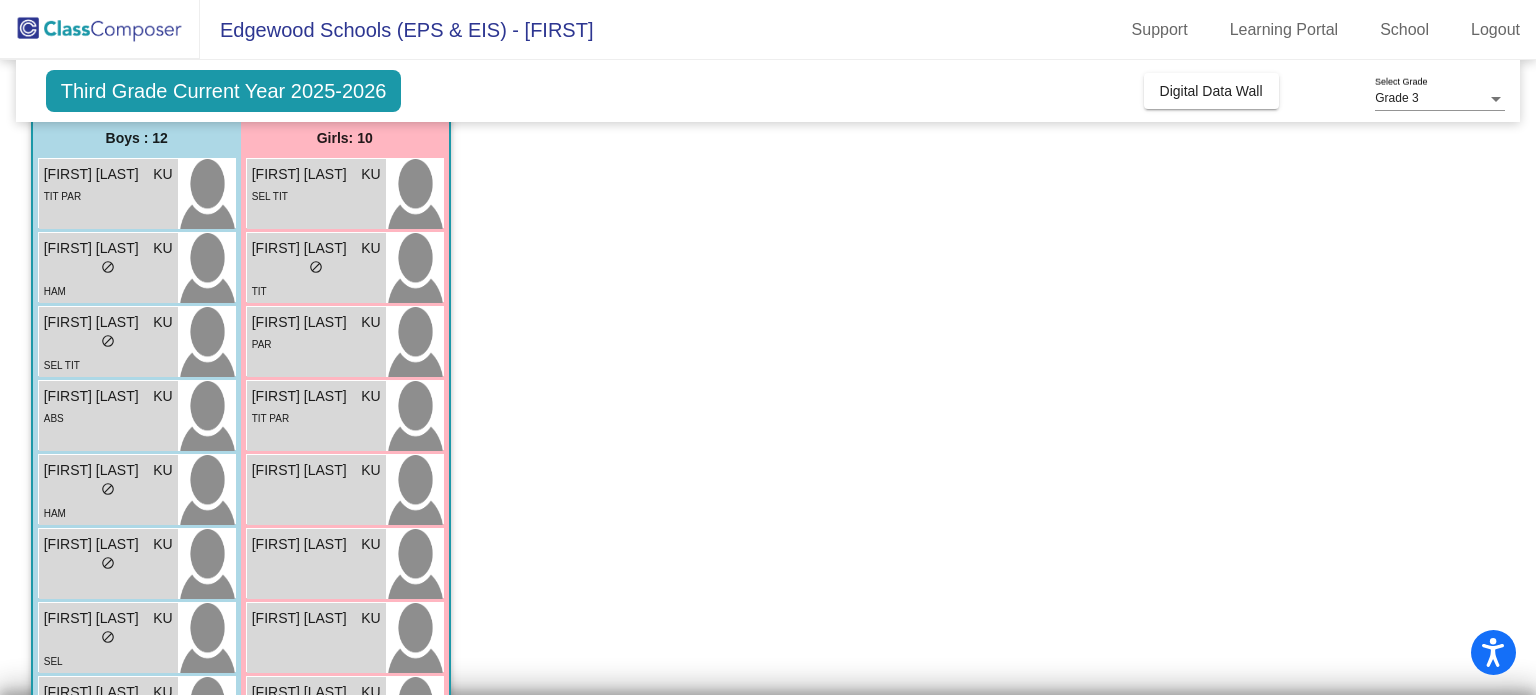 click on "lock do_not_disturb_alt" at bounding box center (108, 343) 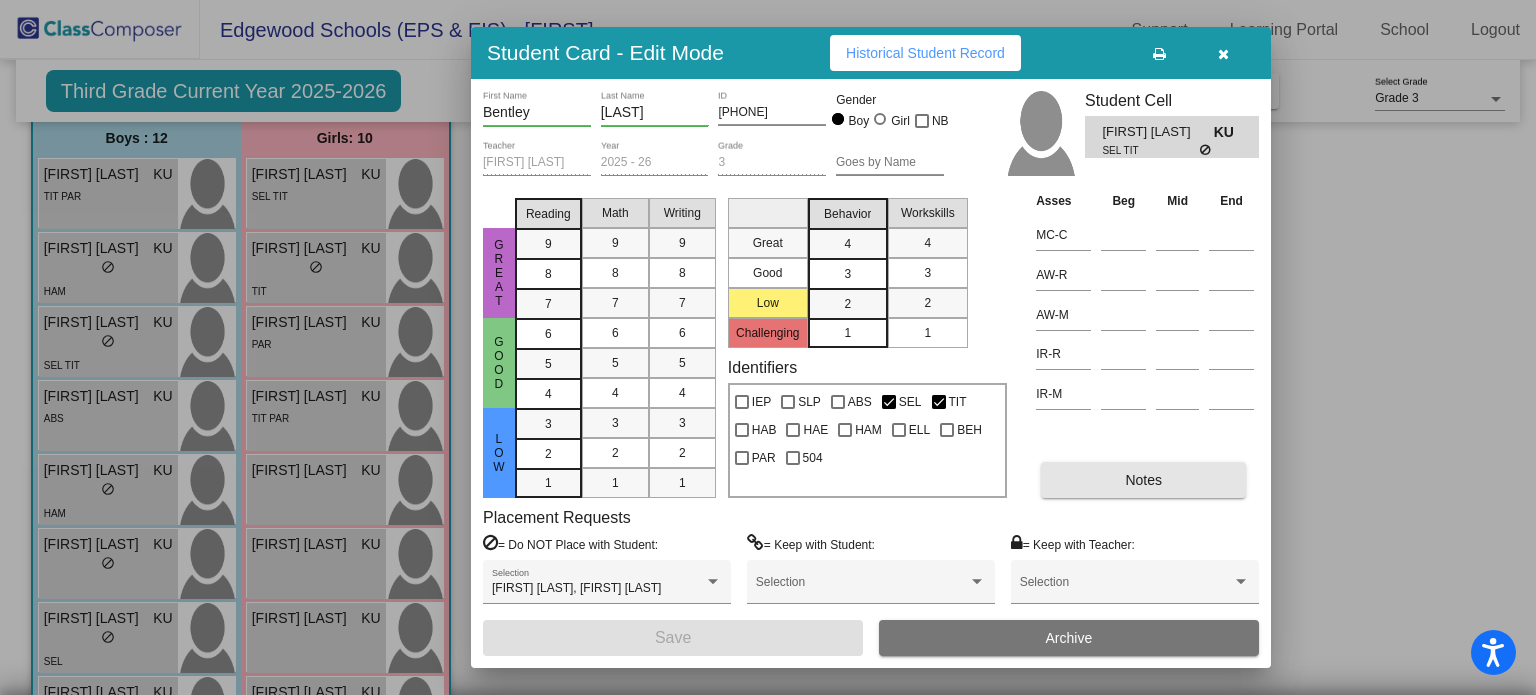 click on "Notes" at bounding box center (1143, 480) 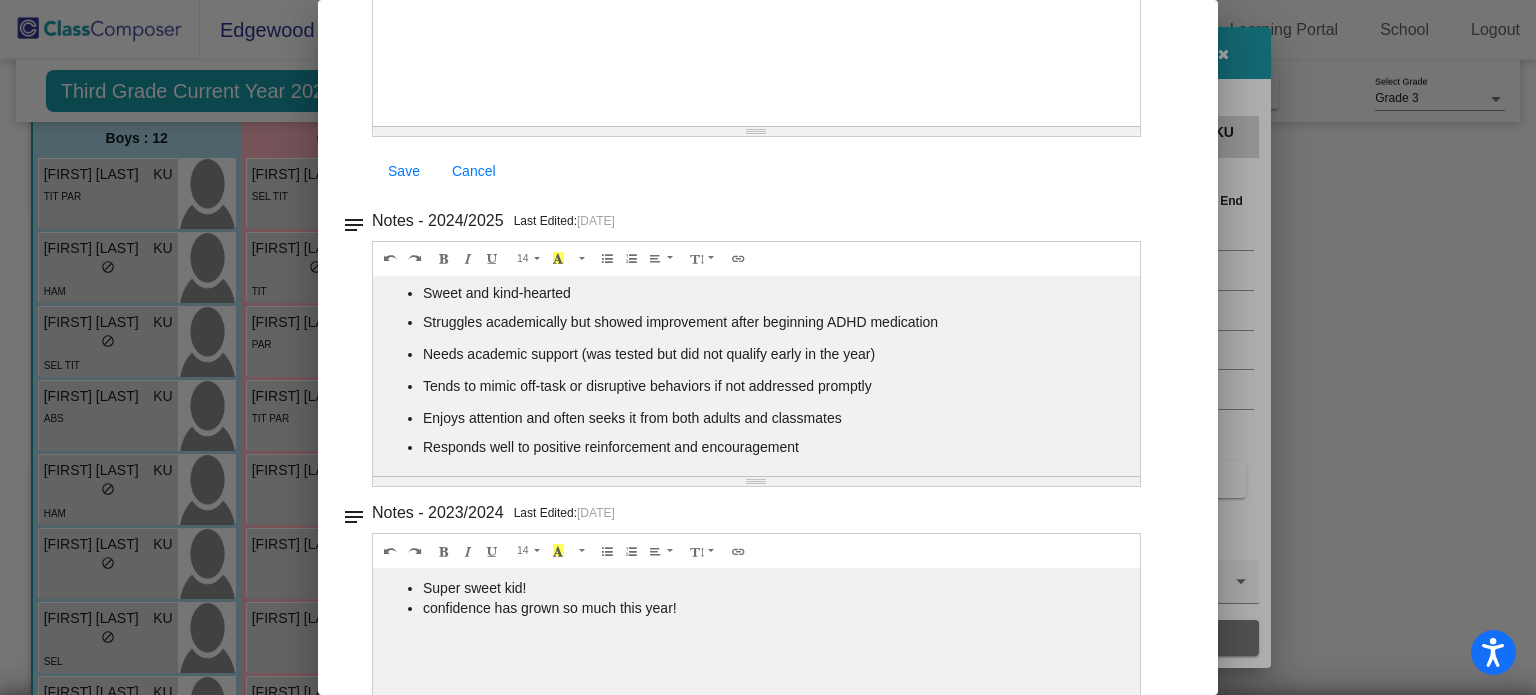 scroll, scrollTop: 0, scrollLeft: 0, axis: both 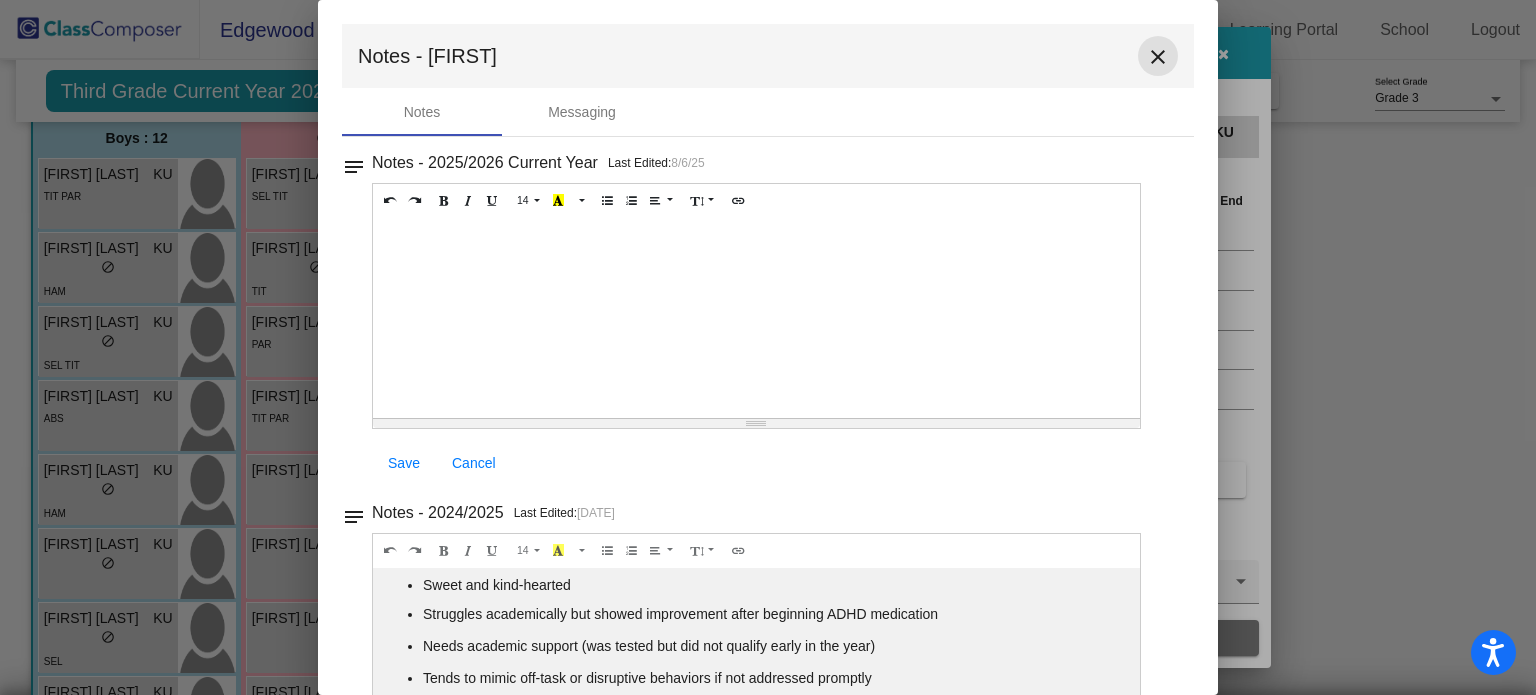 click on "close" at bounding box center (1158, 57) 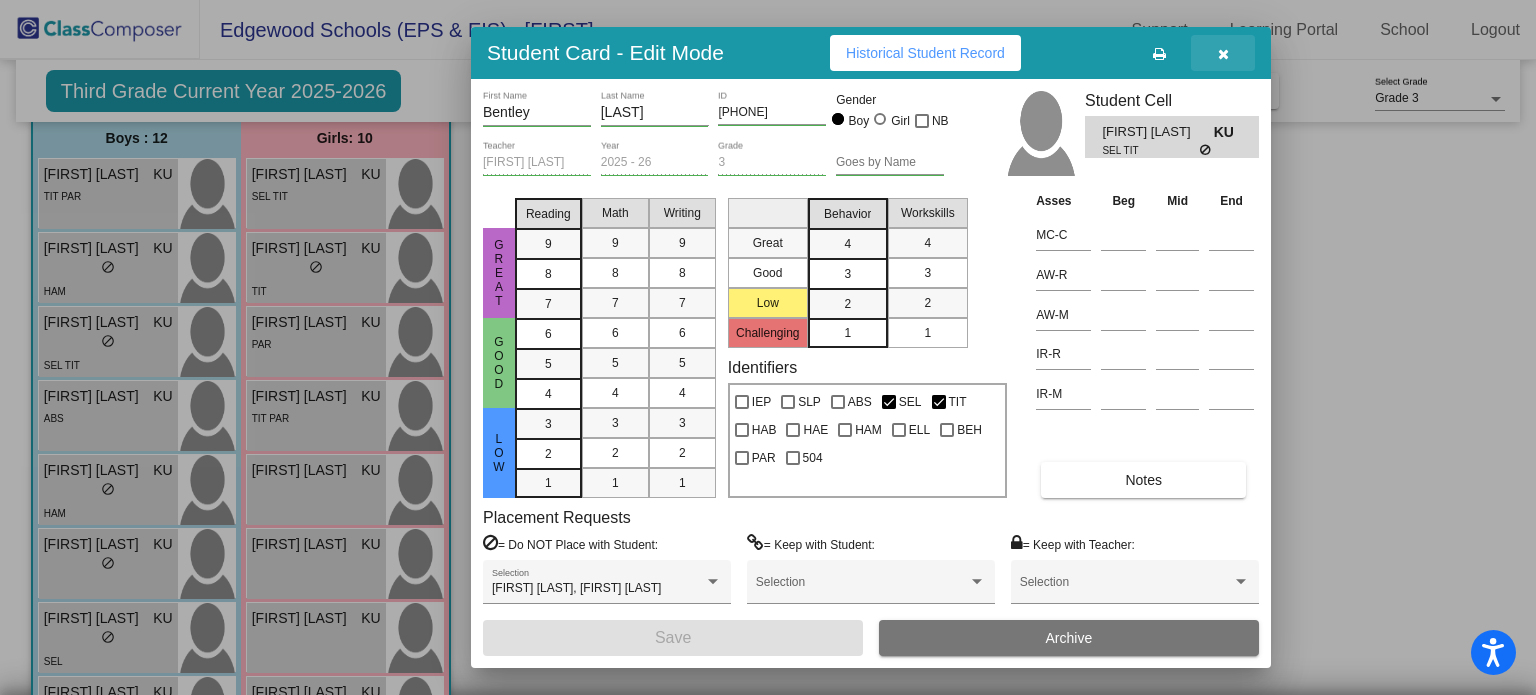 click at bounding box center (1223, 53) 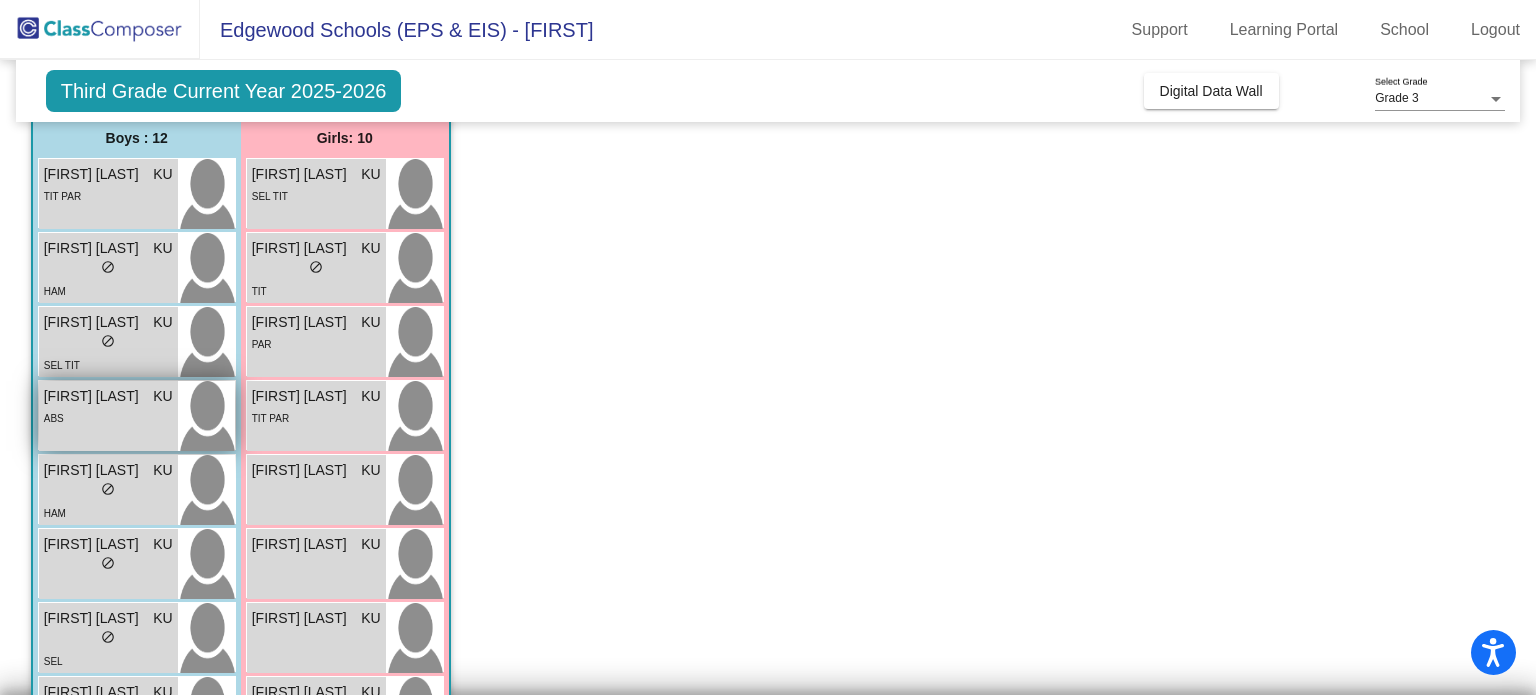 click on "[FIRST] [LAST]" at bounding box center (94, 396) 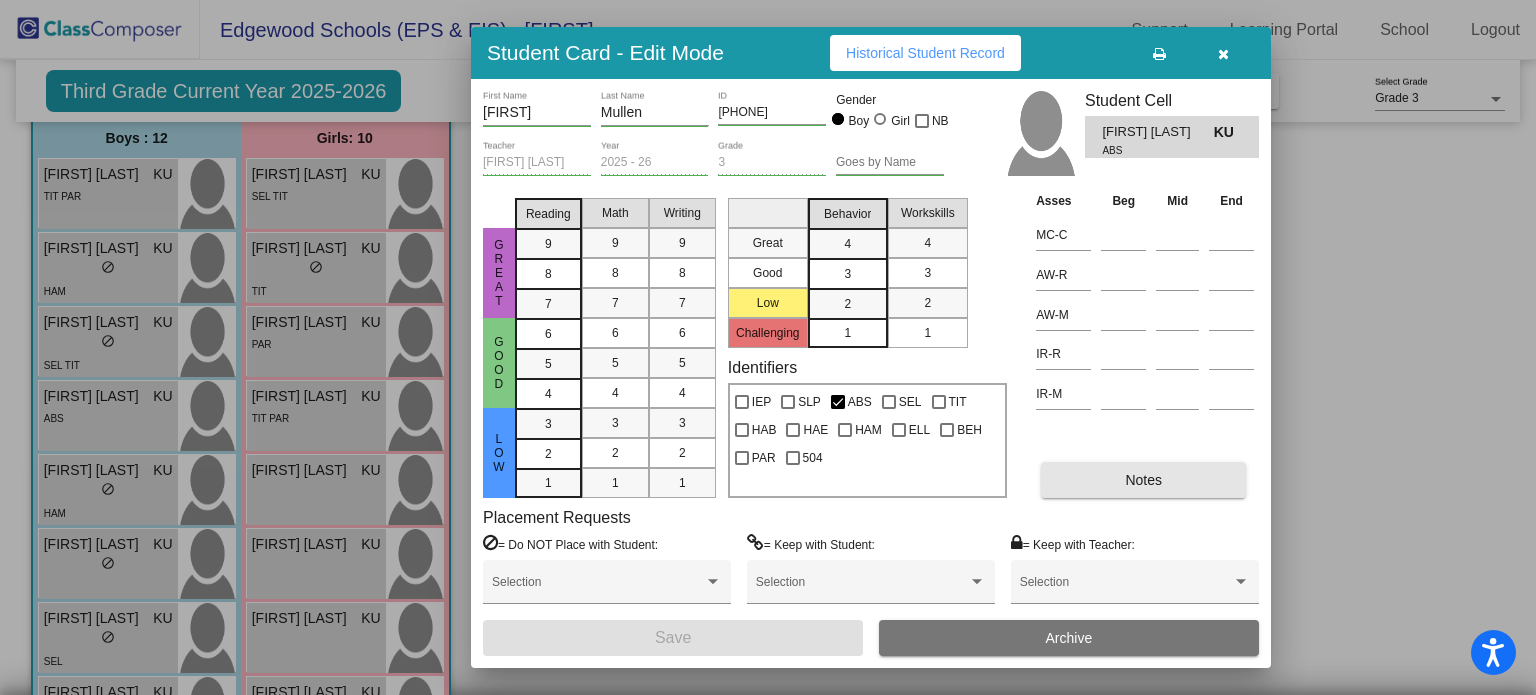 click on "Notes" at bounding box center [1143, 480] 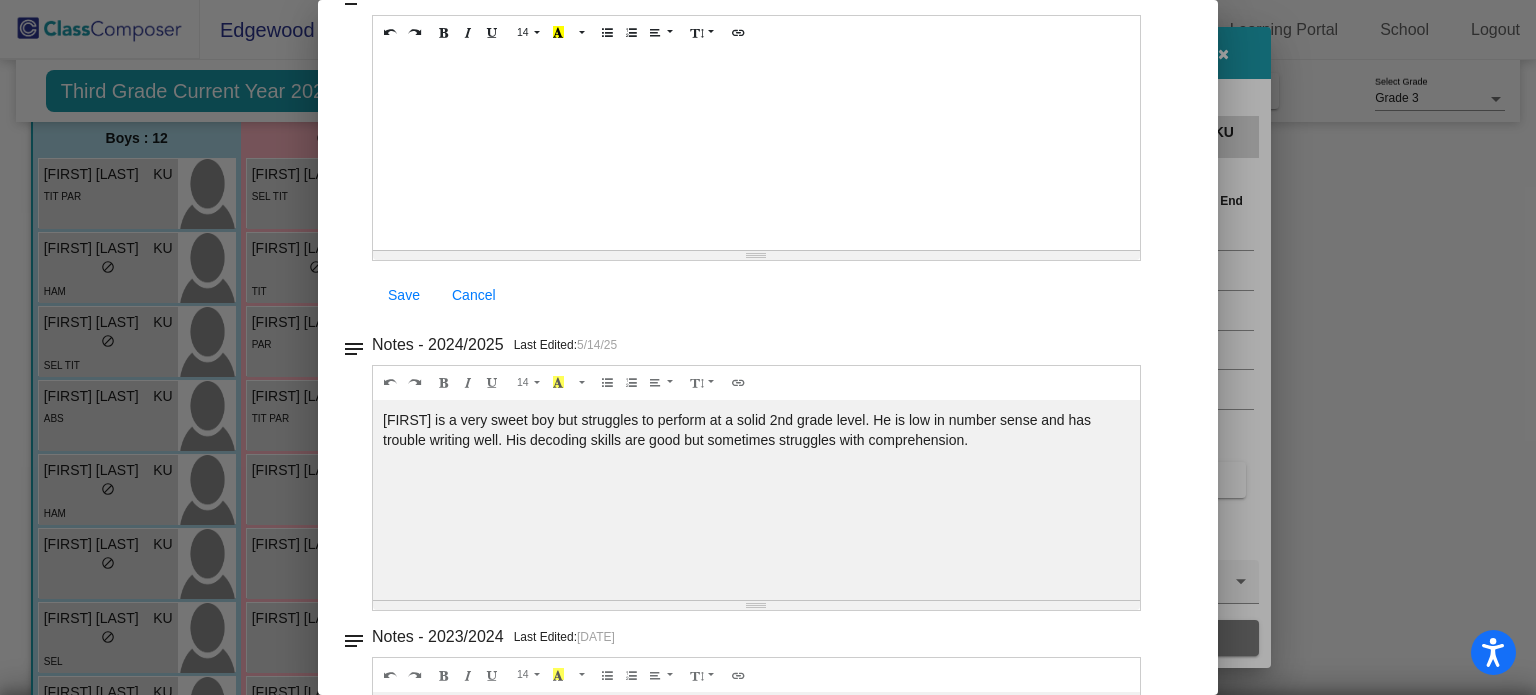 scroll, scrollTop: 0, scrollLeft: 0, axis: both 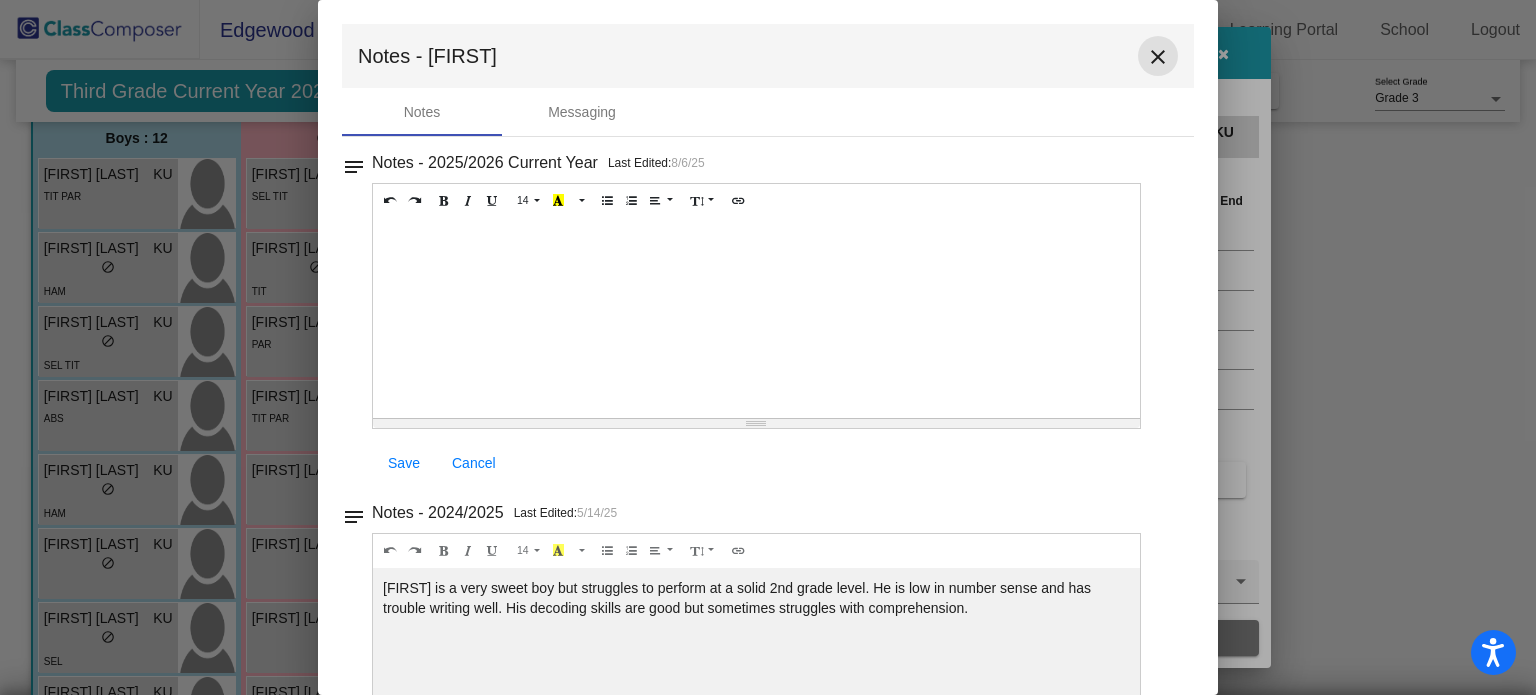 click on "close" at bounding box center (1158, 57) 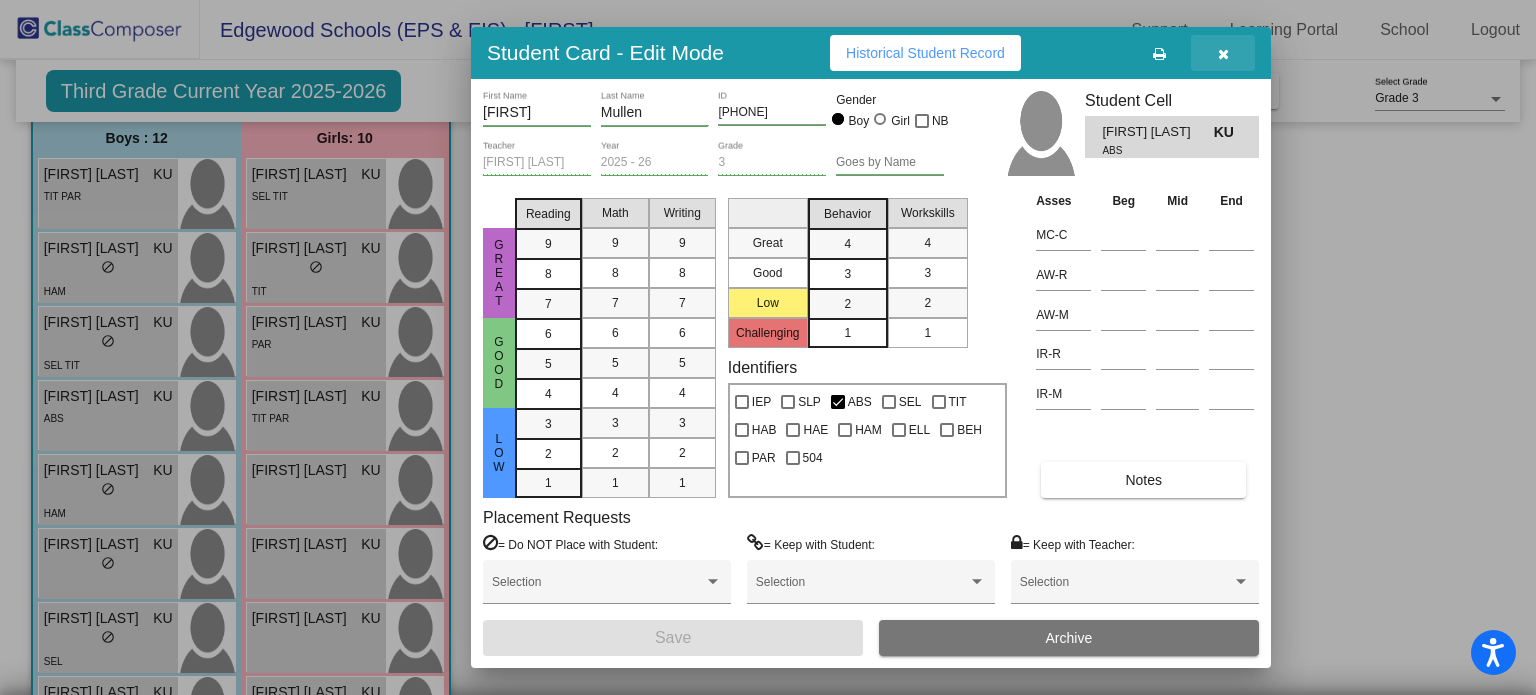click at bounding box center [1223, 54] 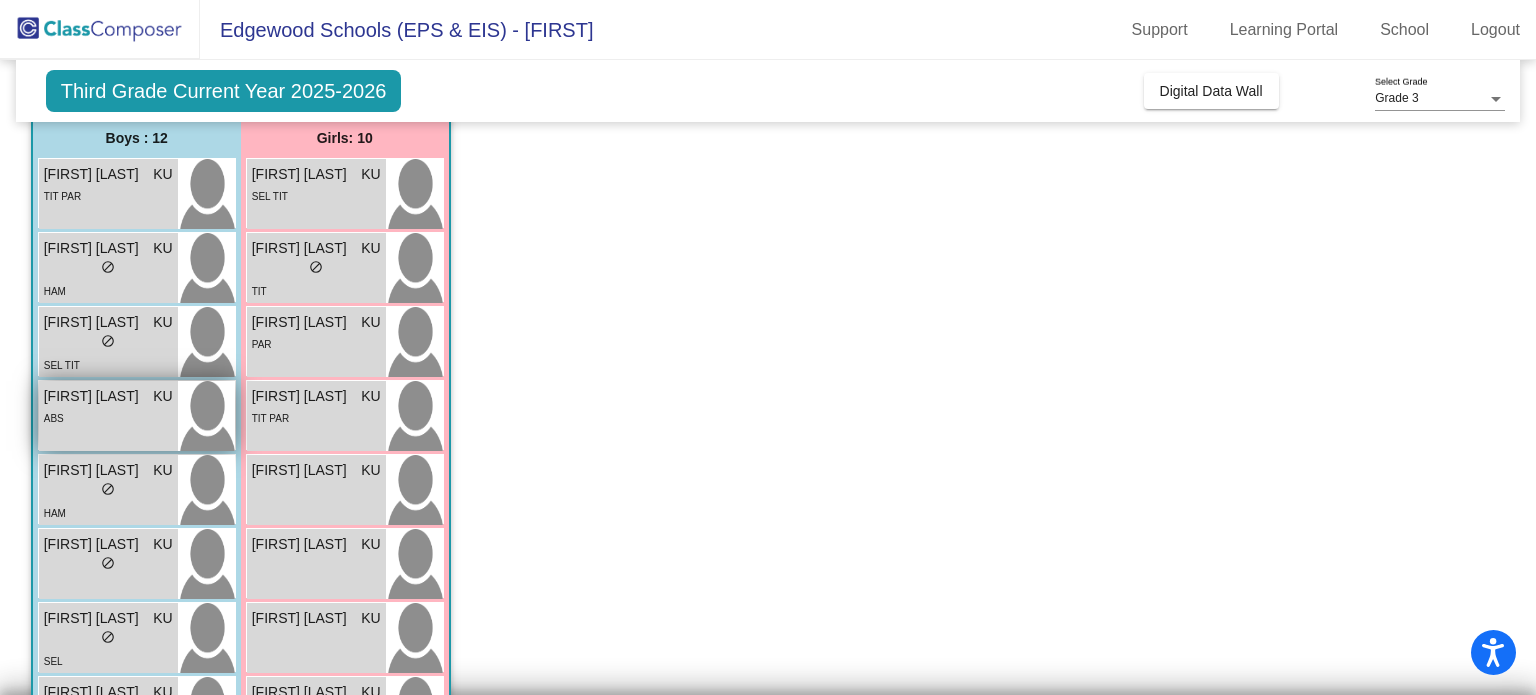 click on "ABS" at bounding box center [108, 417] 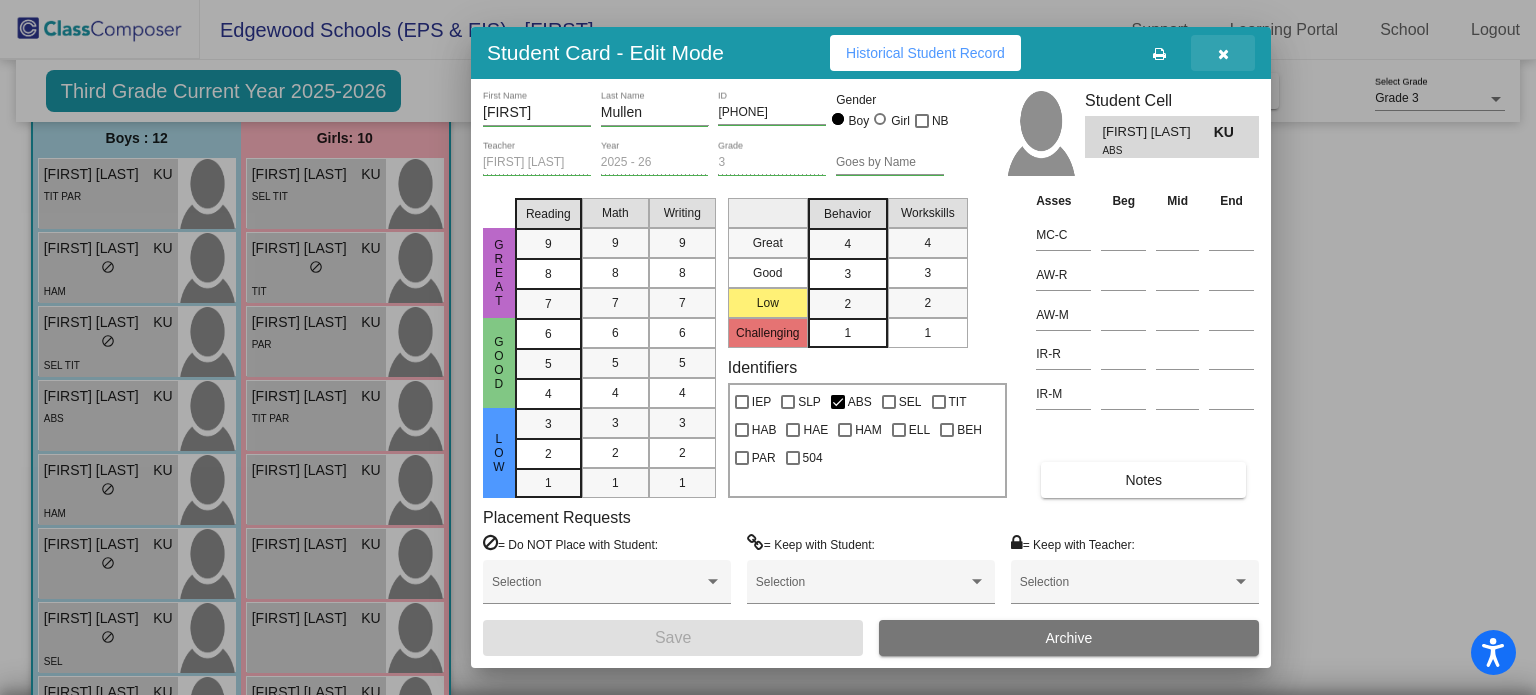 click at bounding box center [1223, 53] 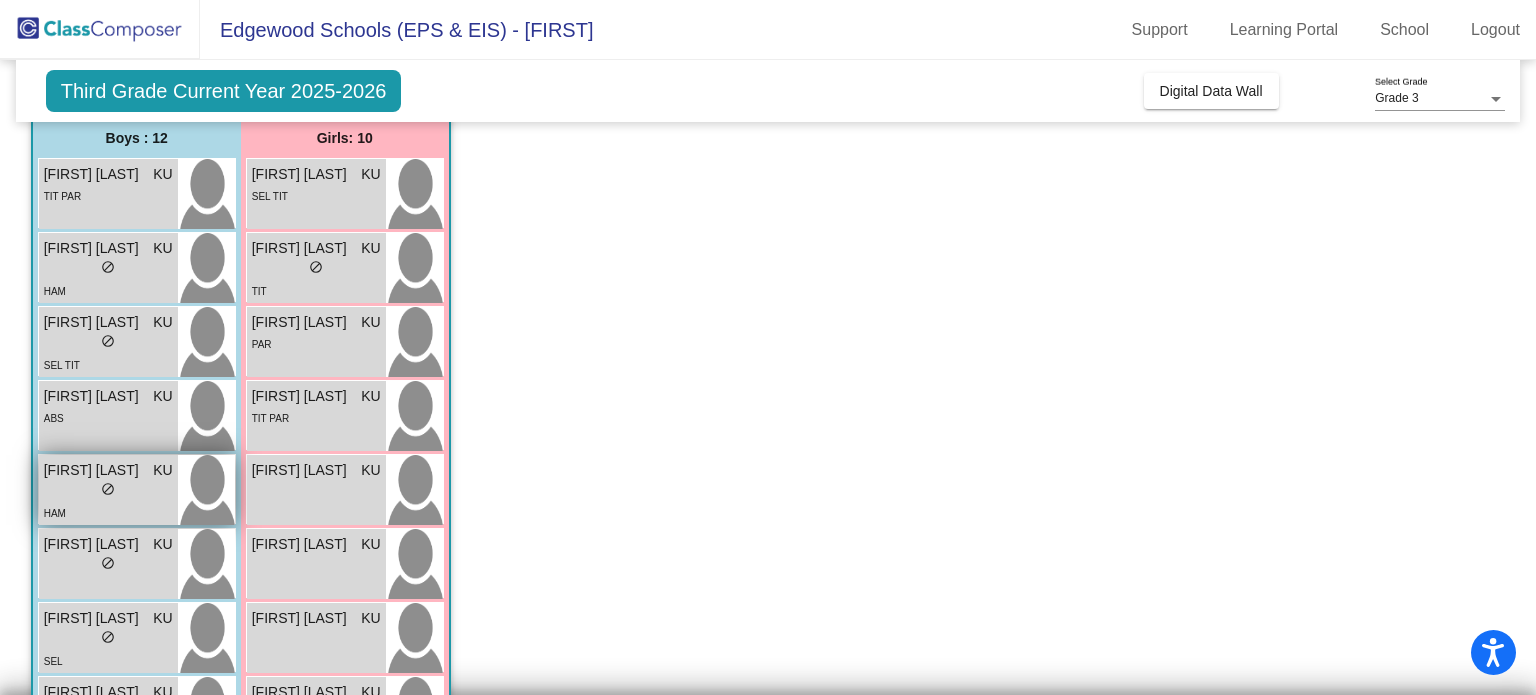 click on "HAM" at bounding box center (108, 512) 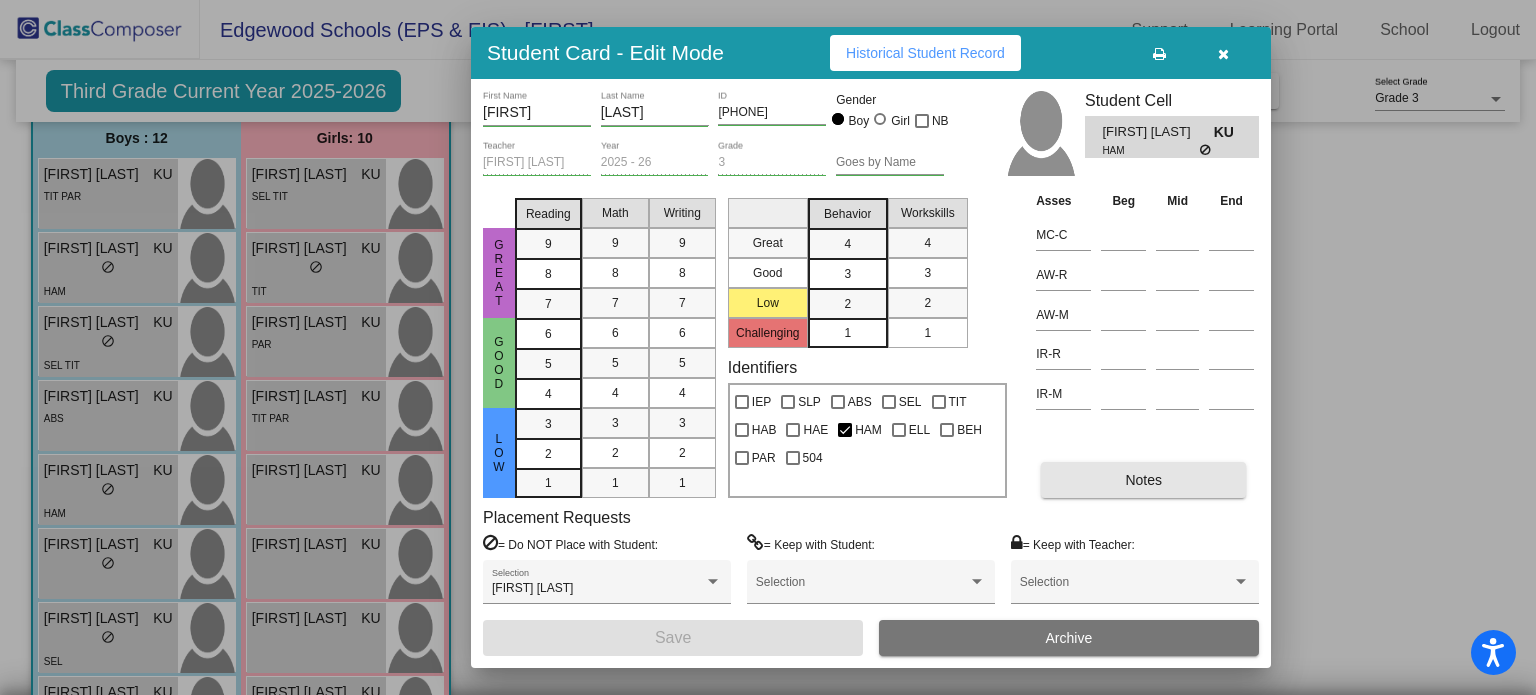 click on "Notes" at bounding box center [1143, 480] 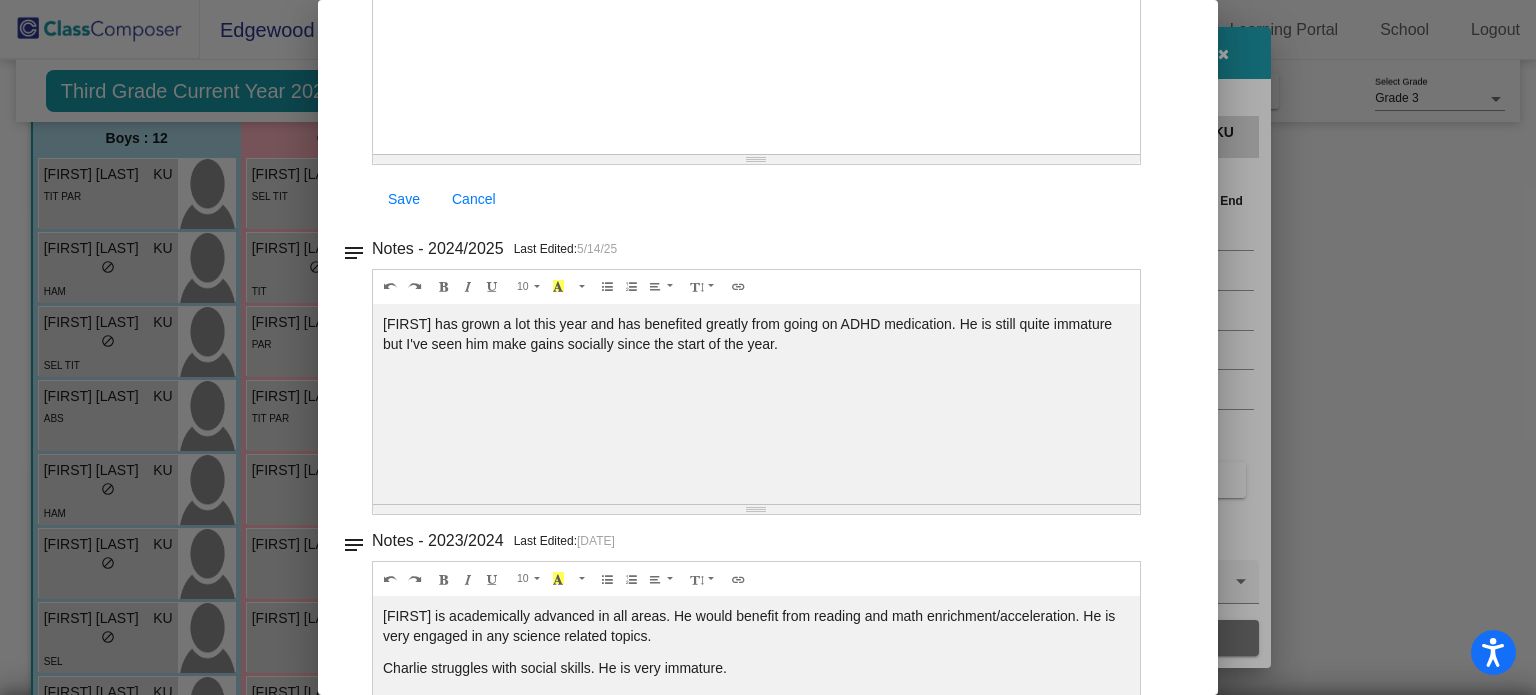 scroll, scrollTop: 0, scrollLeft: 0, axis: both 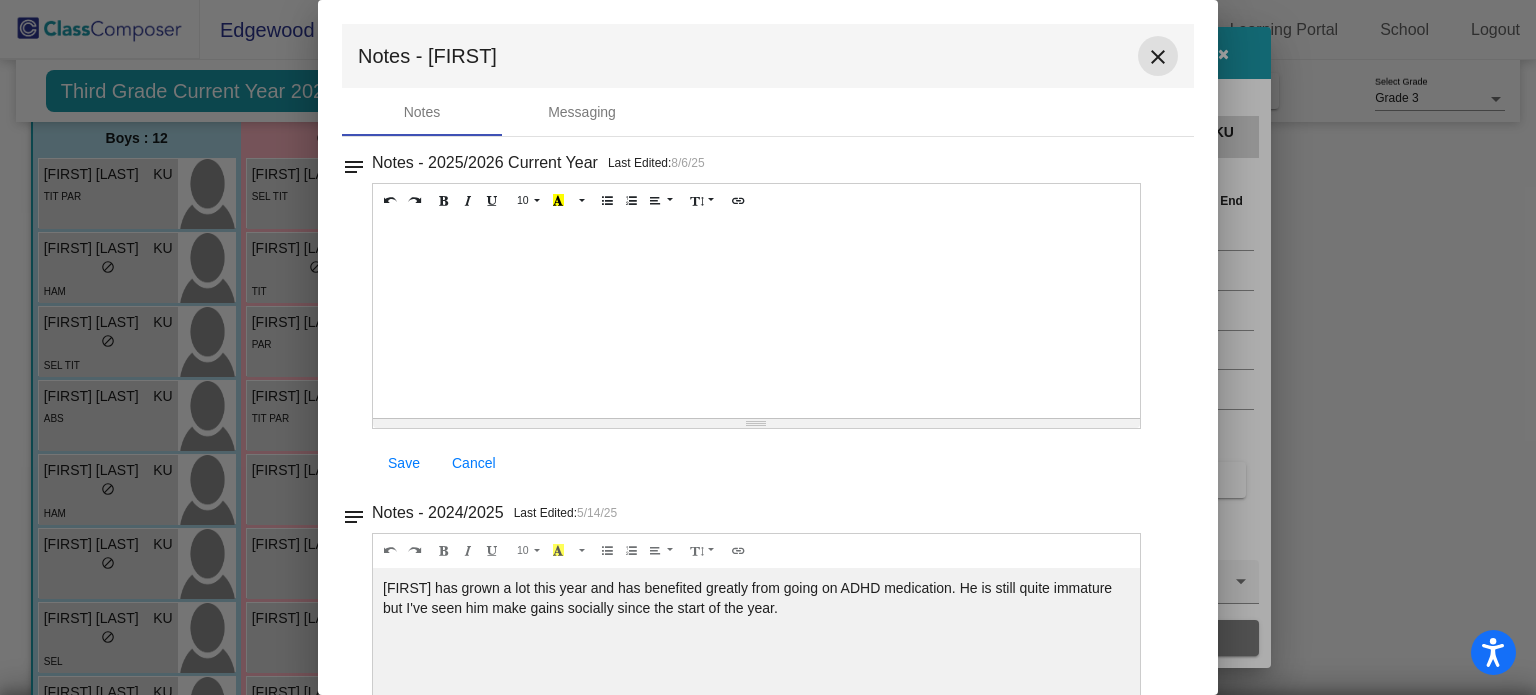 click on "close" at bounding box center [1158, 57] 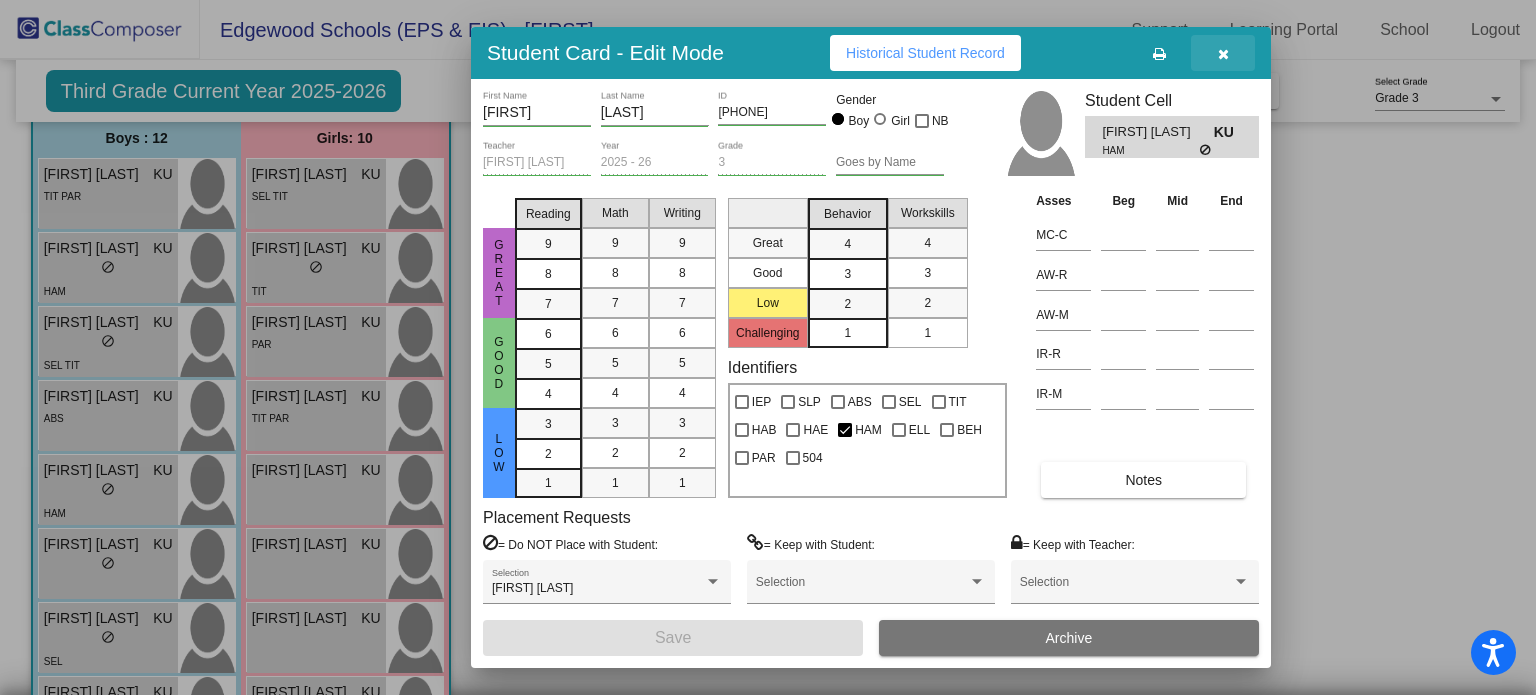 click at bounding box center (1223, 54) 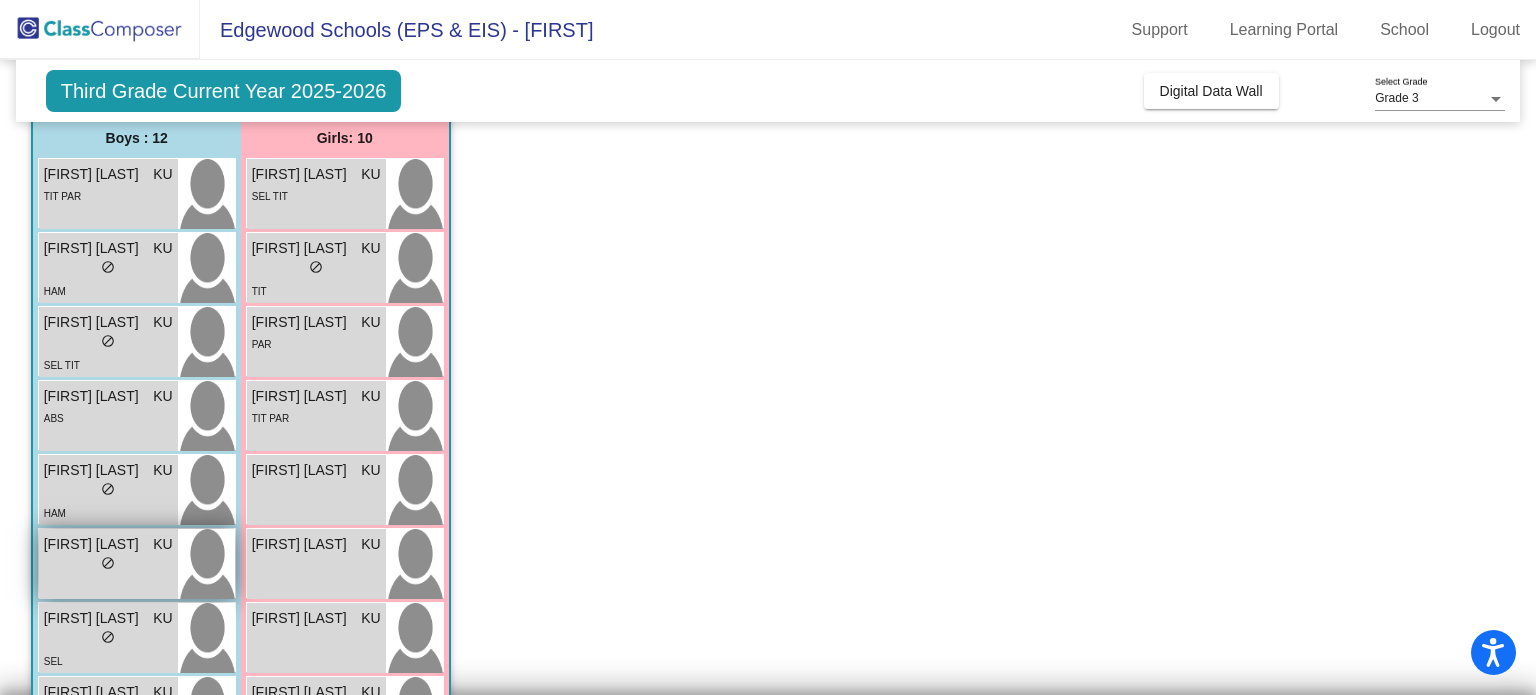 click on "lock do_not_disturb_alt" at bounding box center [108, 565] 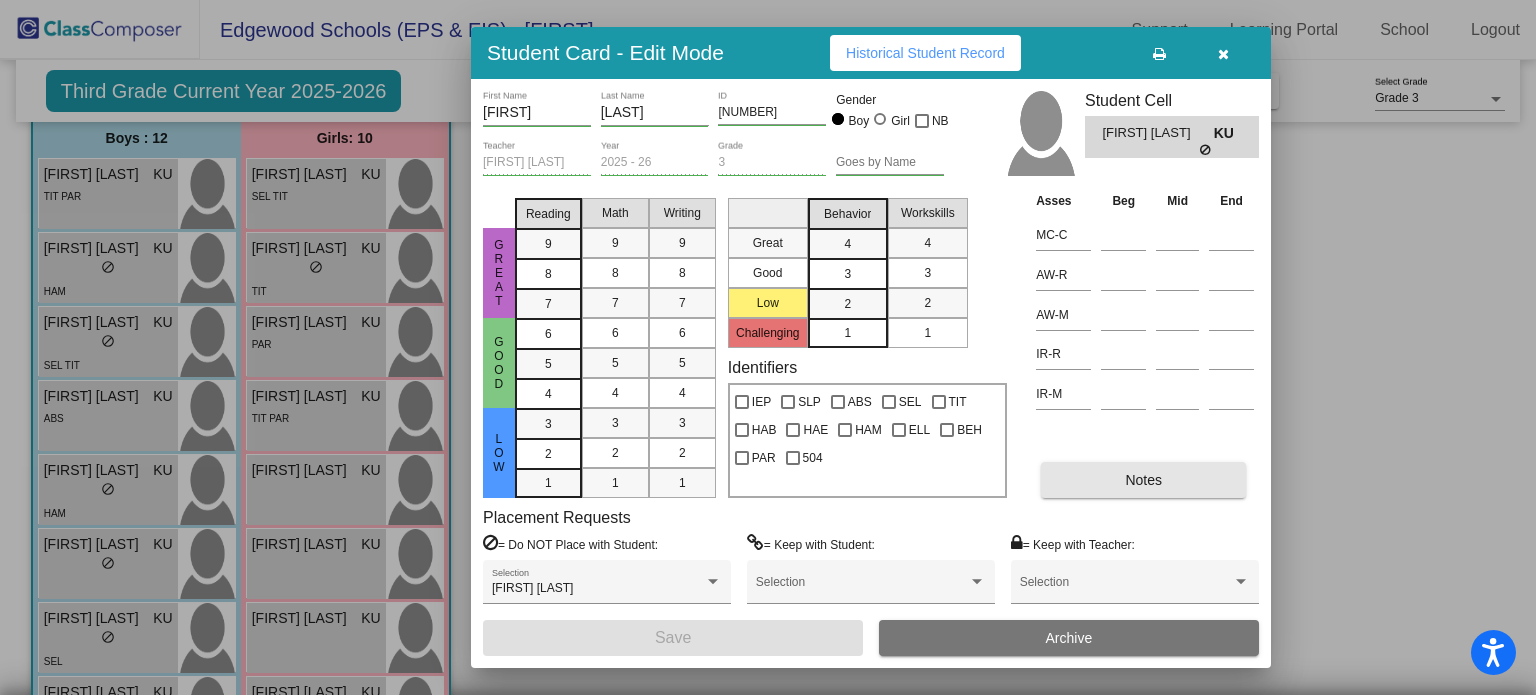 click on "Notes" at bounding box center (1143, 480) 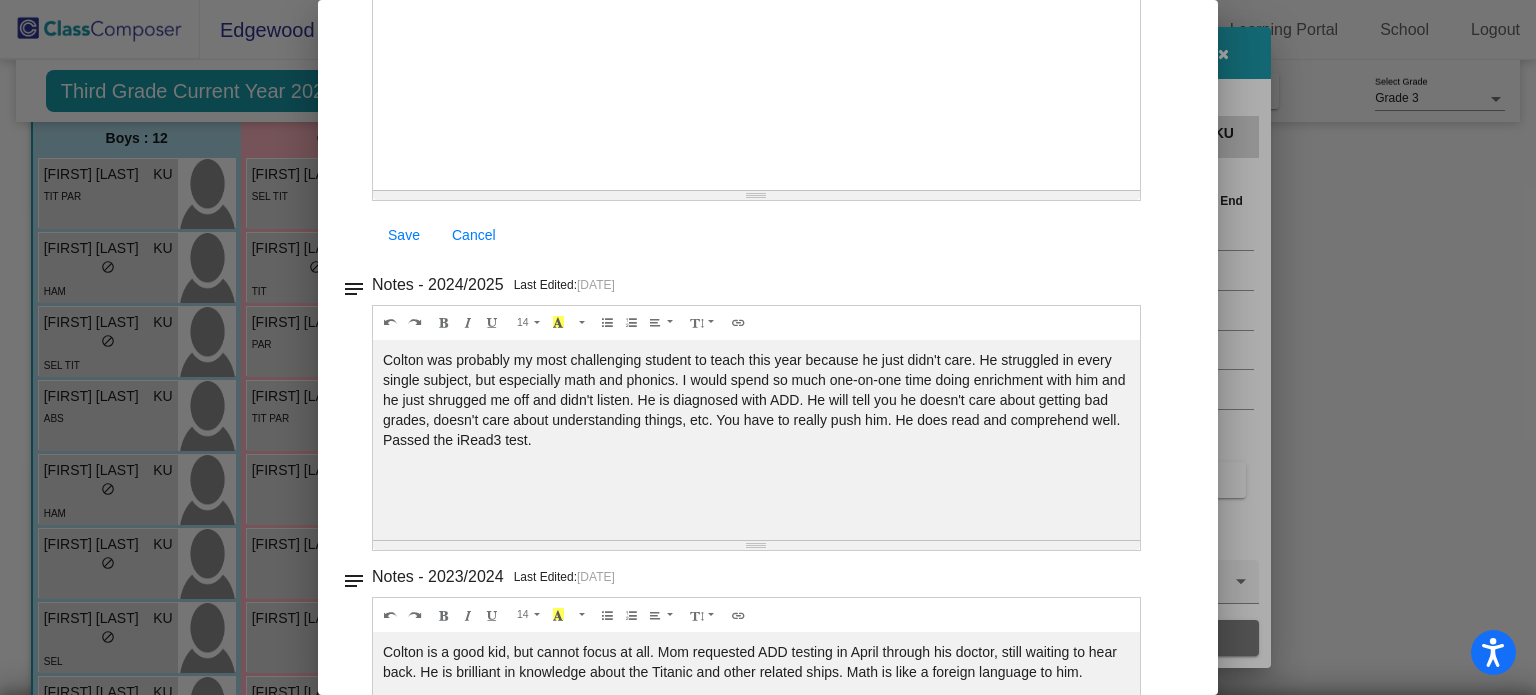 scroll, scrollTop: 0, scrollLeft: 0, axis: both 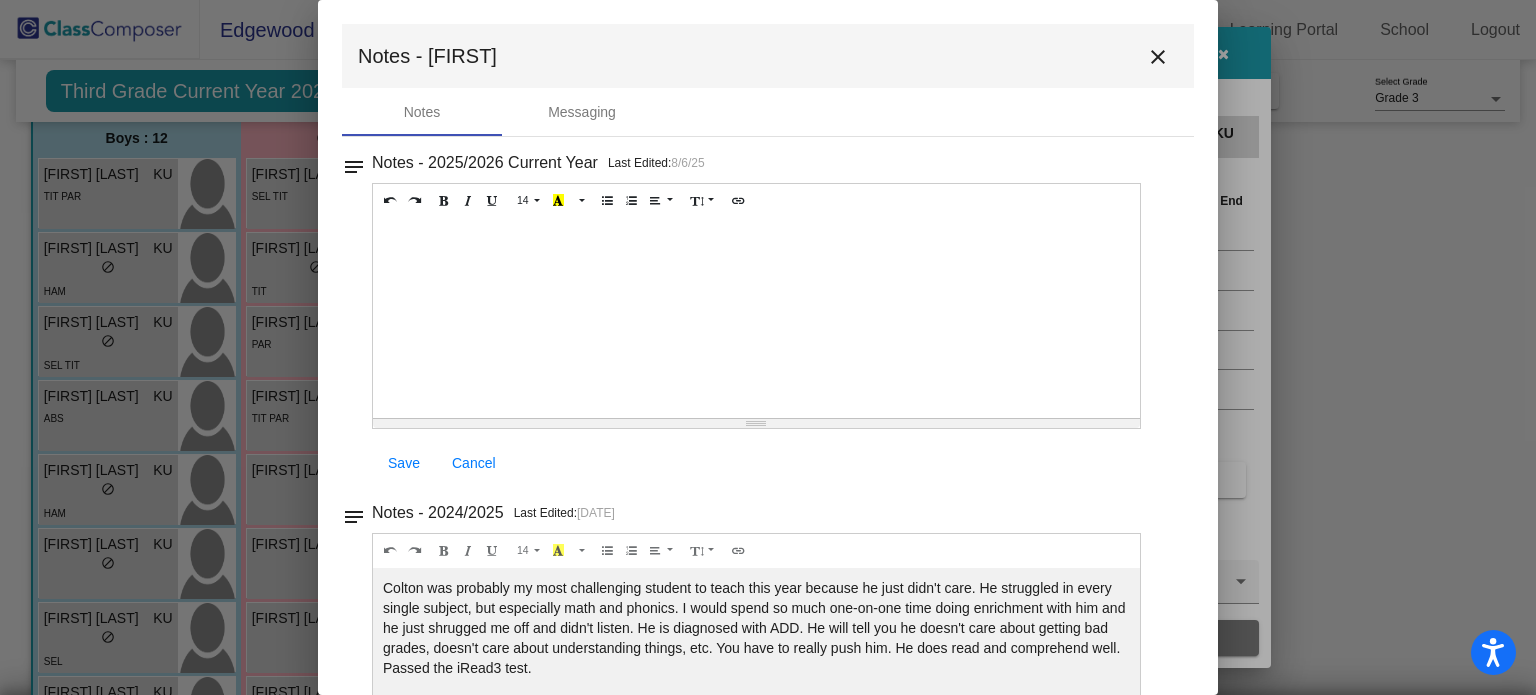 drag, startPoint x: 1067, startPoint y: 513, endPoint x: 1500, endPoint y: 330, distance: 470.08298 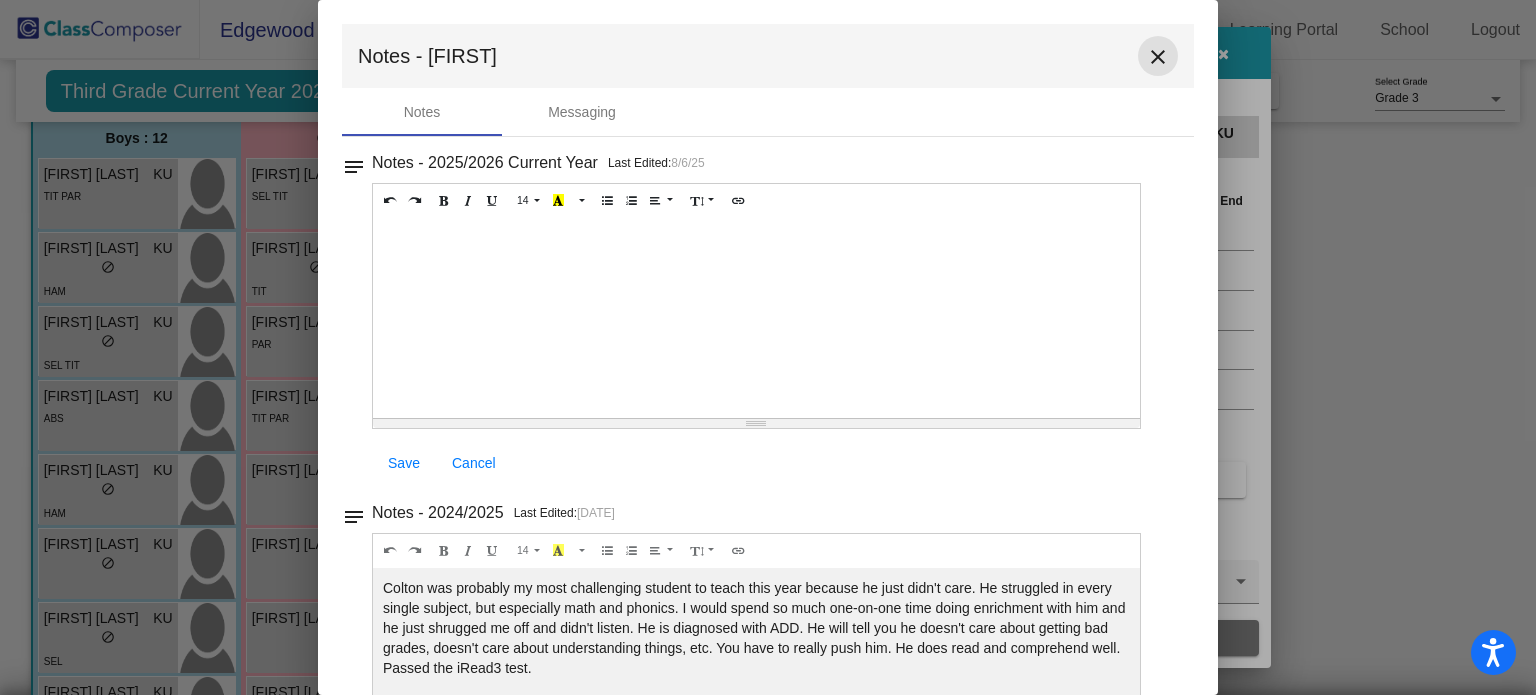 click on "close" at bounding box center (1158, 57) 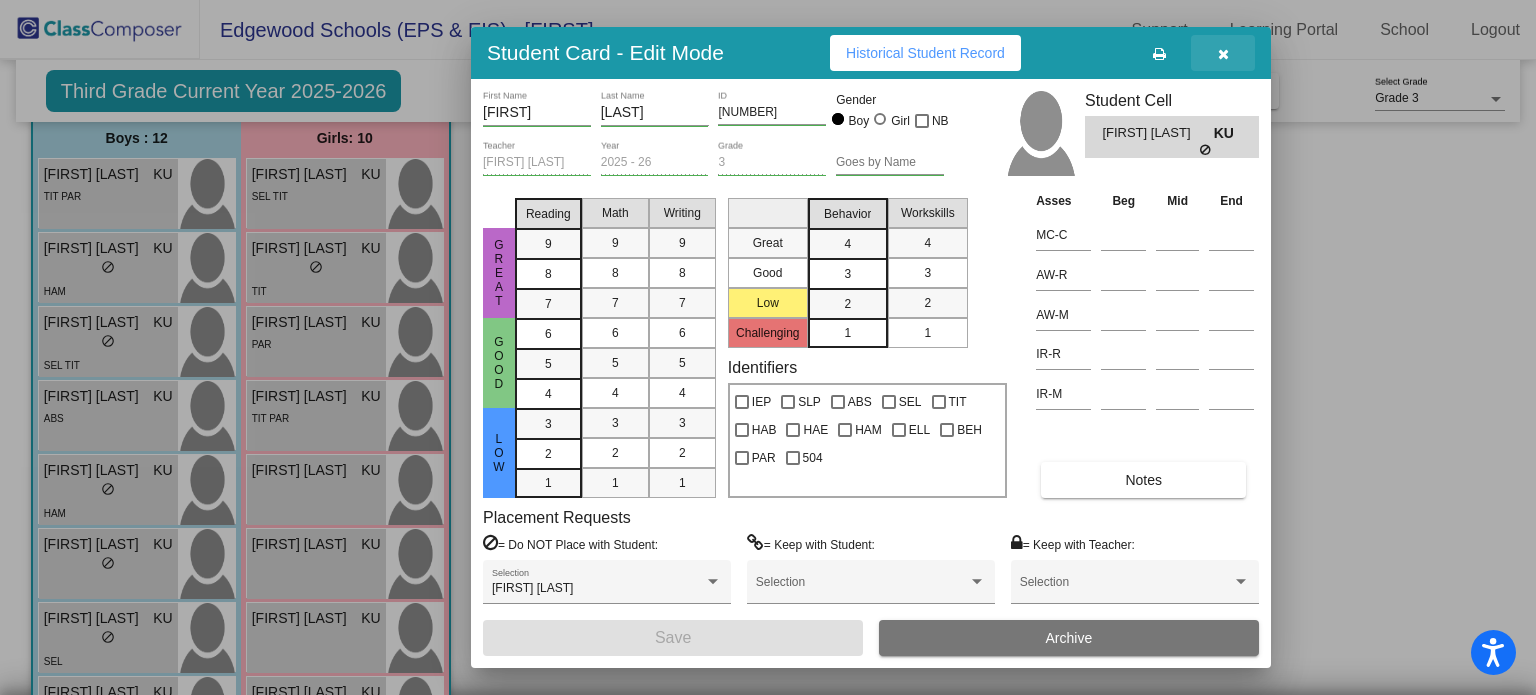 click at bounding box center [1223, 54] 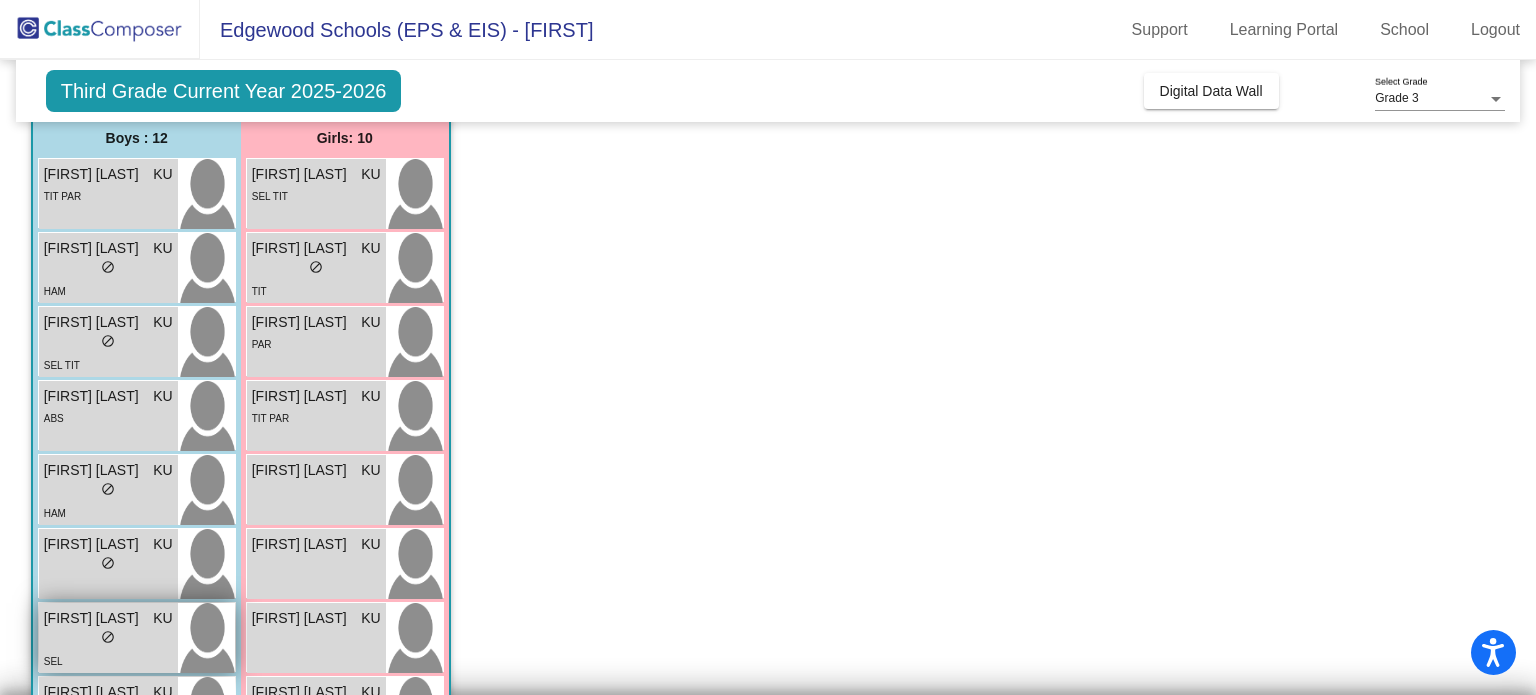 click on "[FIRST] [LAST]" at bounding box center [94, 618] 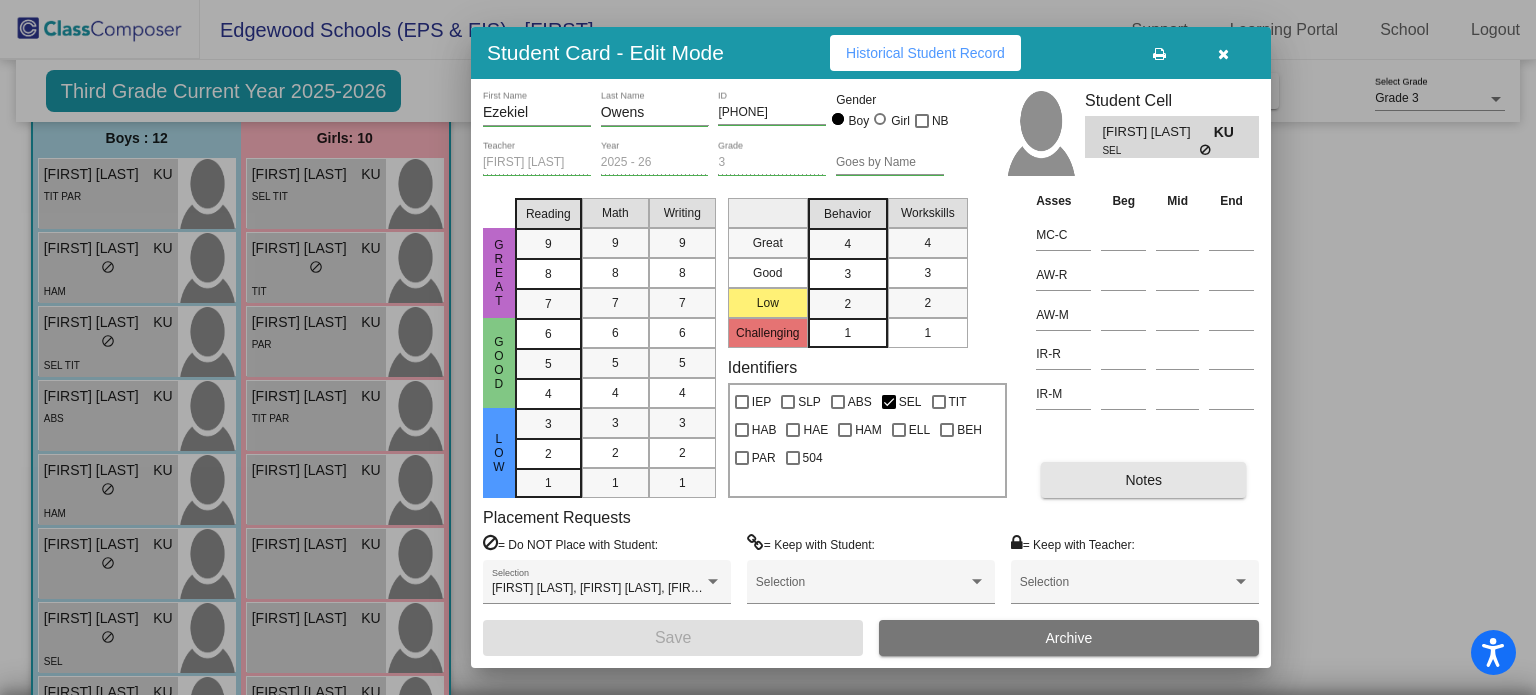 click on "Notes" at bounding box center (1143, 480) 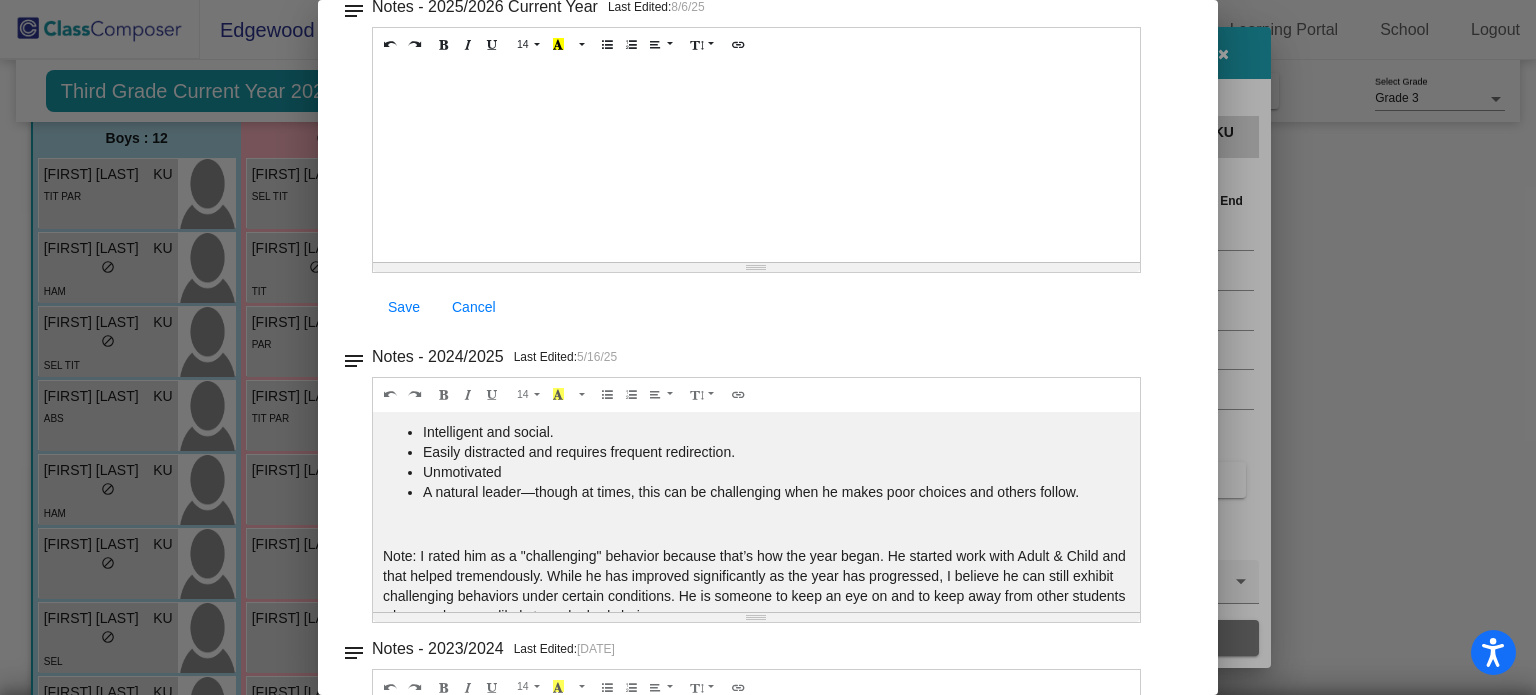 scroll, scrollTop: 160, scrollLeft: 0, axis: vertical 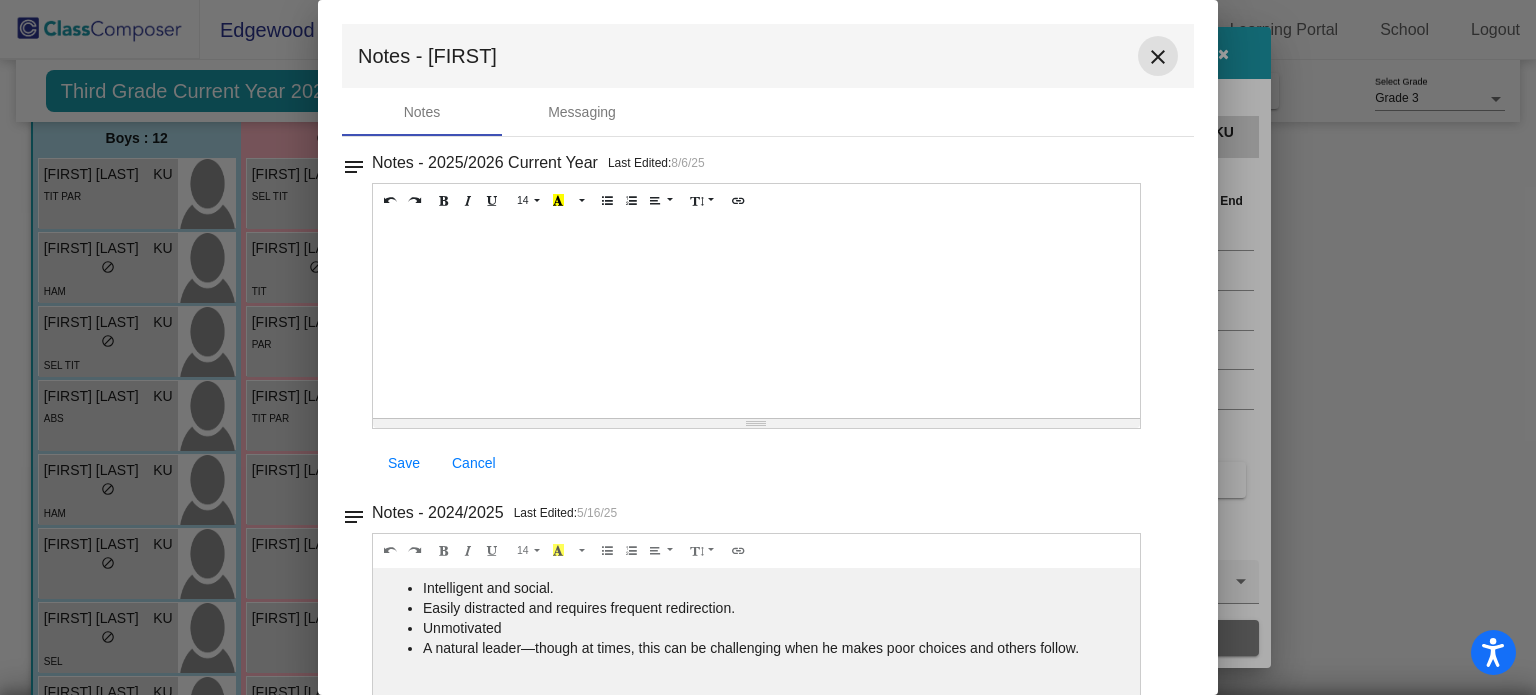 click on "close" at bounding box center [1158, 57] 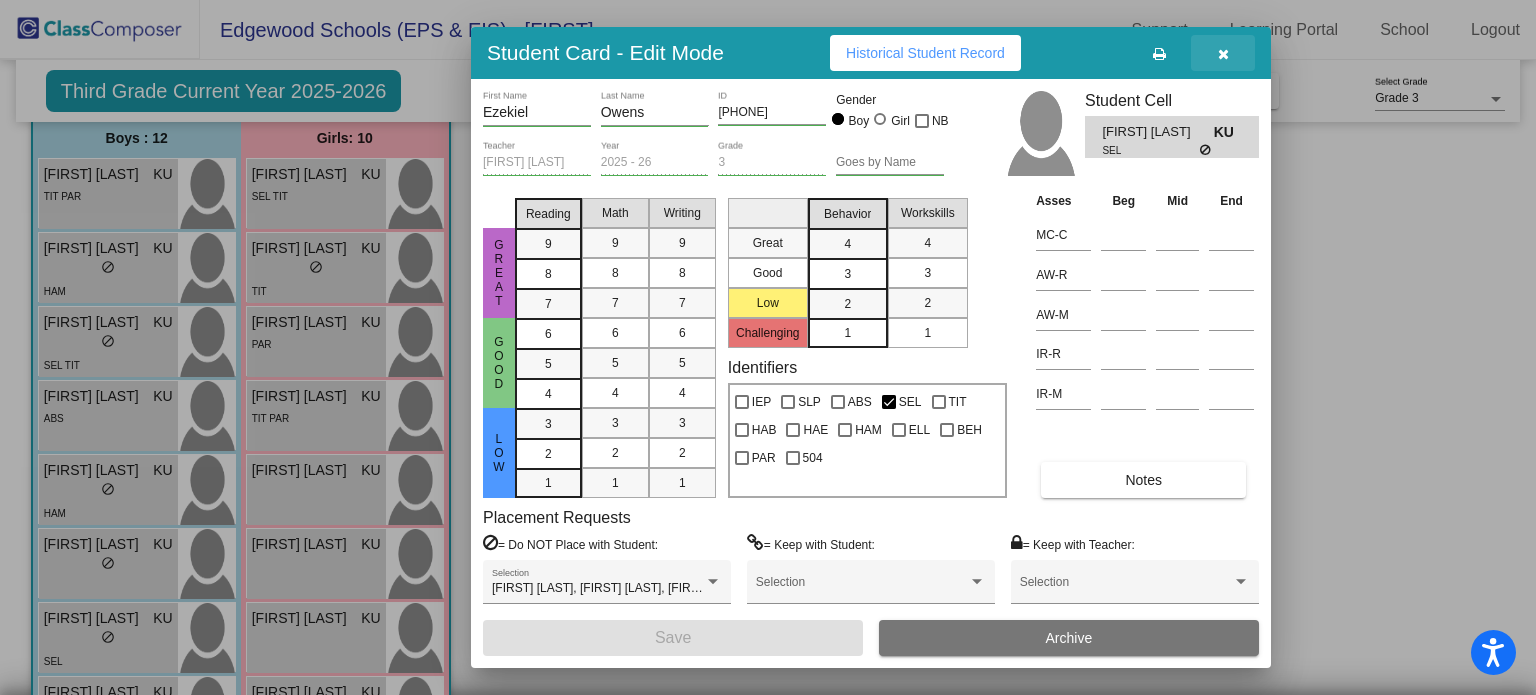 click at bounding box center [1223, 54] 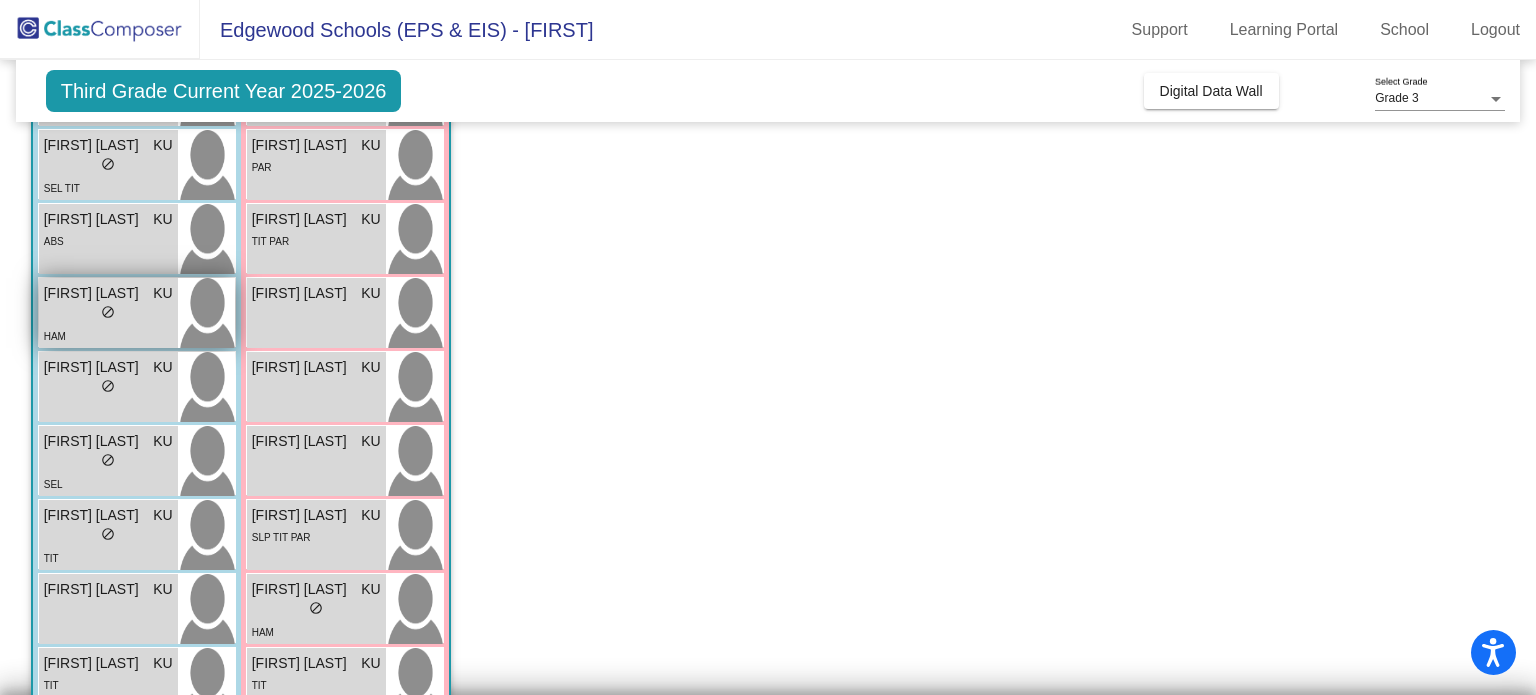 scroll, scrollTop: 343, scrollLeft: 0, axis: vertical 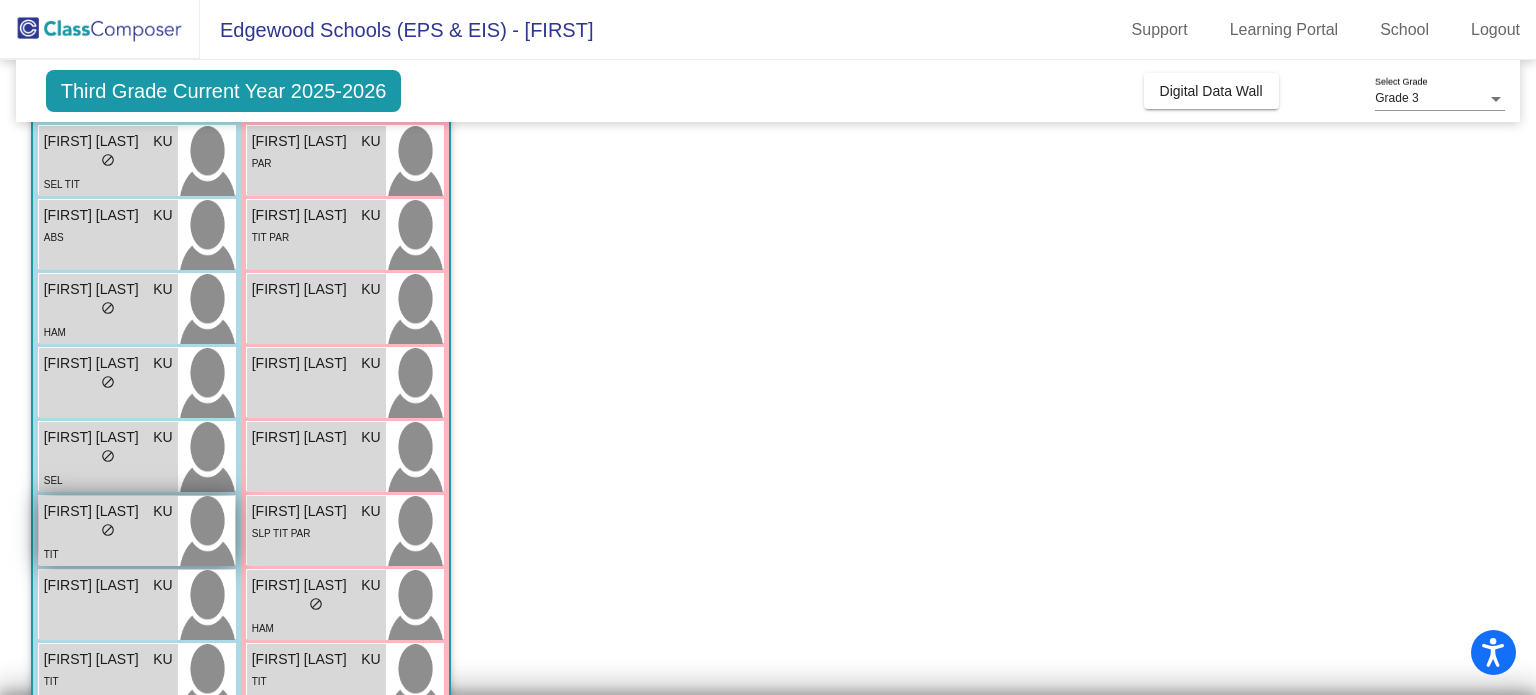 click on "[FIRST] [LAST]" at bounding box center [94, 511] 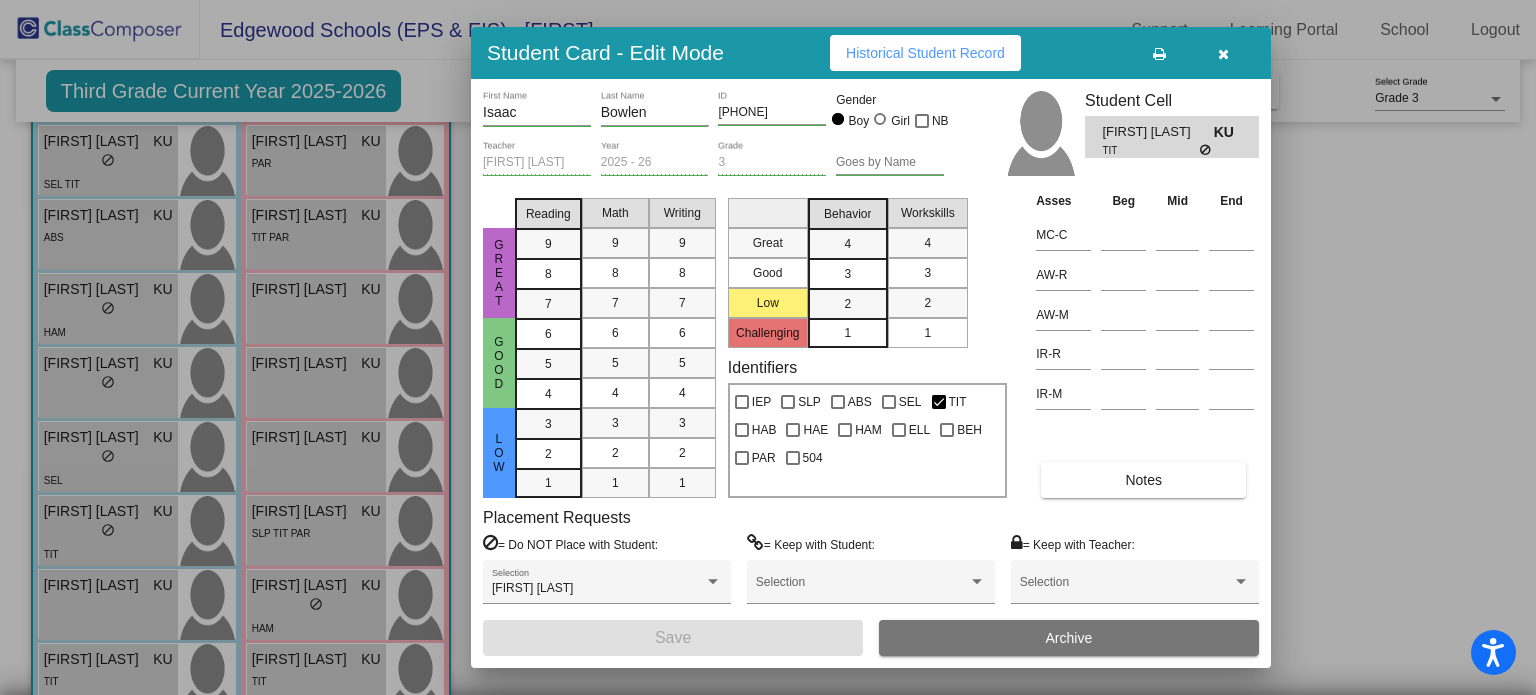 click on "Notes" at bounding box center [1143, 480] 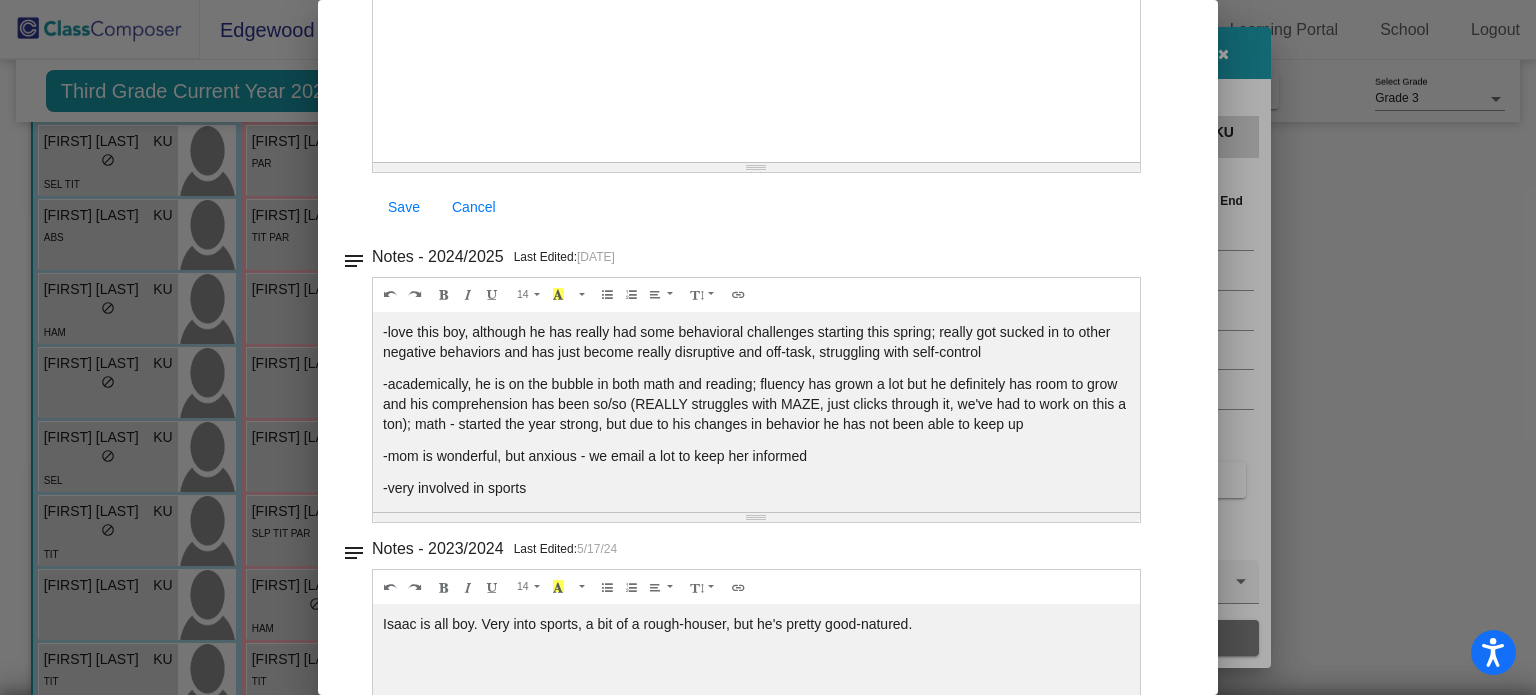 scroll, scrollTop: 0, scrollLeft: 0, axis: both 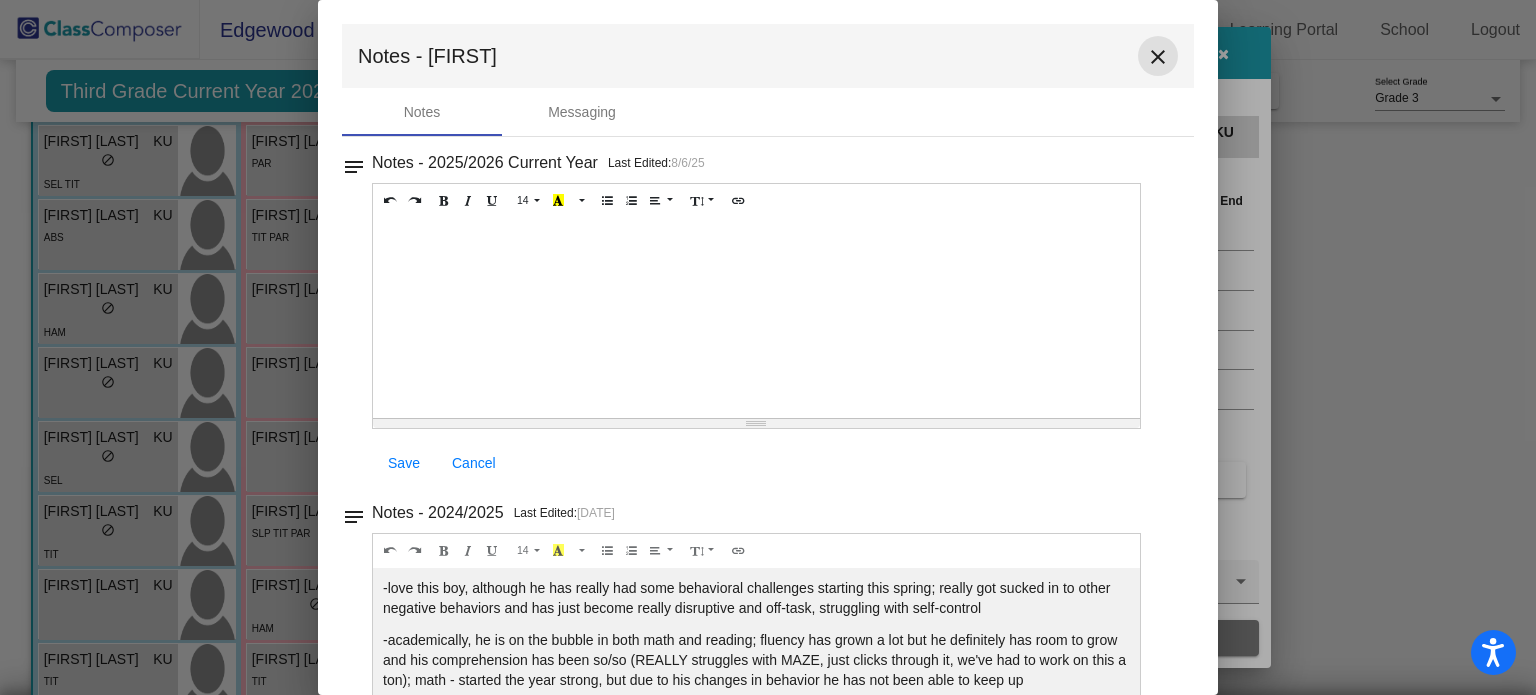 click on "close" at bounding box center (1158, 57) 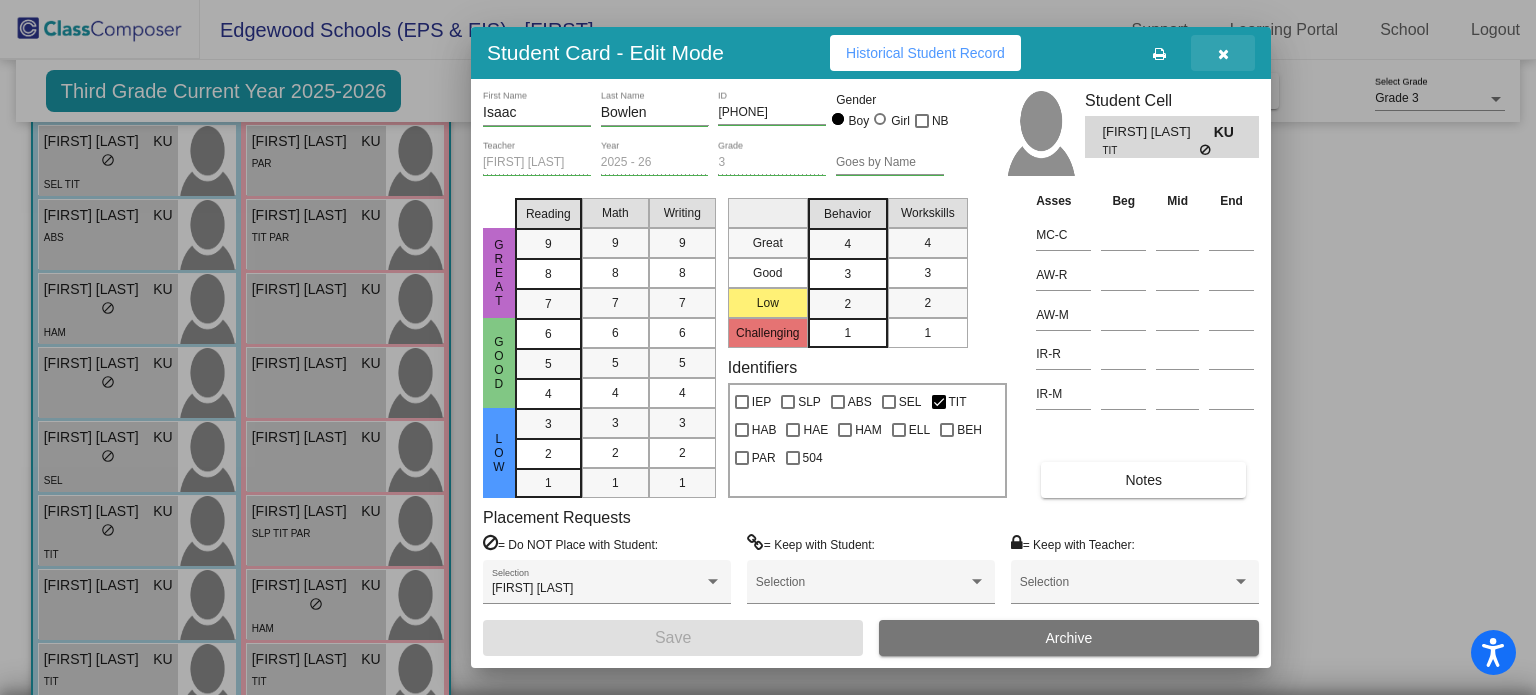 click at bounding box center [1223, 54] 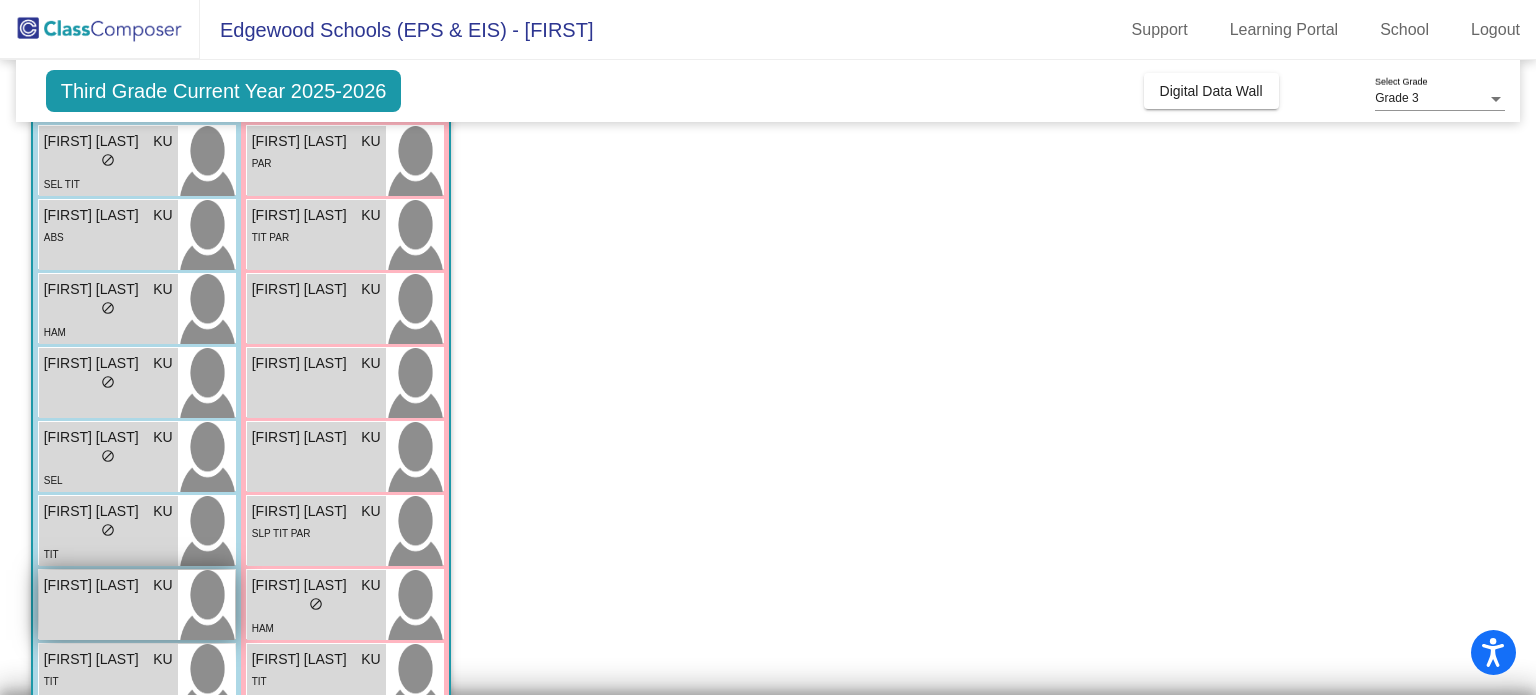 click on "[FIRST] [LAST]" at bounding box center (94, 585) 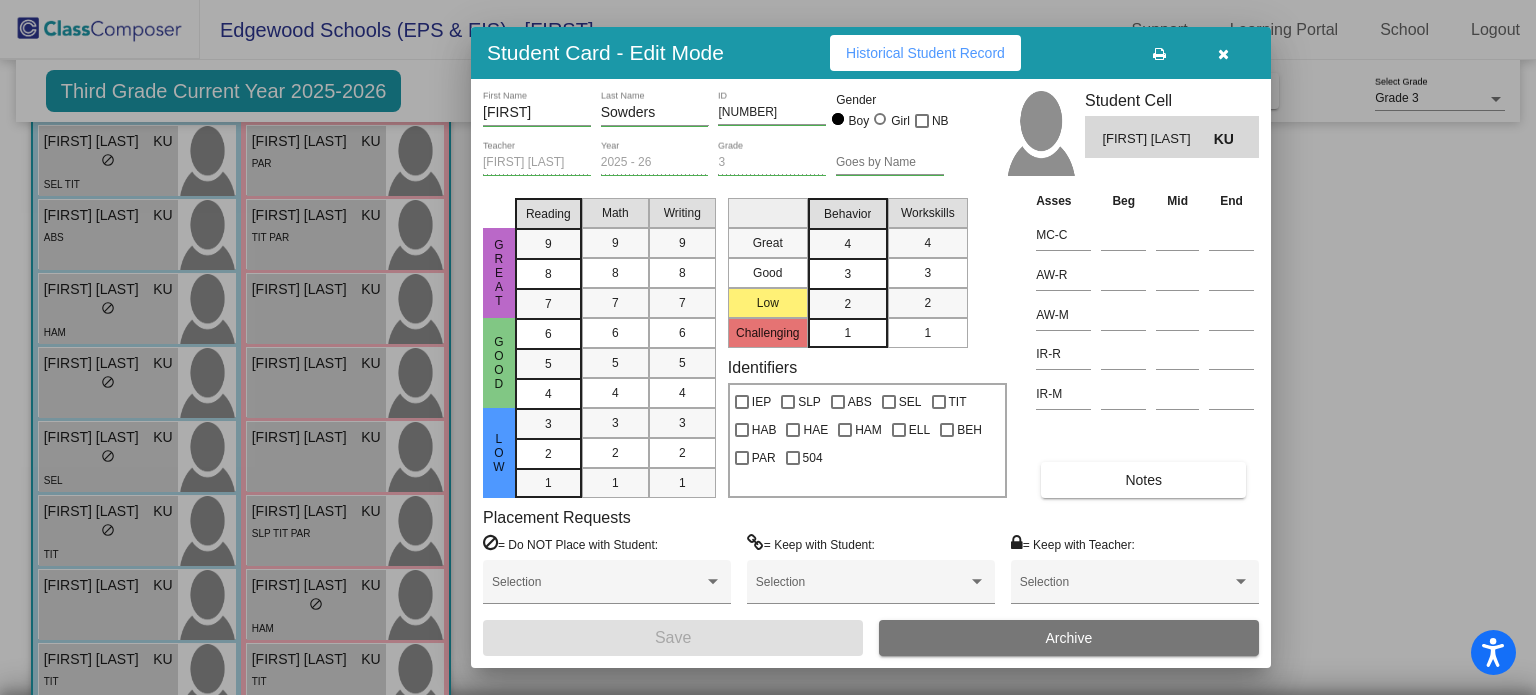 click on "[FIRST] [LAST]" at bounding box center [1157, 139] 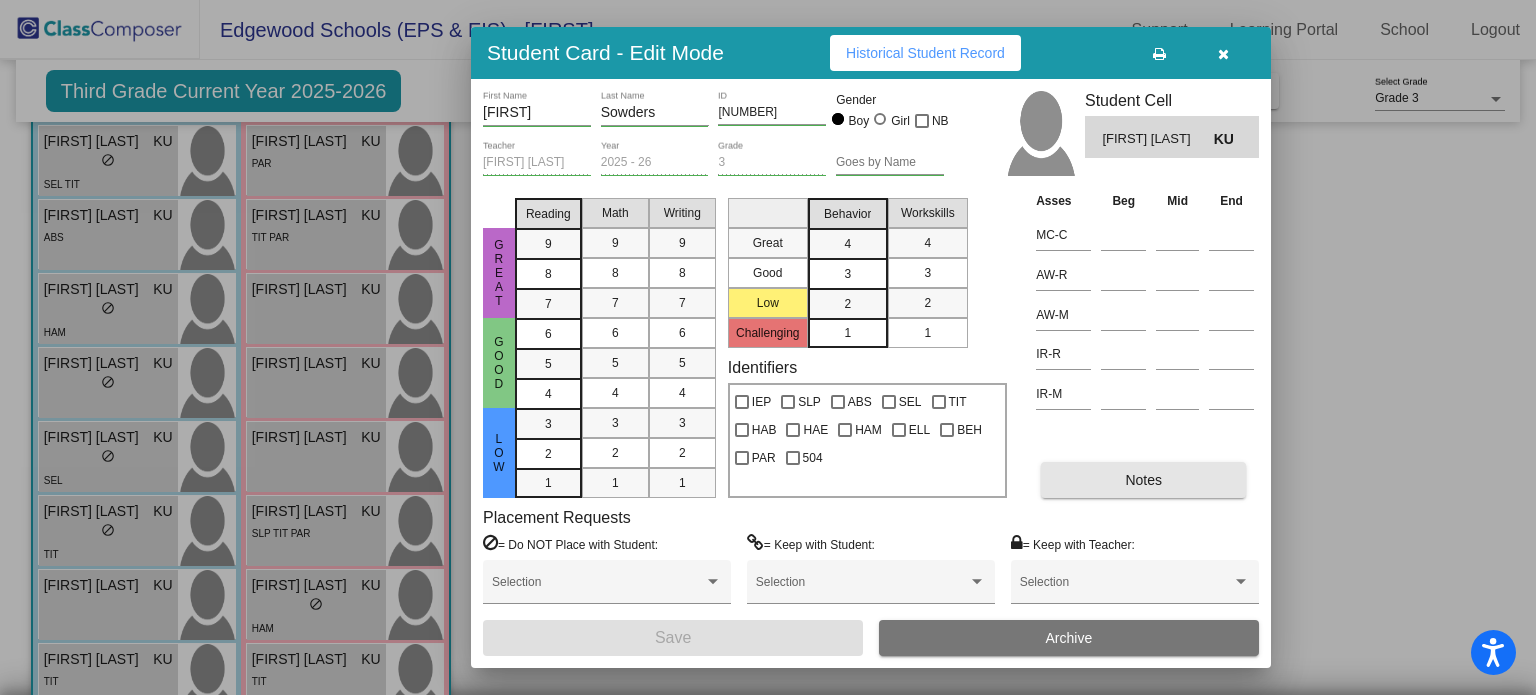 click on "Notes" at bounding box center [1143, 480] 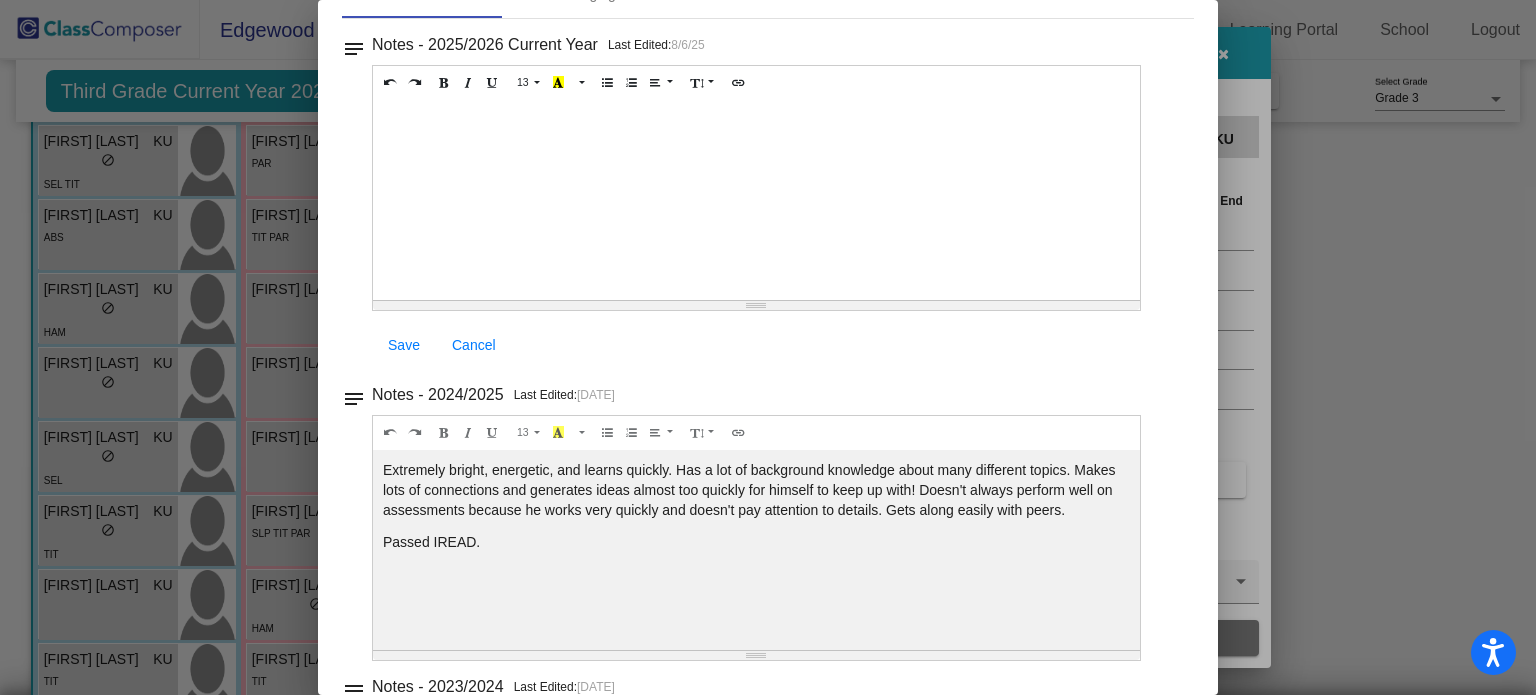 scroll, scrollTop: 0, scrollLeft: 0, axis: both 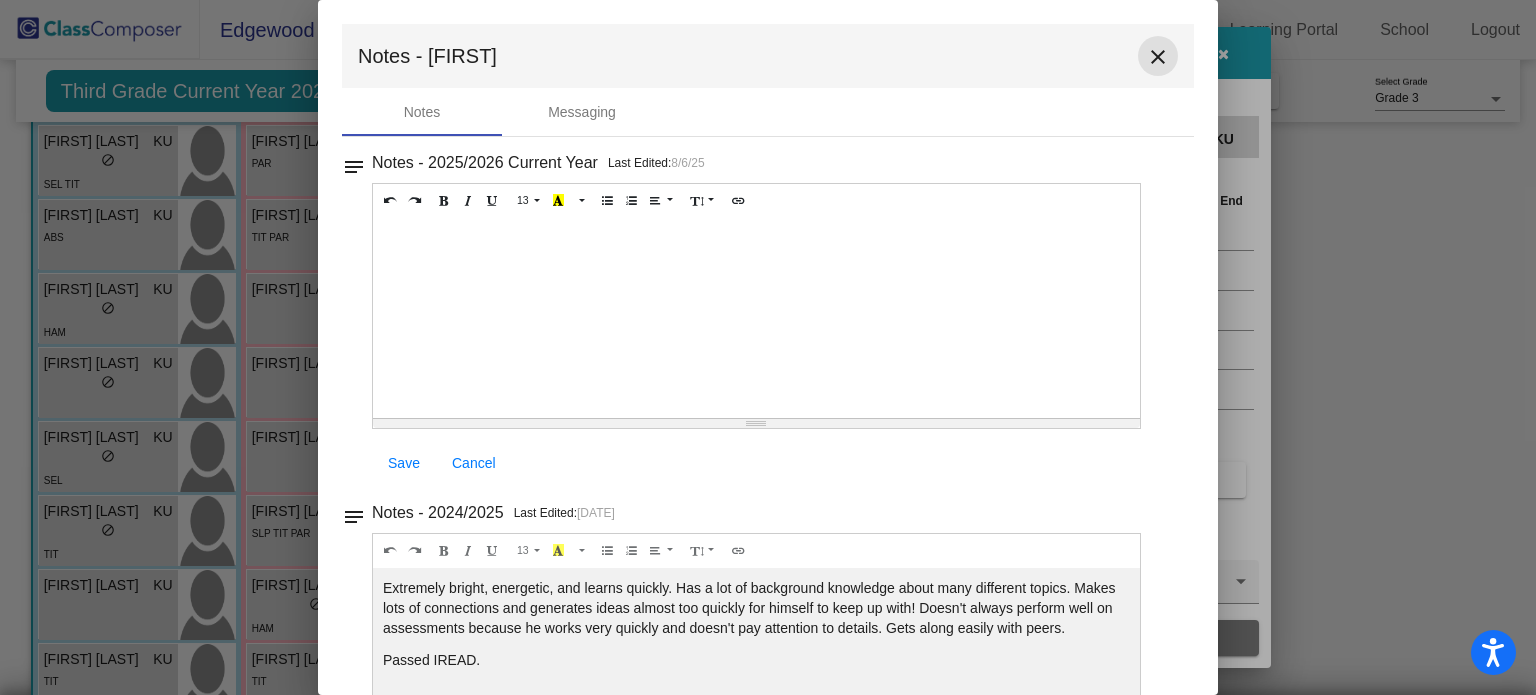 click on "close" at bounding box center (1158, 57) 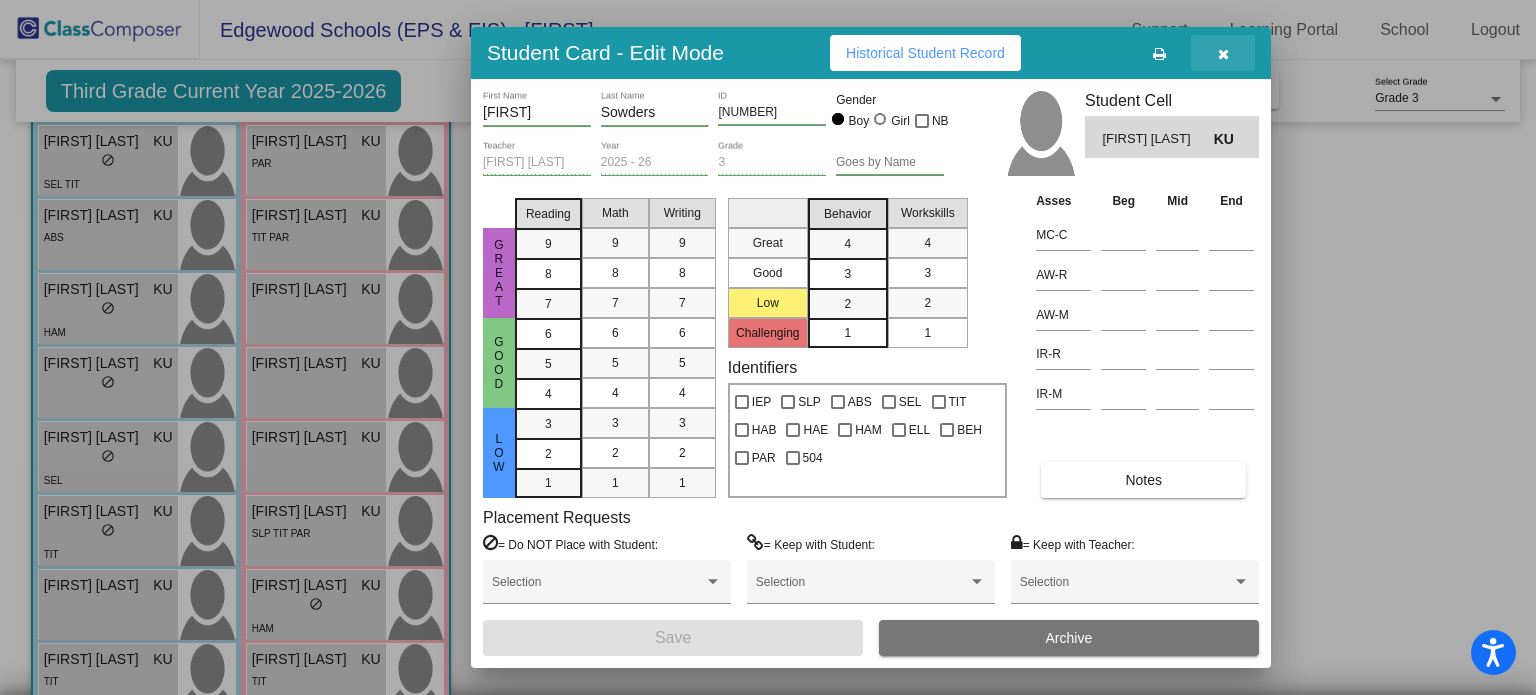 click at bounding box center (1223, 54) 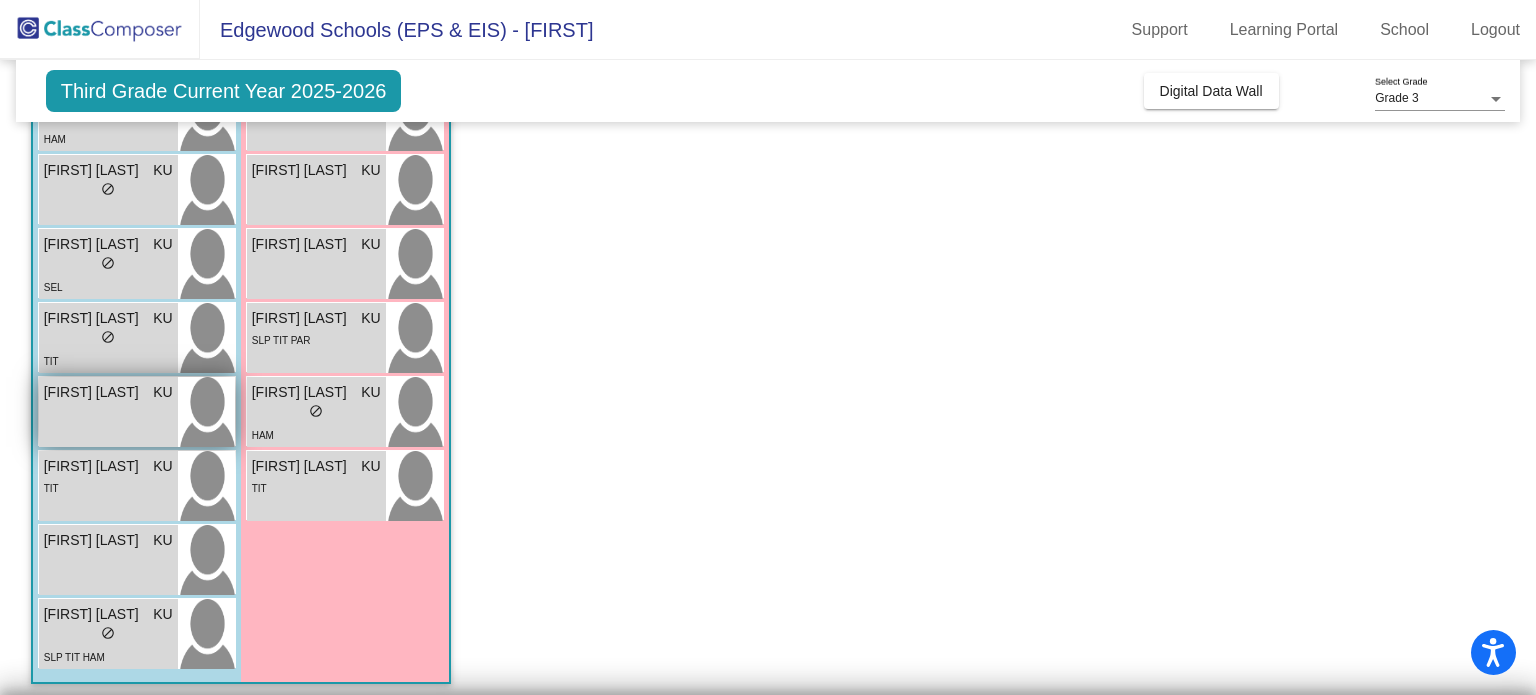 scroll, scrollTop: 544, scrollLeft: 0, axis: vertical 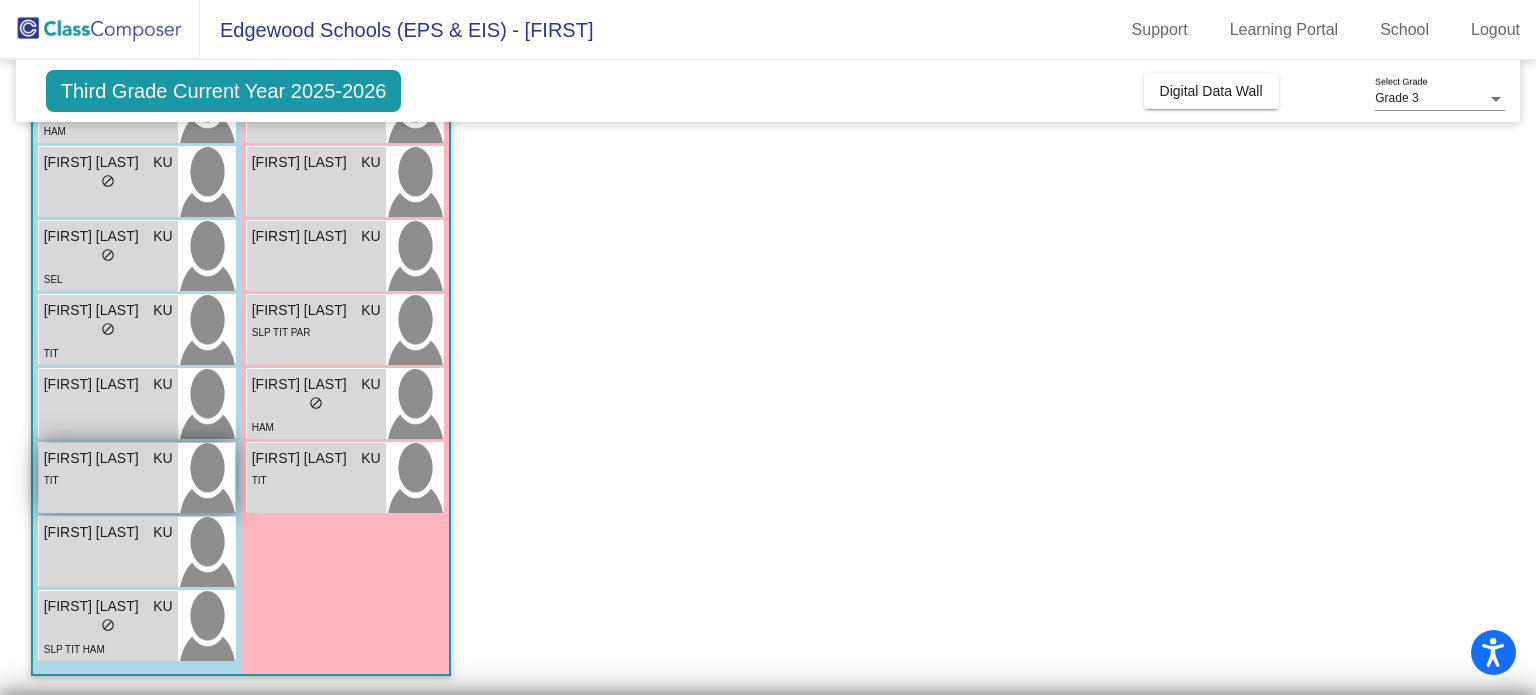 click on "TIT" at bounding box center [108, 479] 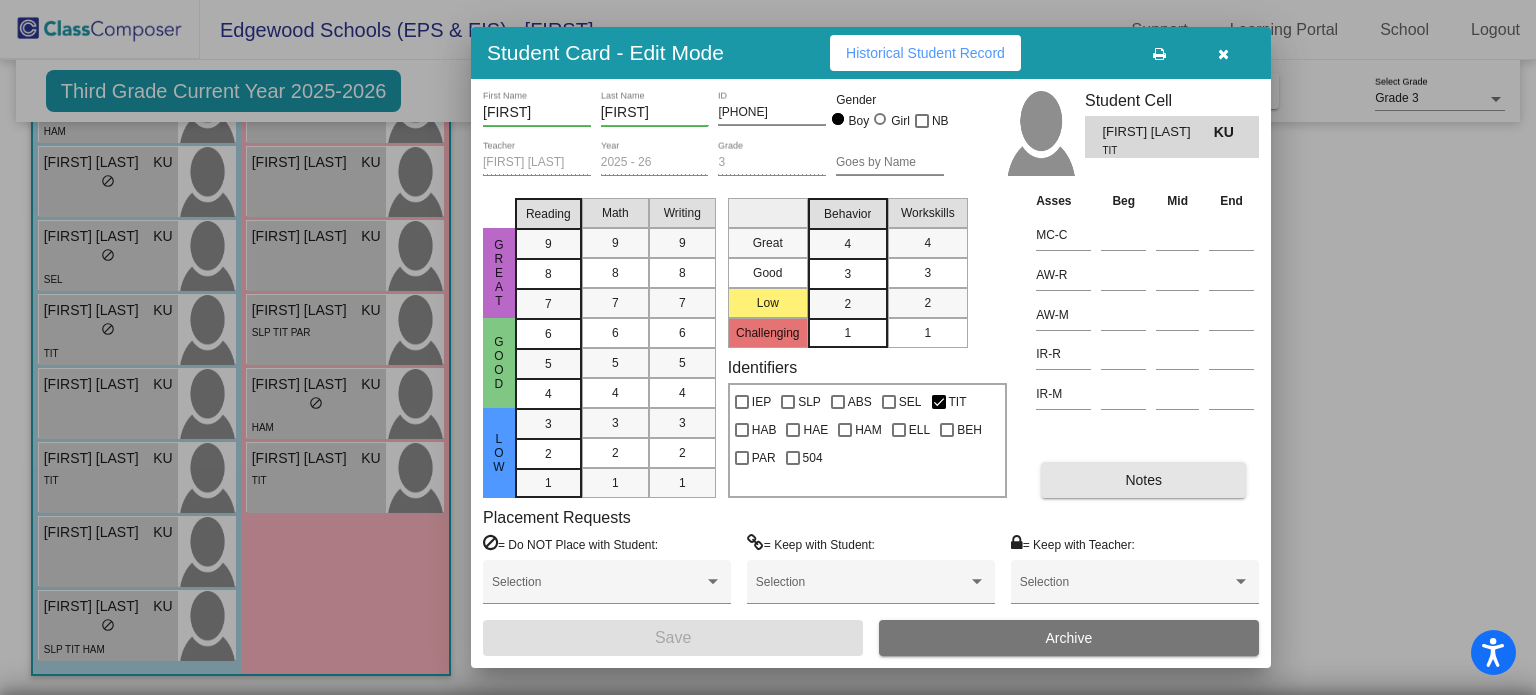 click on "Notes" at bounding box center (1143, 480) 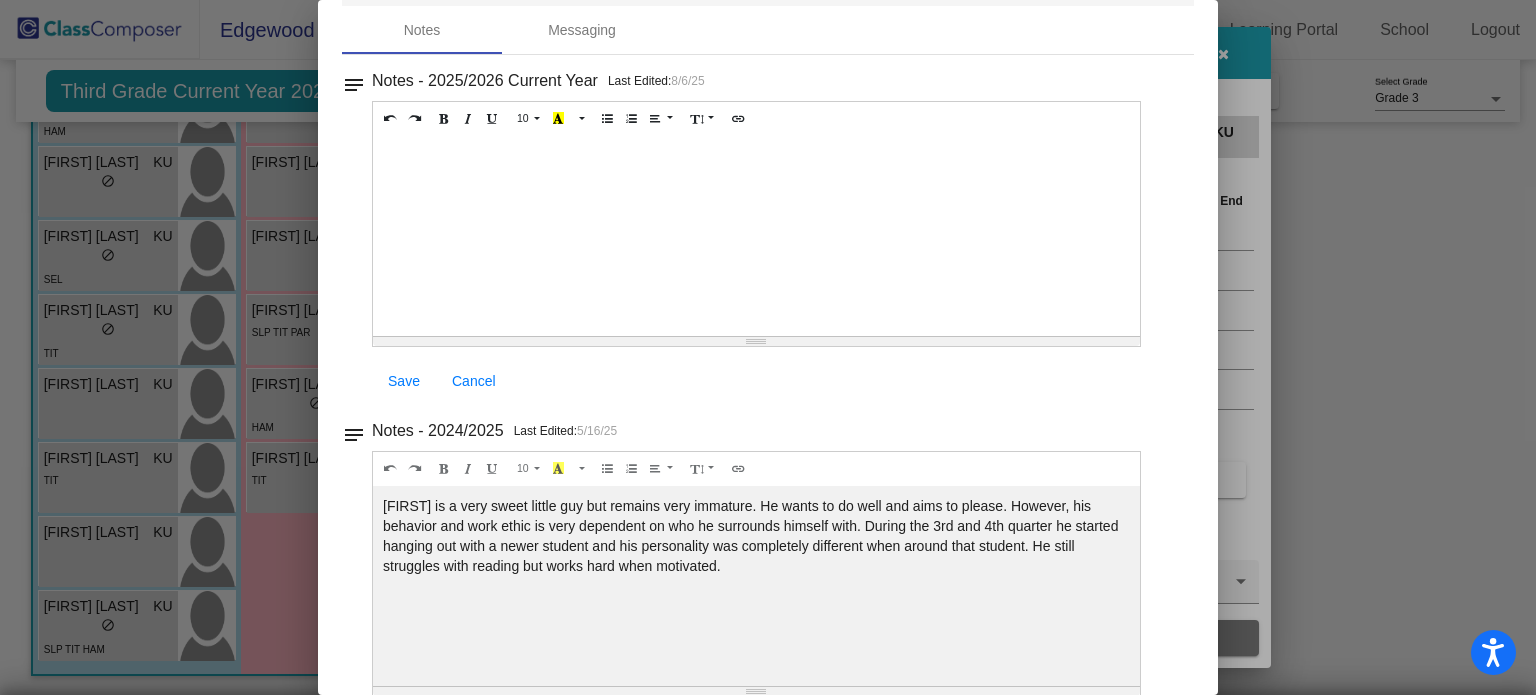 scroll, scrollTop: 0, scrollLeft: 0, axis: both 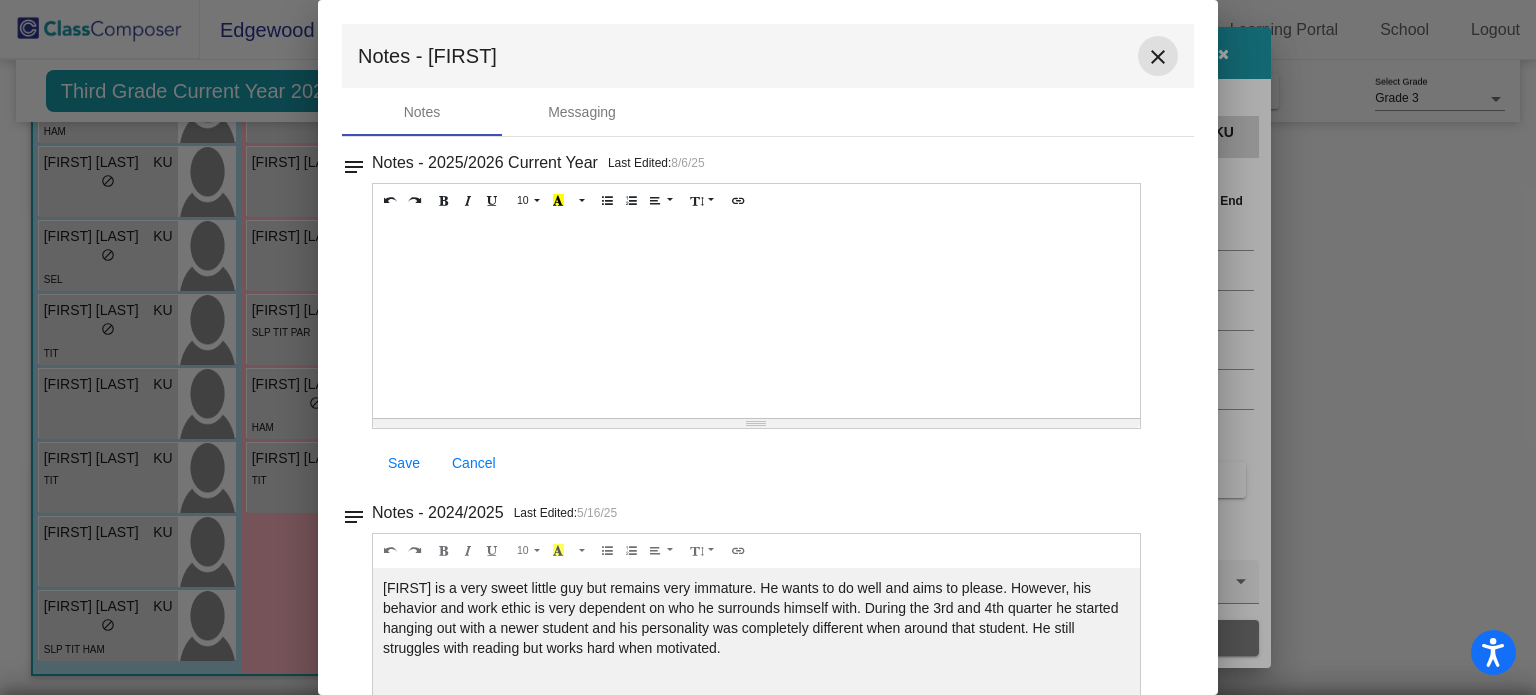click on "close" at bounding box center (1158, 56) 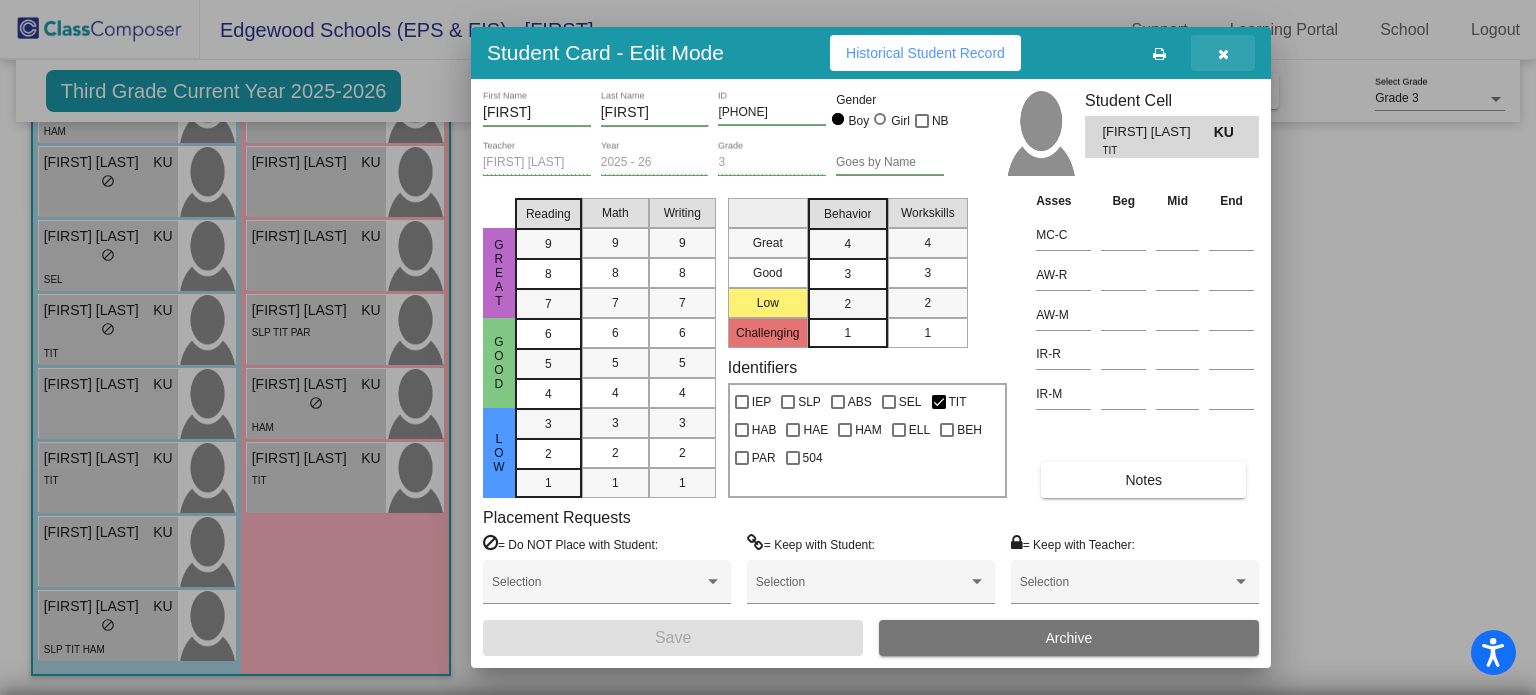 click at bounding box center [1223, 53] 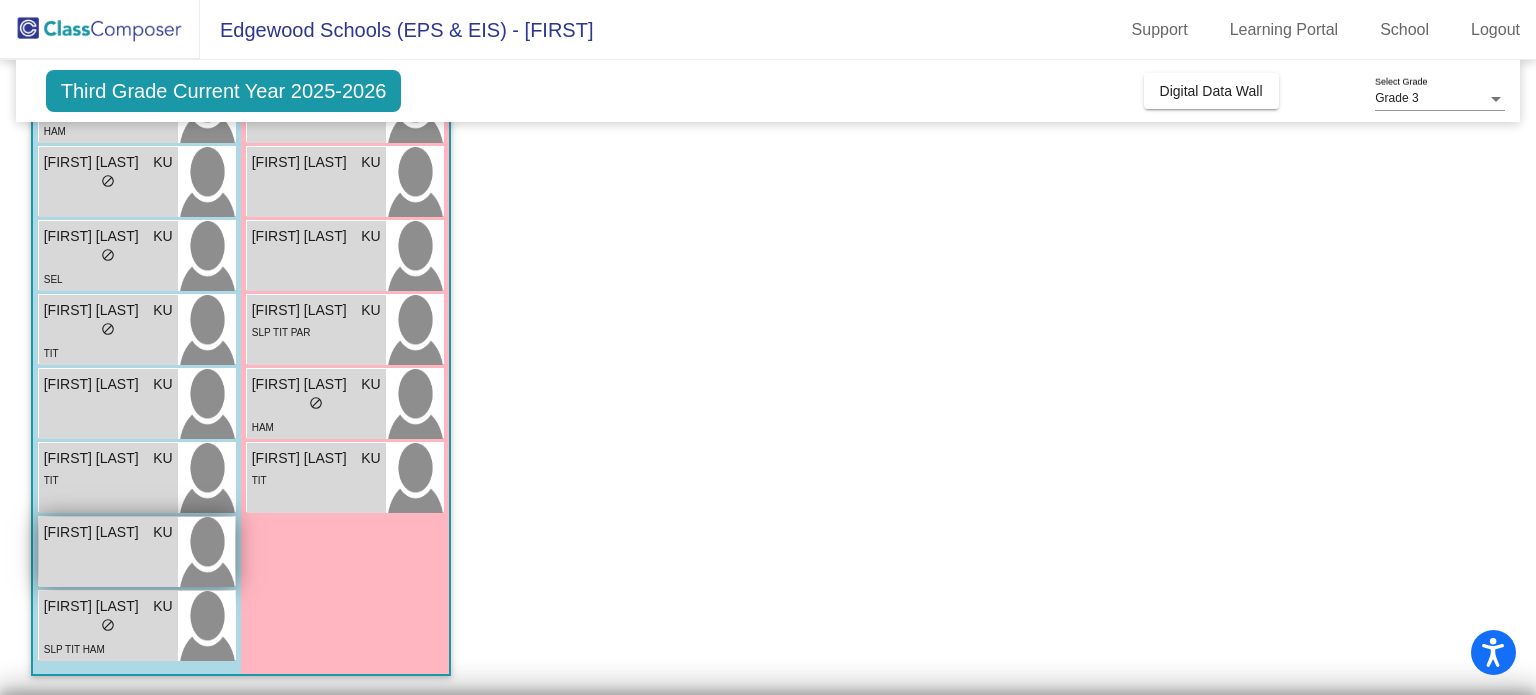 click on "[FIRST] [LAST]" at bounding box center (108, 552) 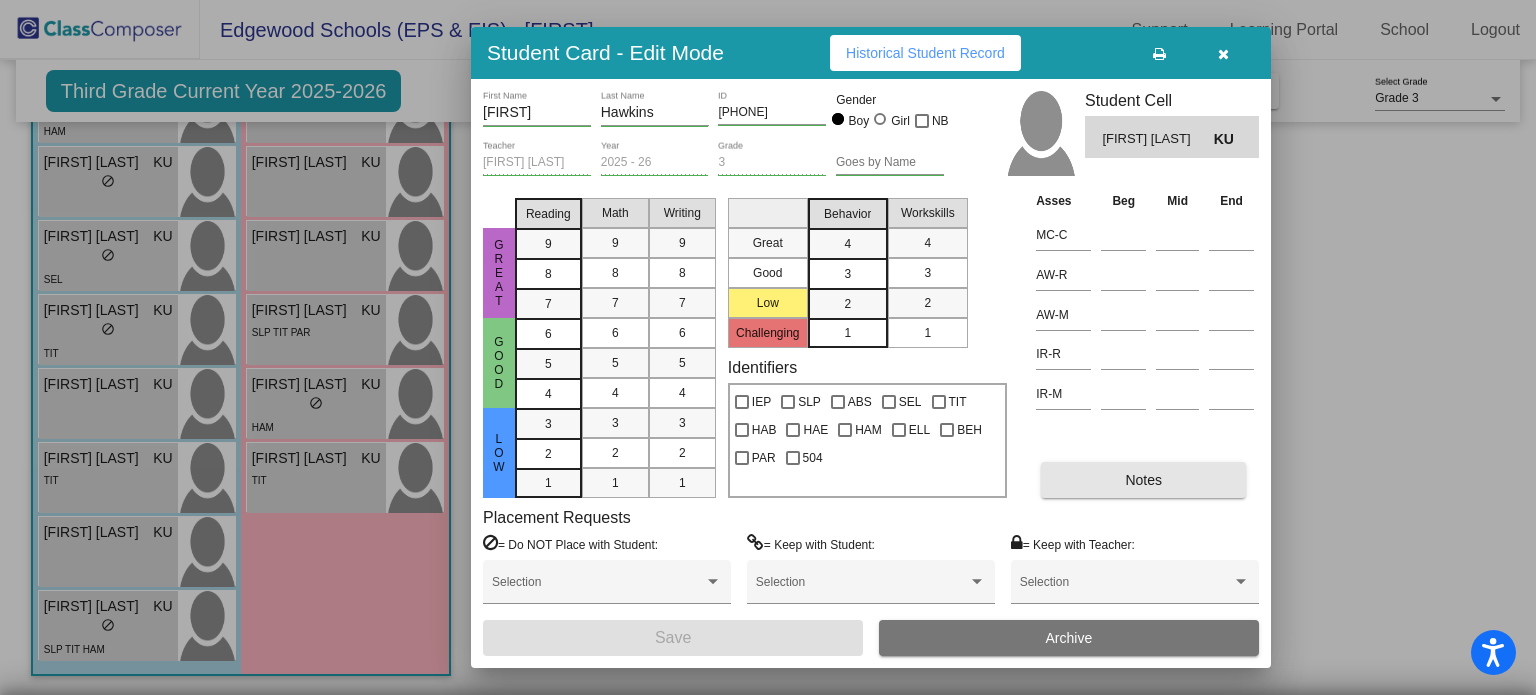 click on "Notes" at bounding box center (1143, 480) 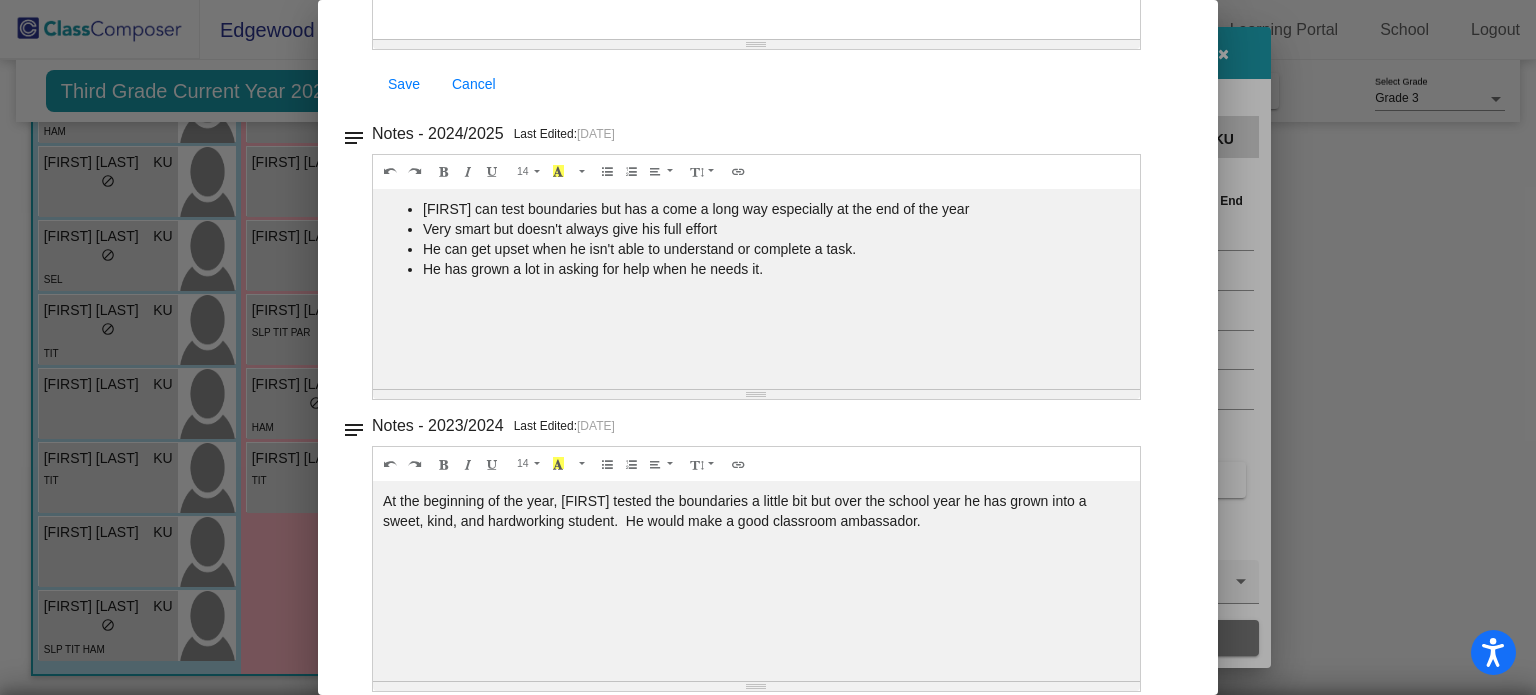 scroll, scrollTop: 0, scrollLeft: 0, axis: both 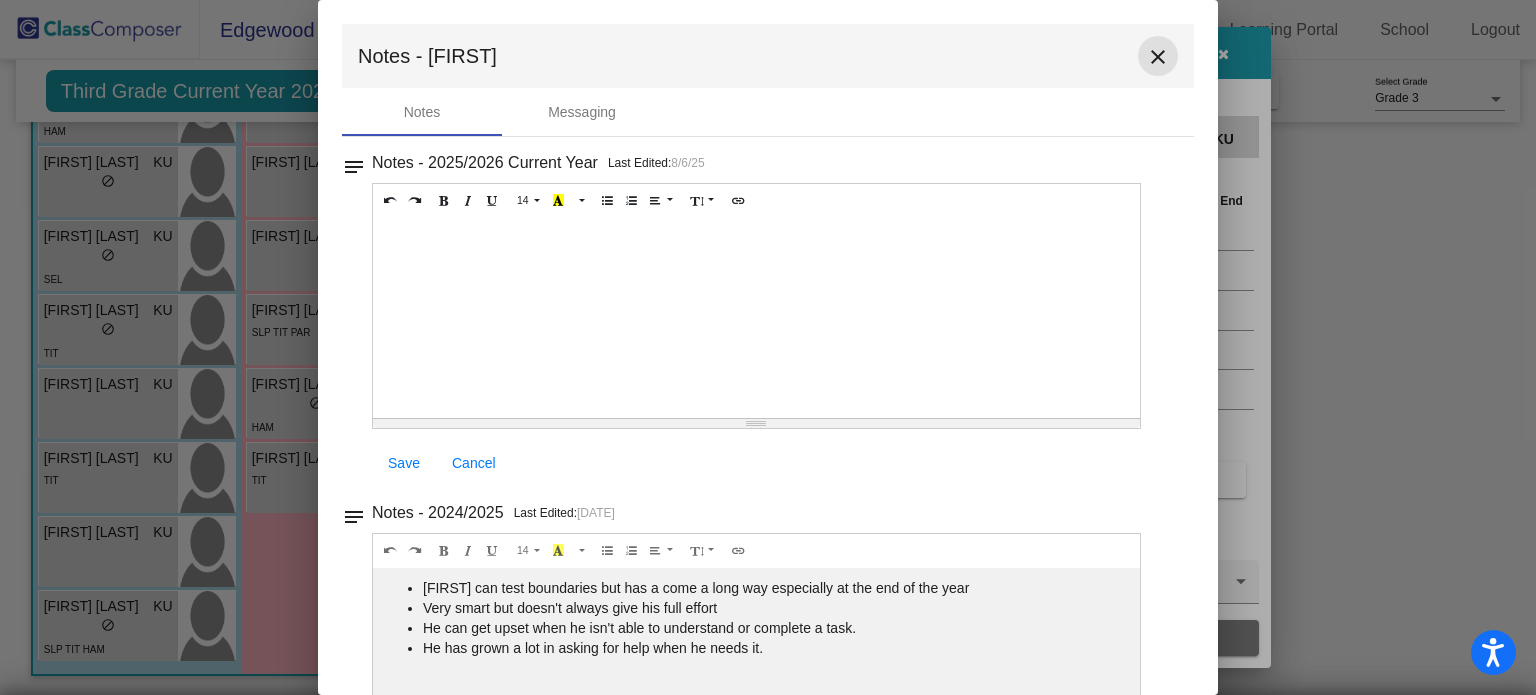 click on "close" at bounding box center (1158, 57) 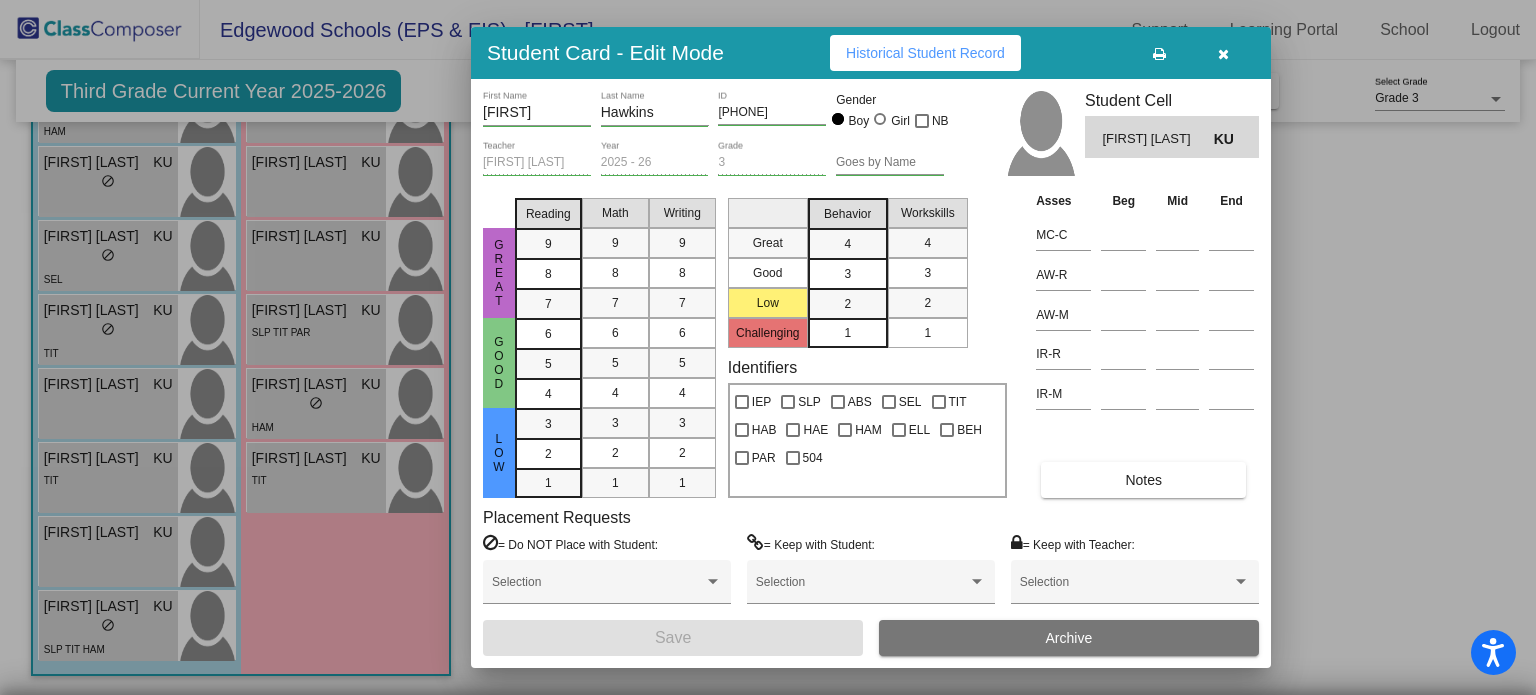 click at bounding box center [1223, 54] 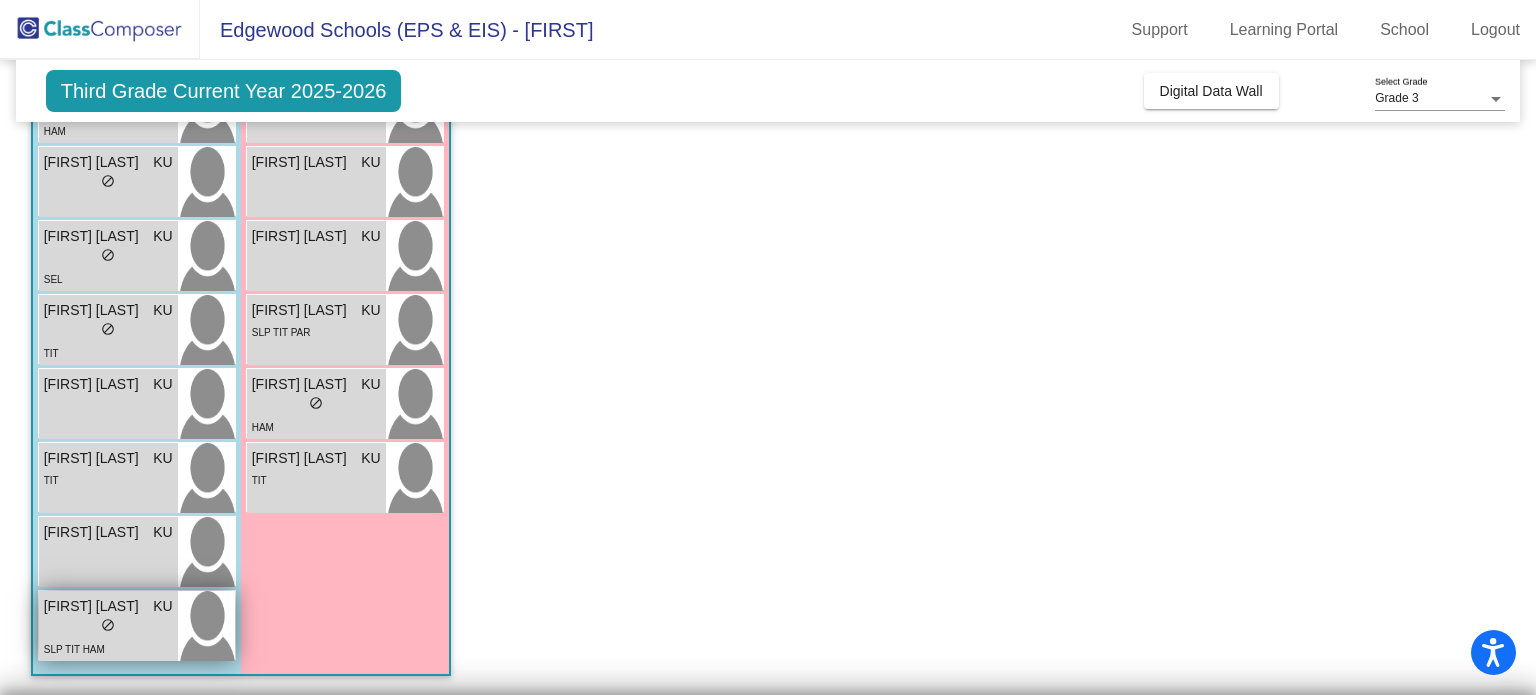 click on "[FIRST] [LAST]" at bounding box center [94, 606] 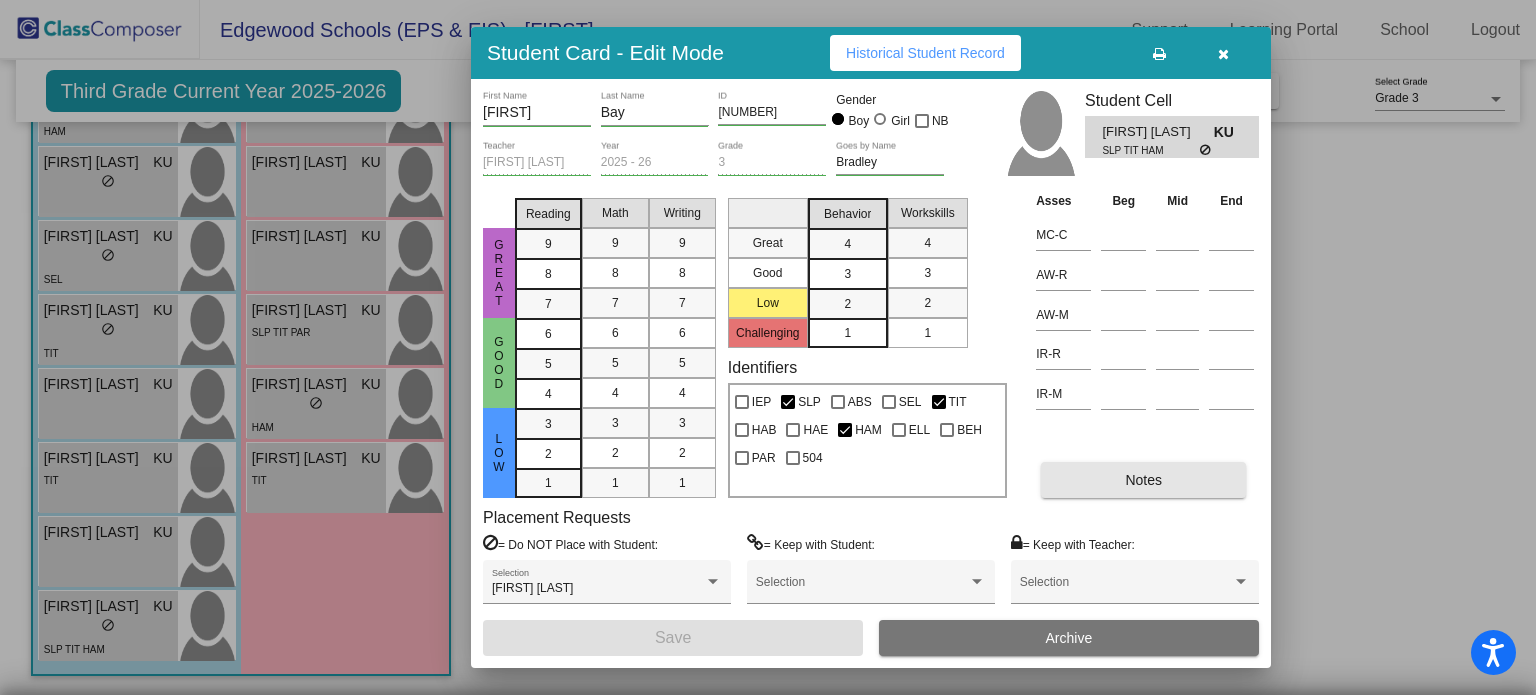 click on "Notes" at bounding box center (1143, 480) 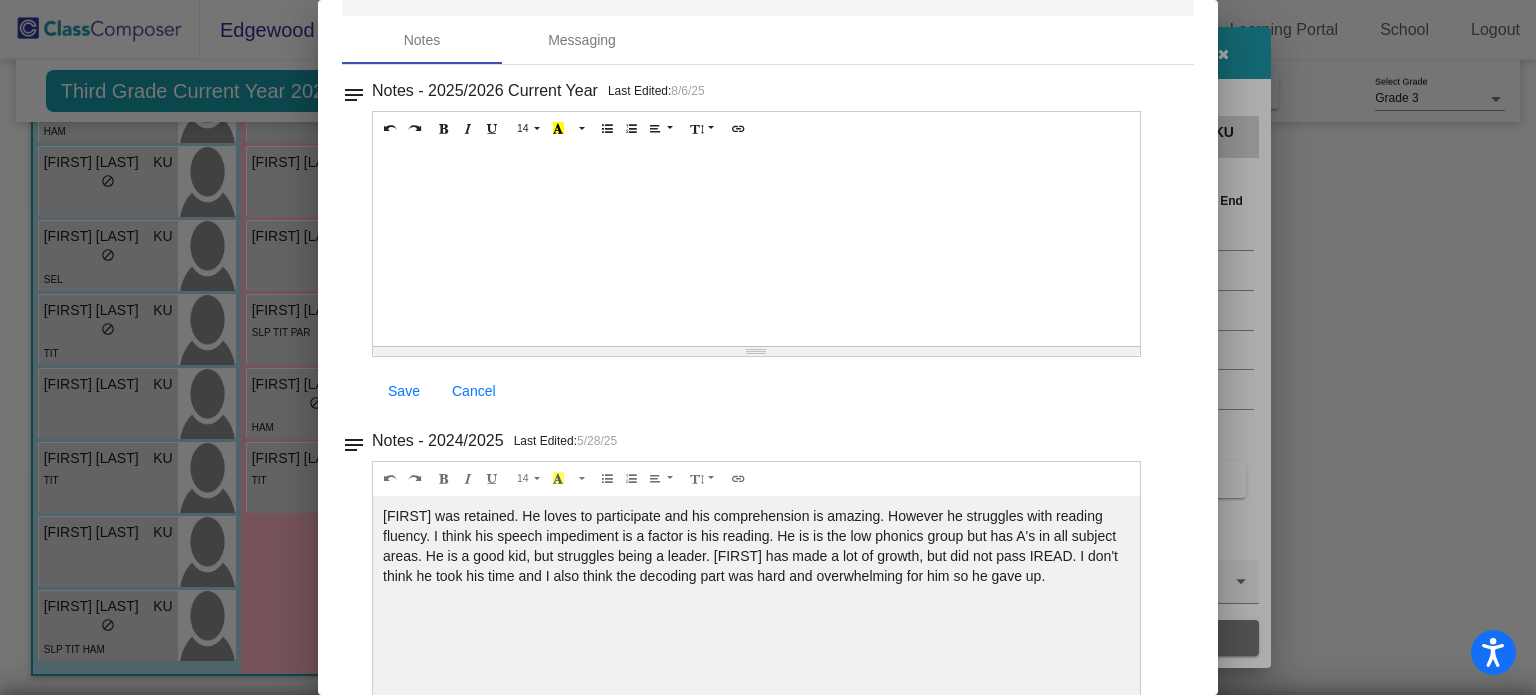 scroll, scrollTop: 0, scrollLeft: 0, axis: both 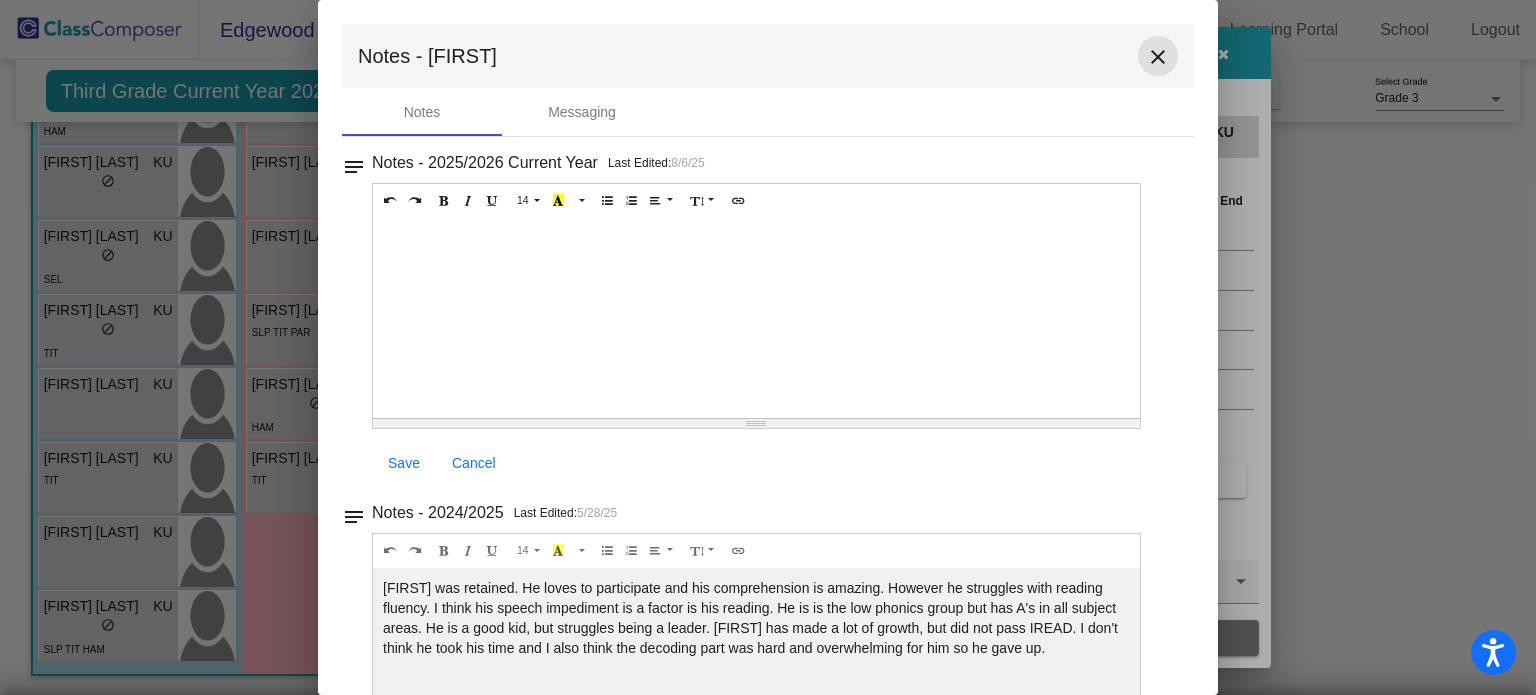 click on "close" at bounding box center (1158, 56) 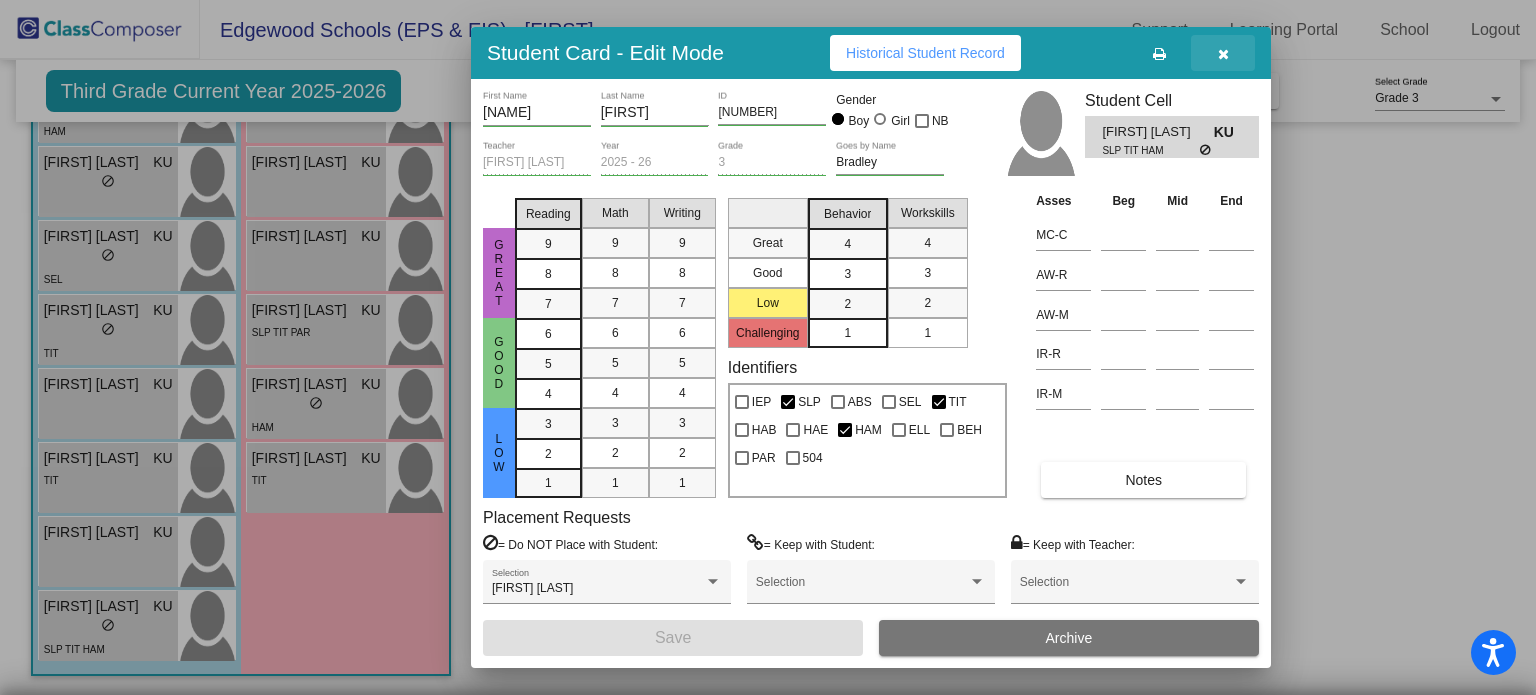 click at bounding box center (1223, 53) 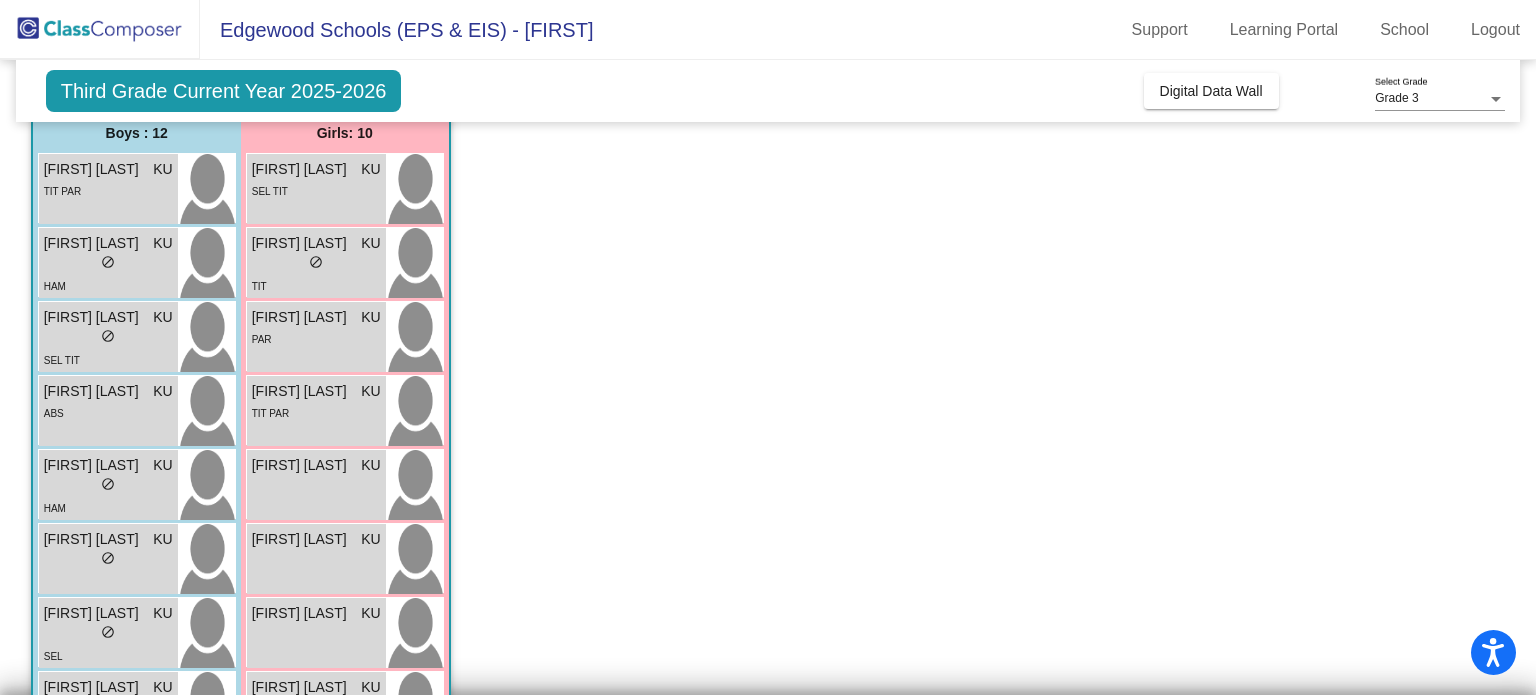 scroll, scrollTop: 159, scrollLeft: 0, axis: vertical 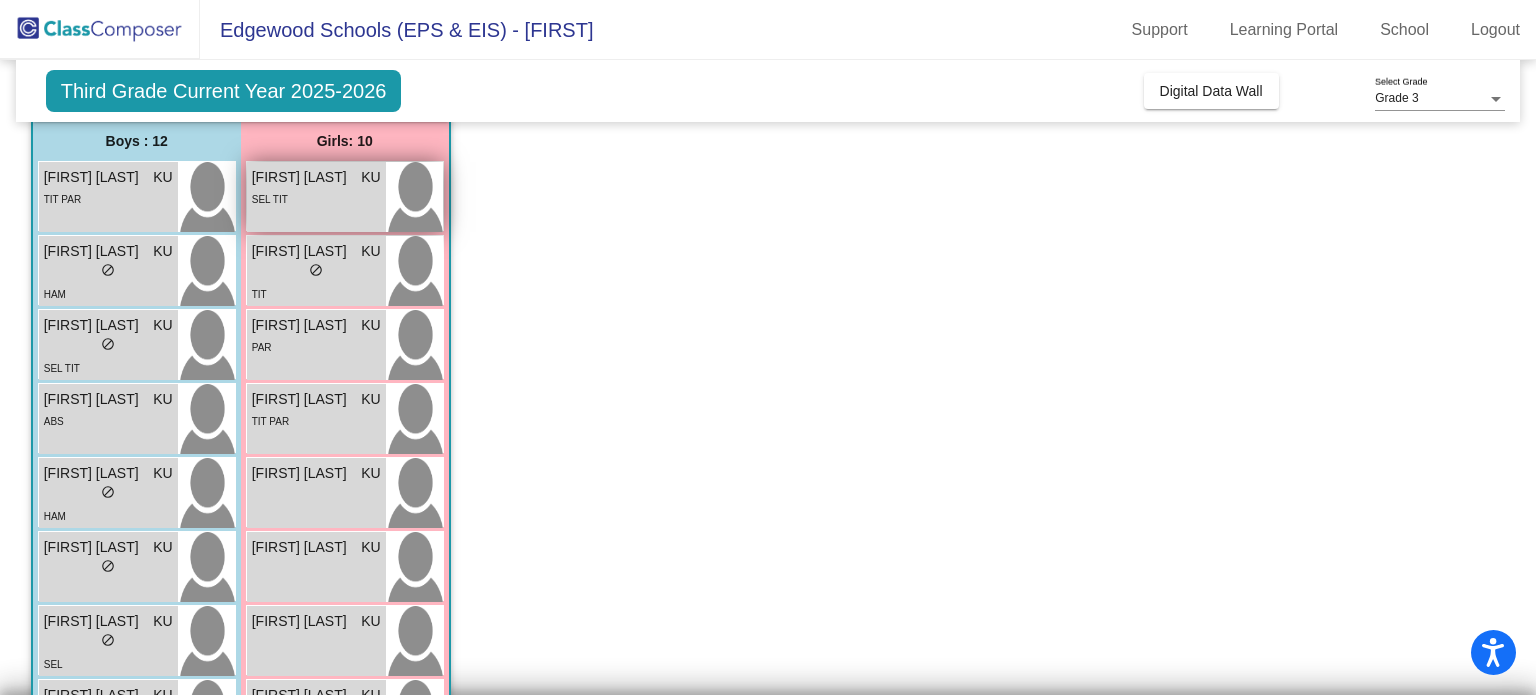 click on "SEL TIT" at bounding box center (316, 198) 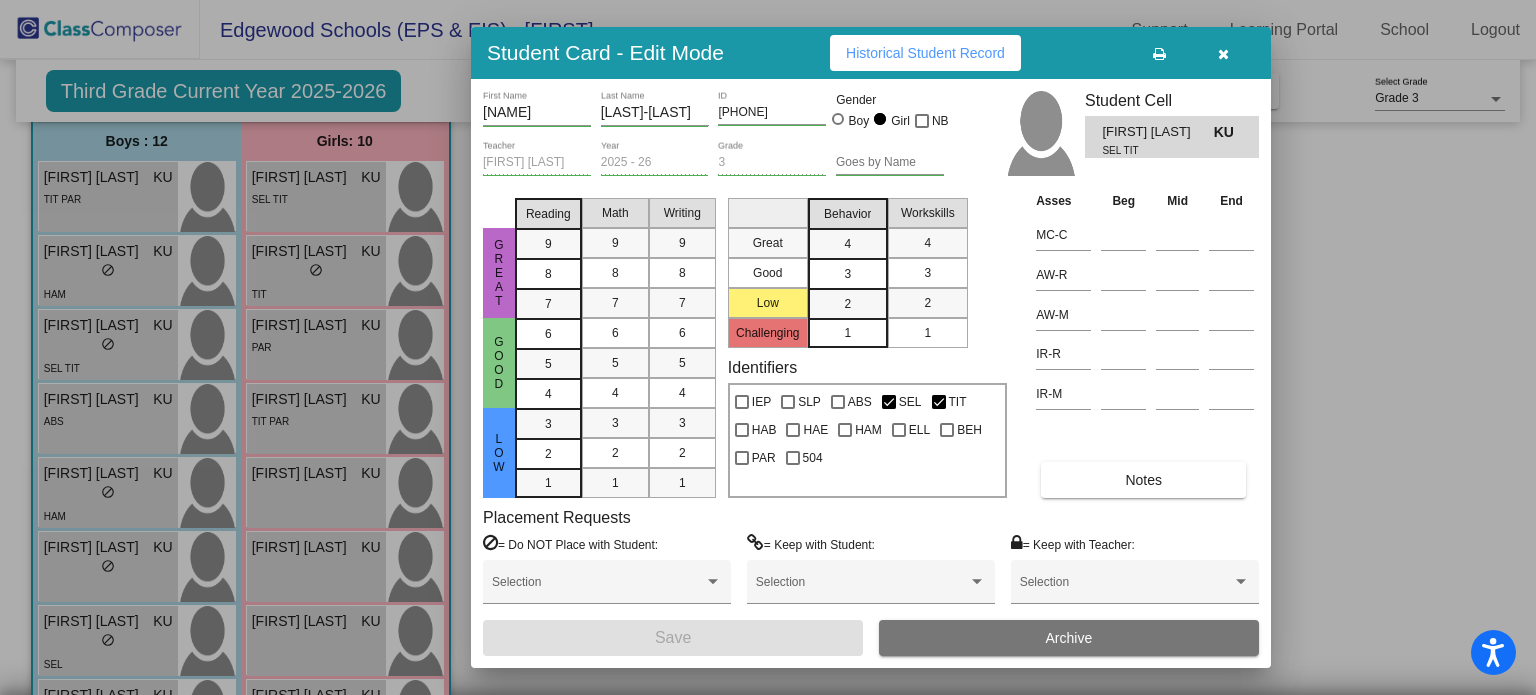 click on "Notes" at bounding box center (1143, 480) 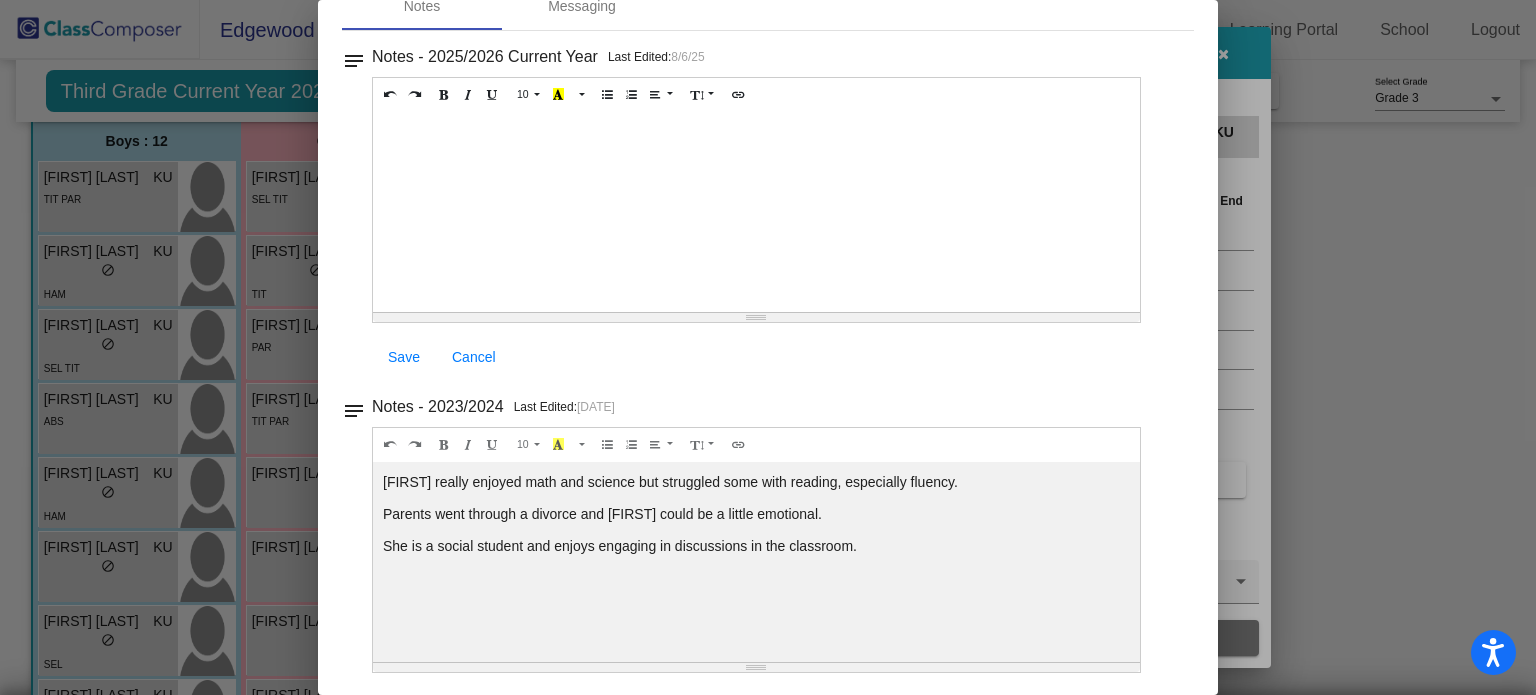 scroll, scrollTop: 0, scrollLeft: 0, axis: both 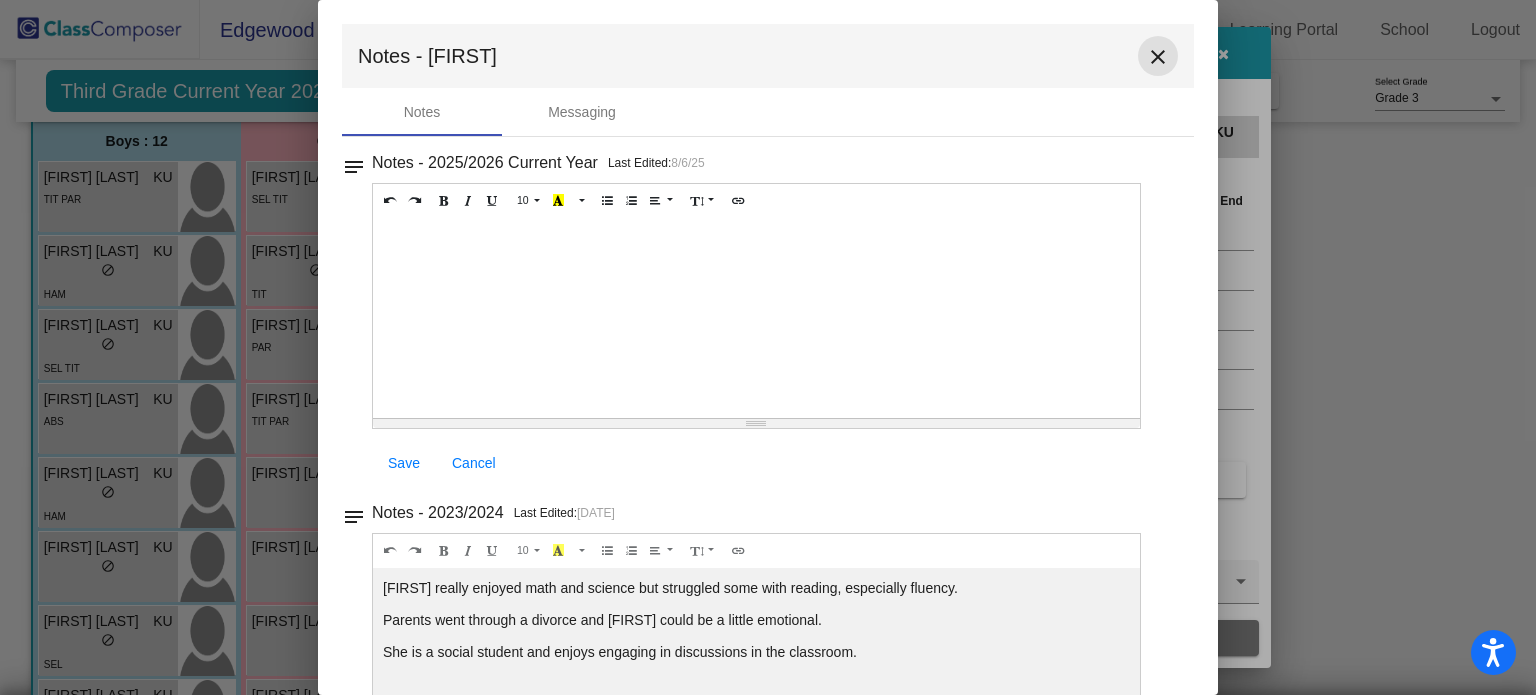 click on "close" at bounding box center (1158, 57) 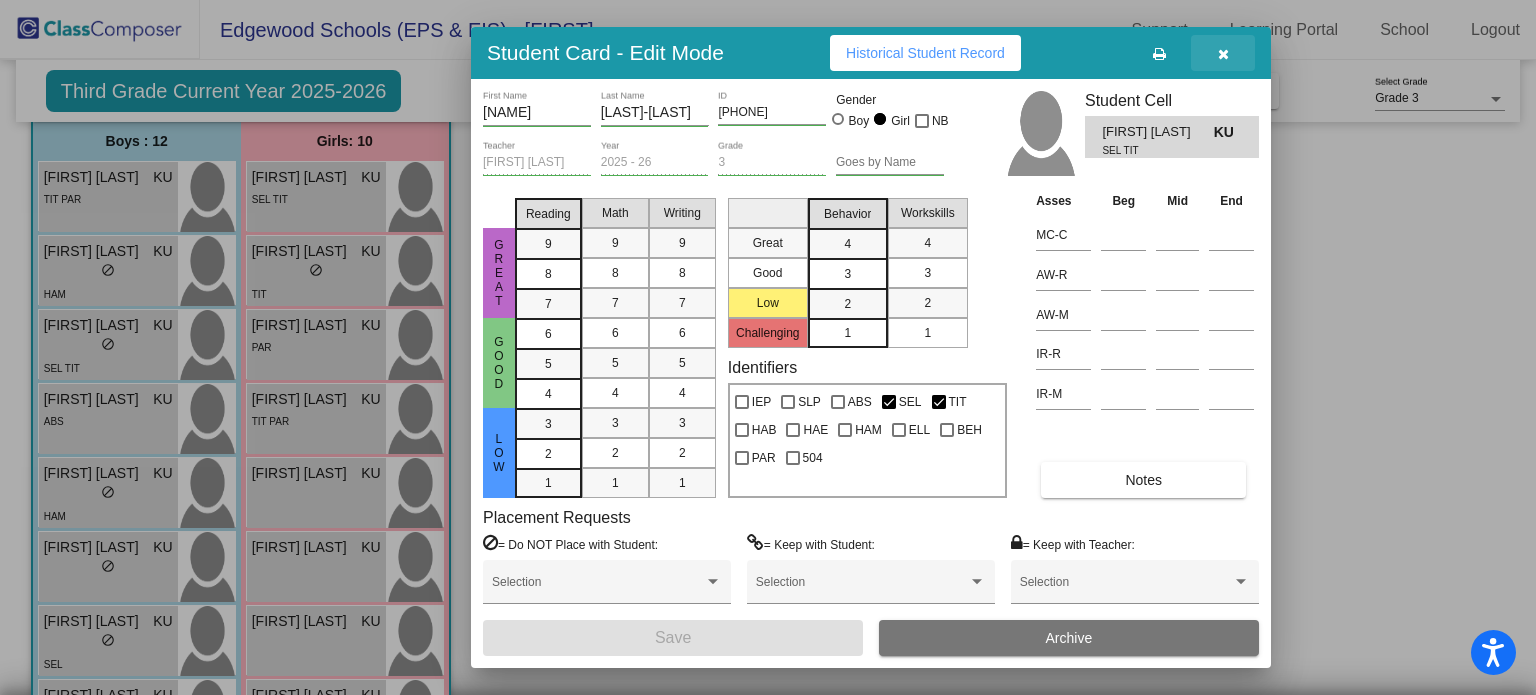 click at bounding box center (1223, 53) 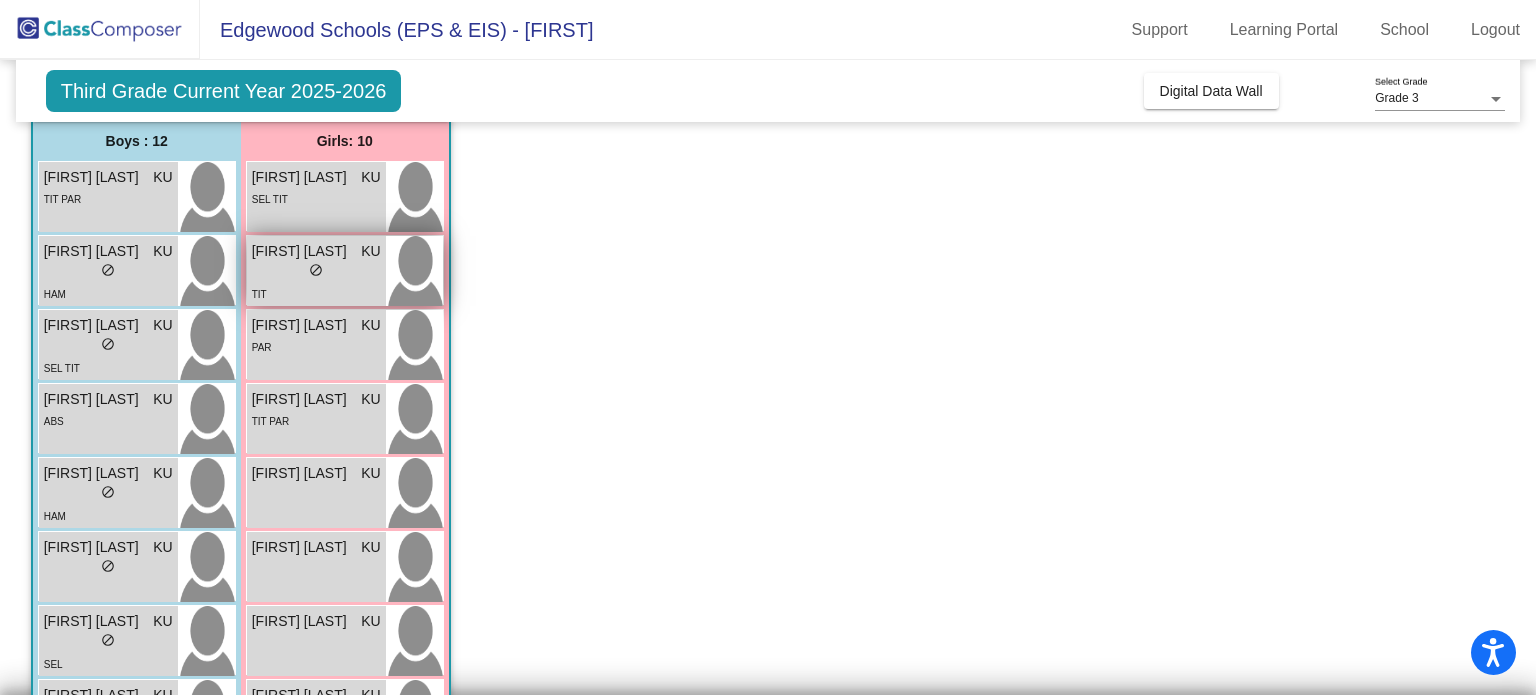 click on "[FIRST] [LAST]" at bounding box center [302, 251] 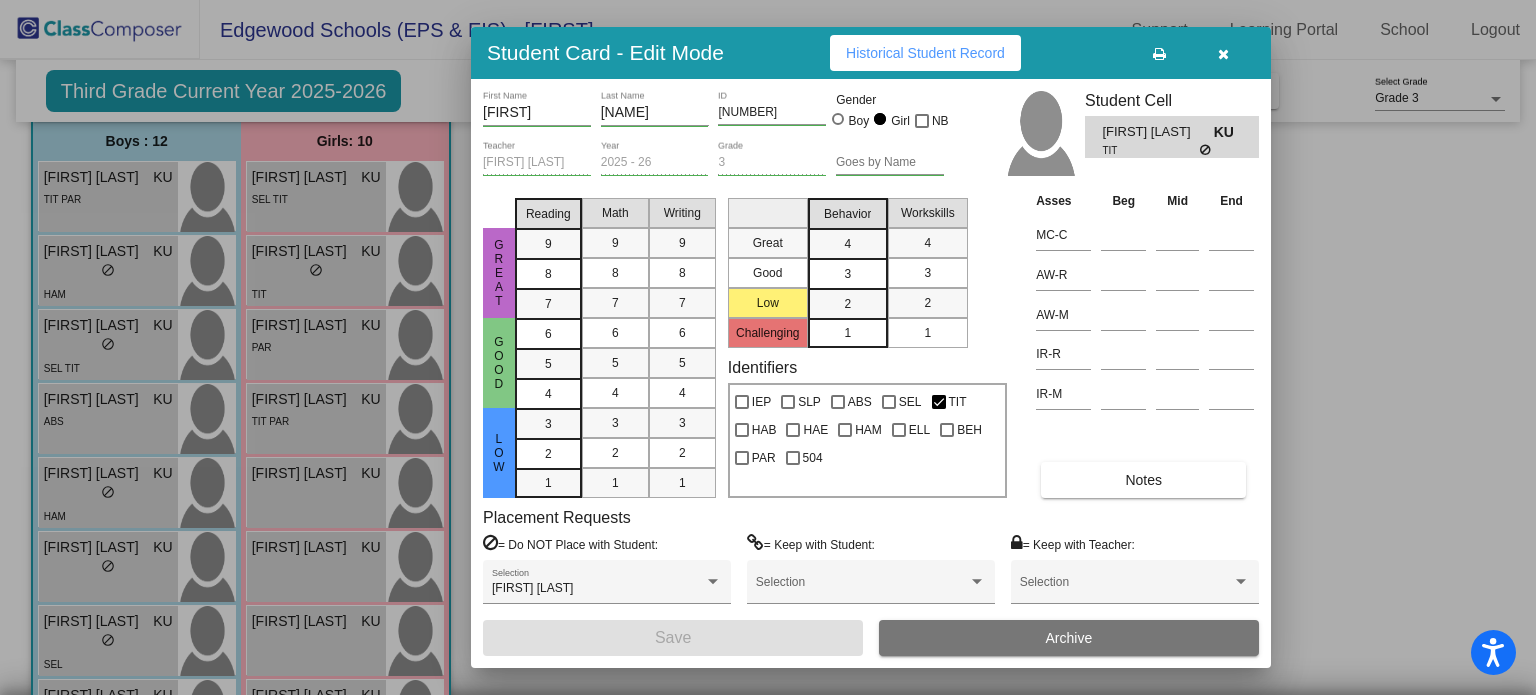 click on "Notes" at bounding box center [1143, 480] 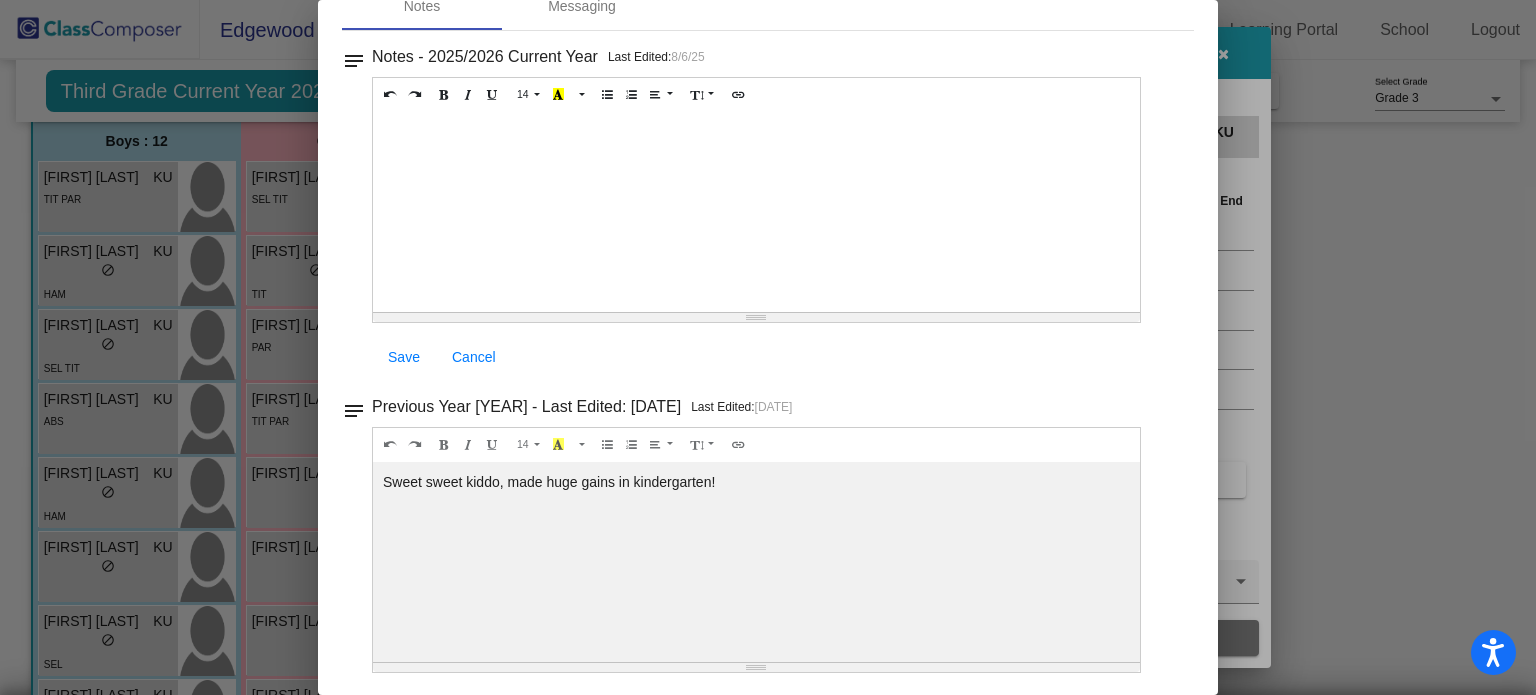 scroll, scrollTop: 0, scrollLeft: 0, axis: both 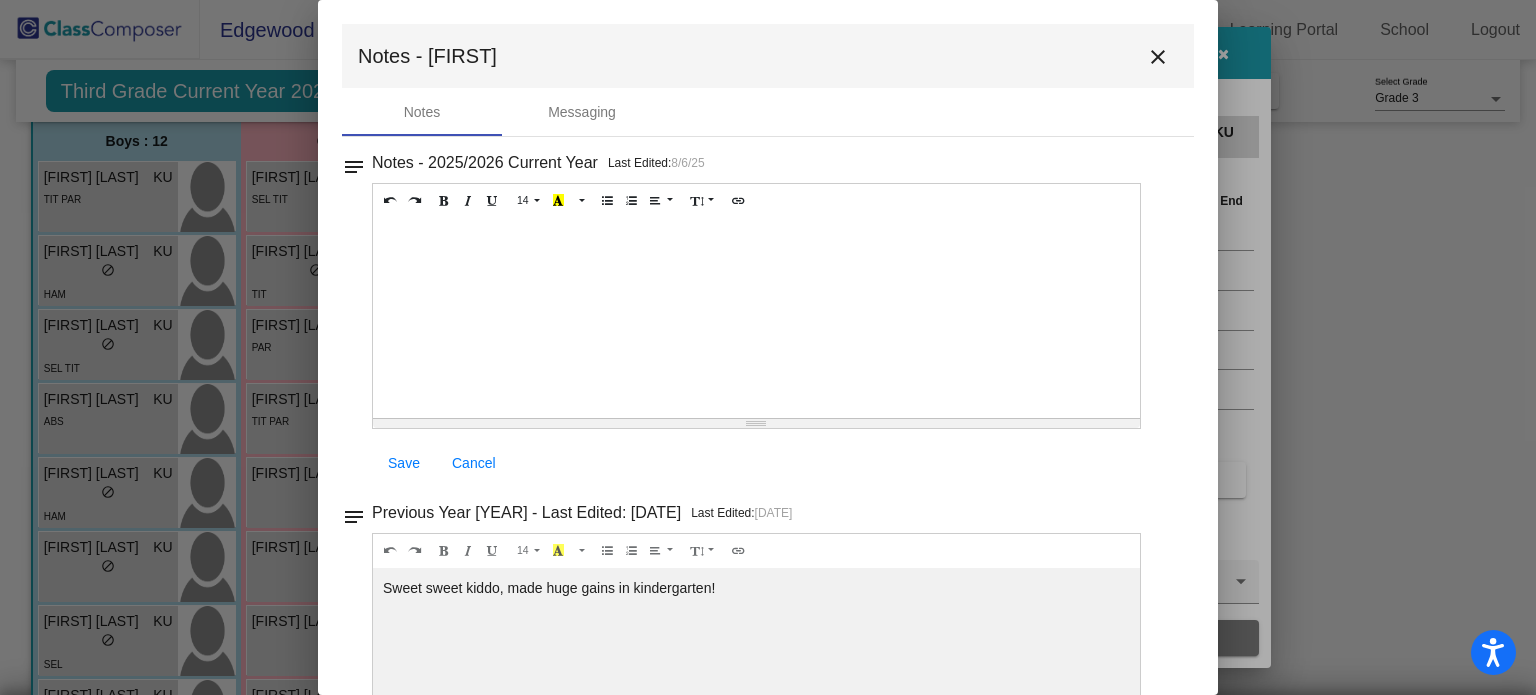 click on "close" at bounding box center (1158, 57) 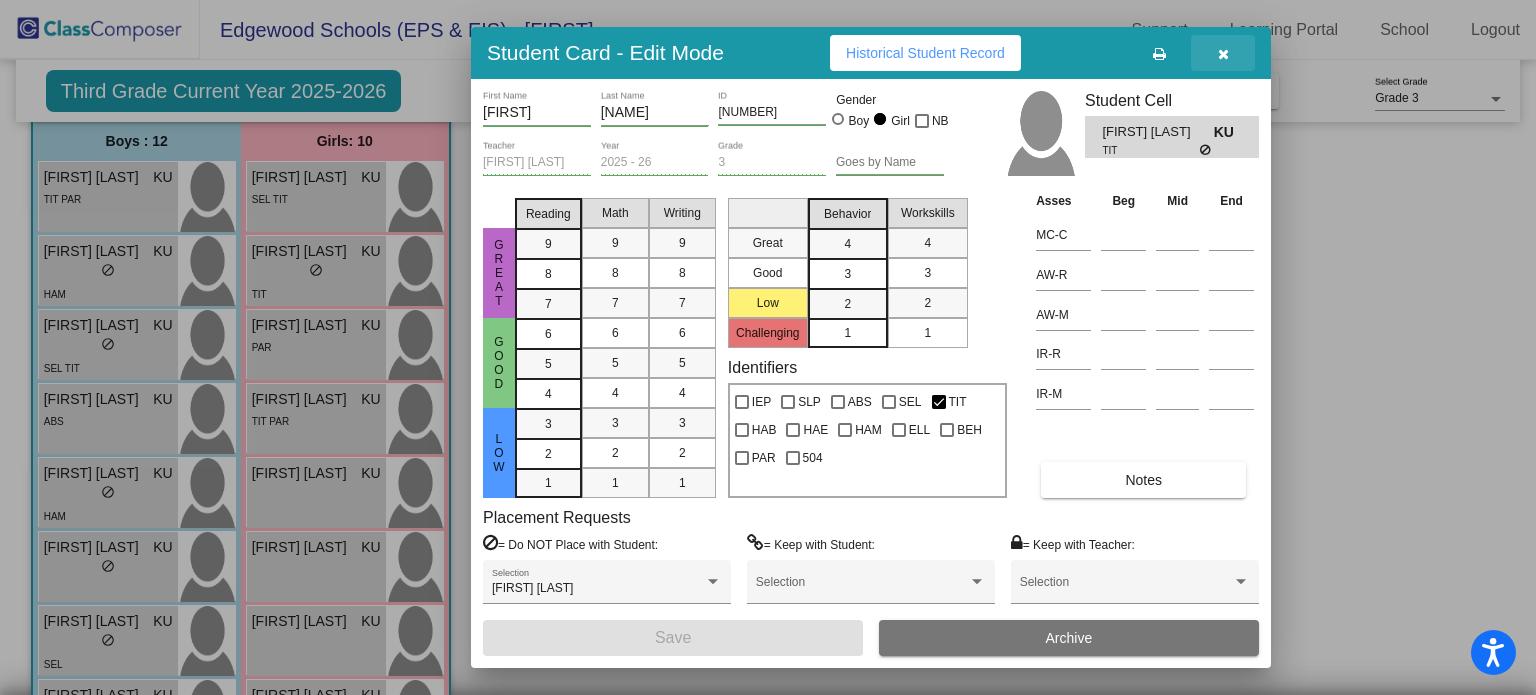 click at bounding box center [1223, 53] 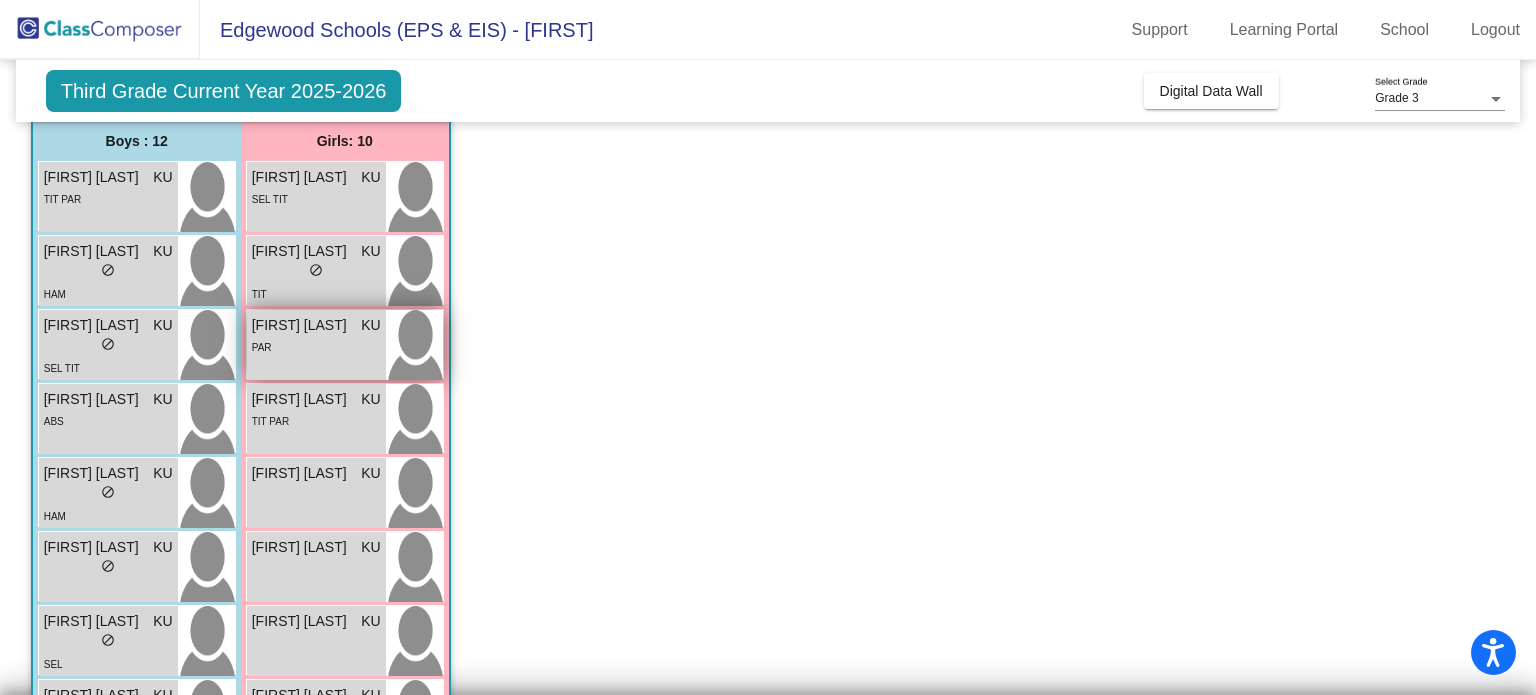 click on "[FIRST] [LAST] KU lock do_not_disturb_alt PAR" at bounding box center (316, 345) 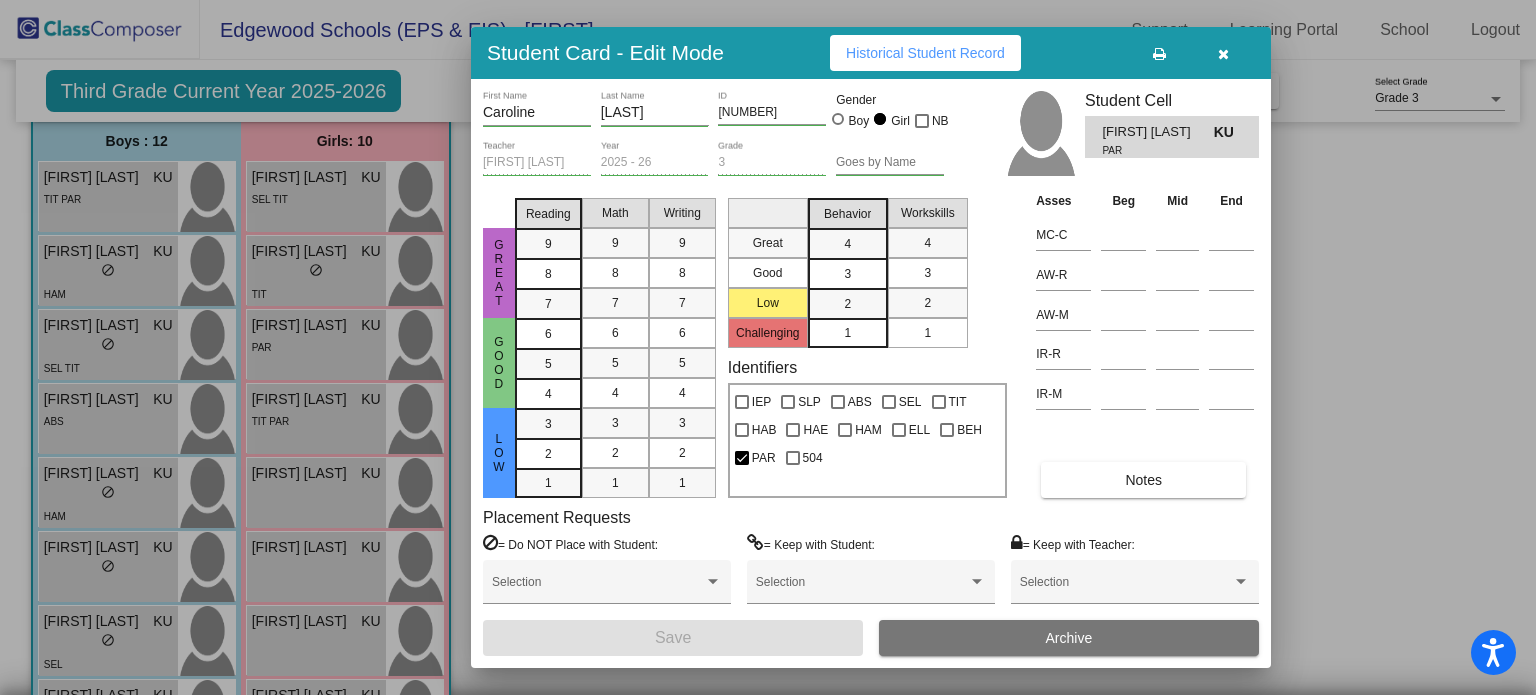 click on "Notes" at bounding box center [1143, 480] 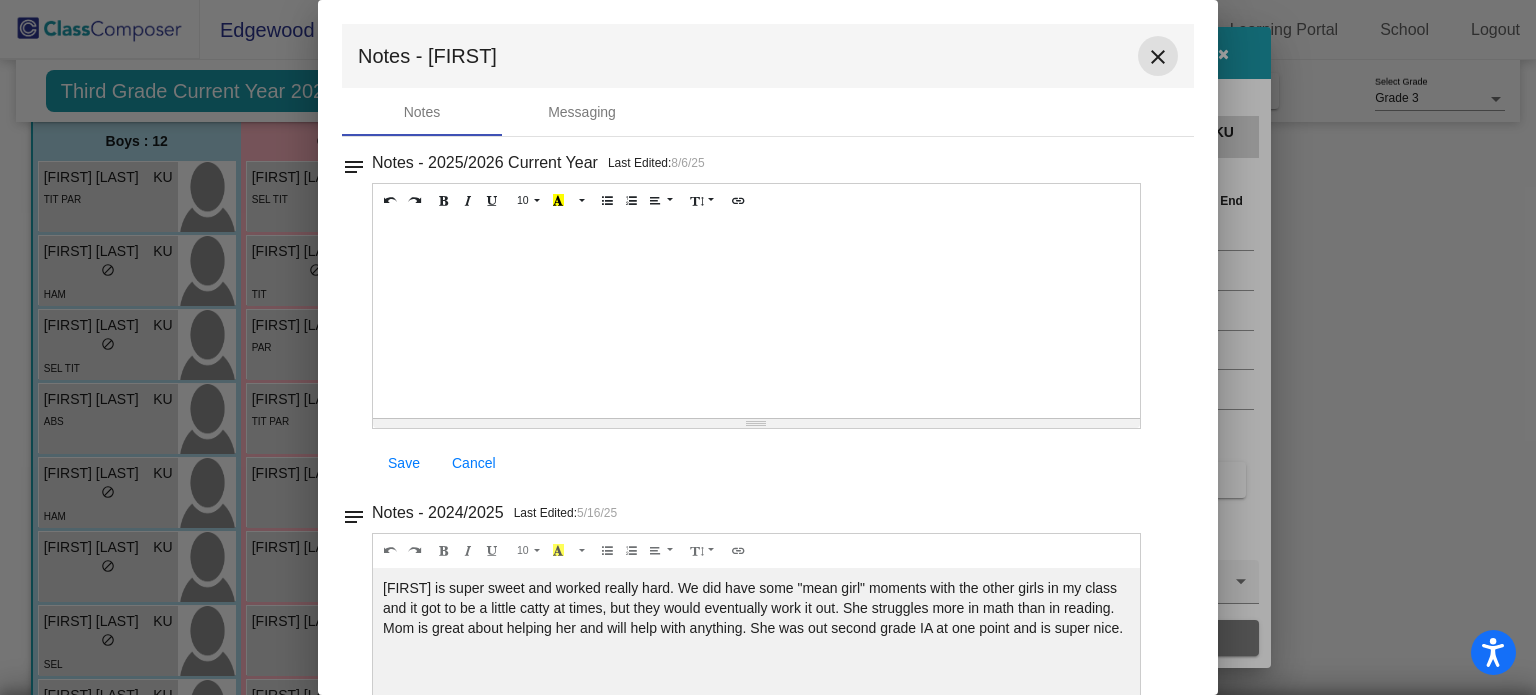 click on "close" at bounding box center [1158, 57] 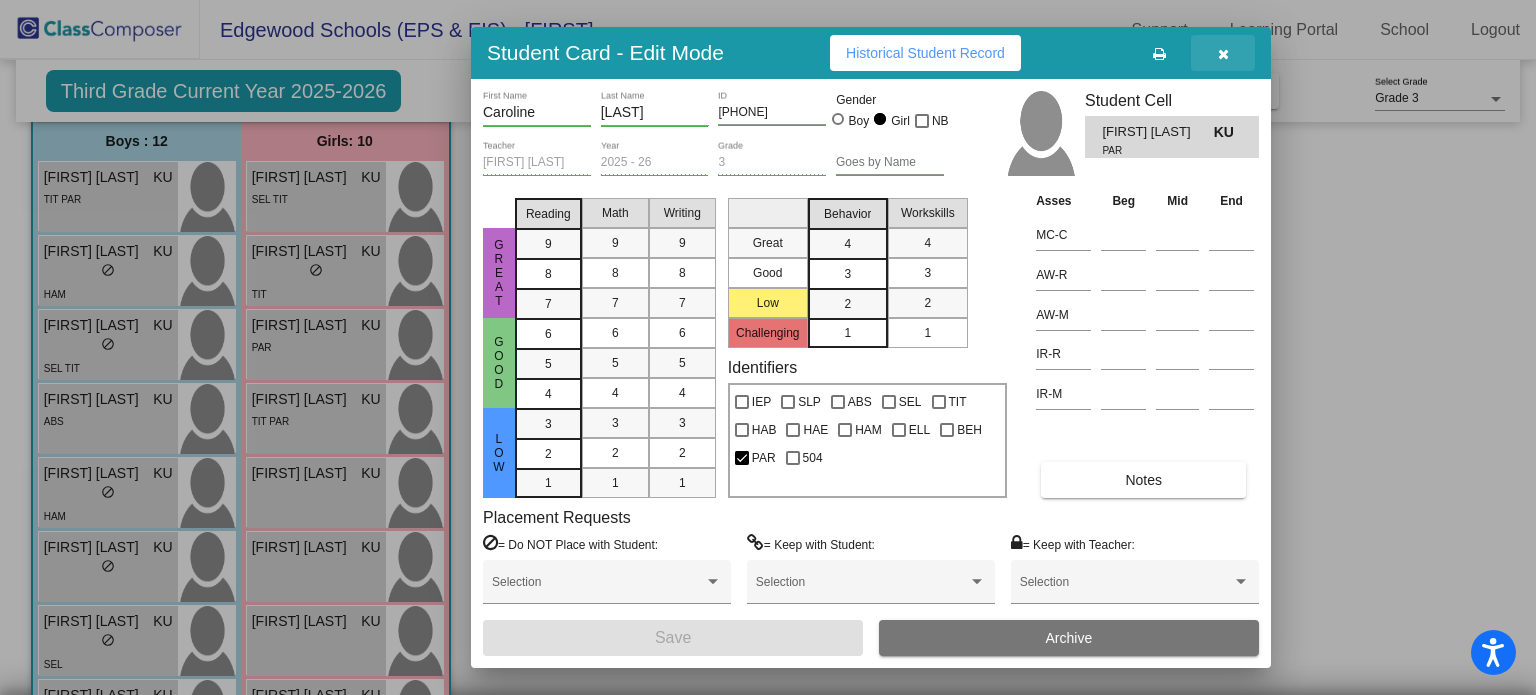 click at bounding box center [1223, 53] 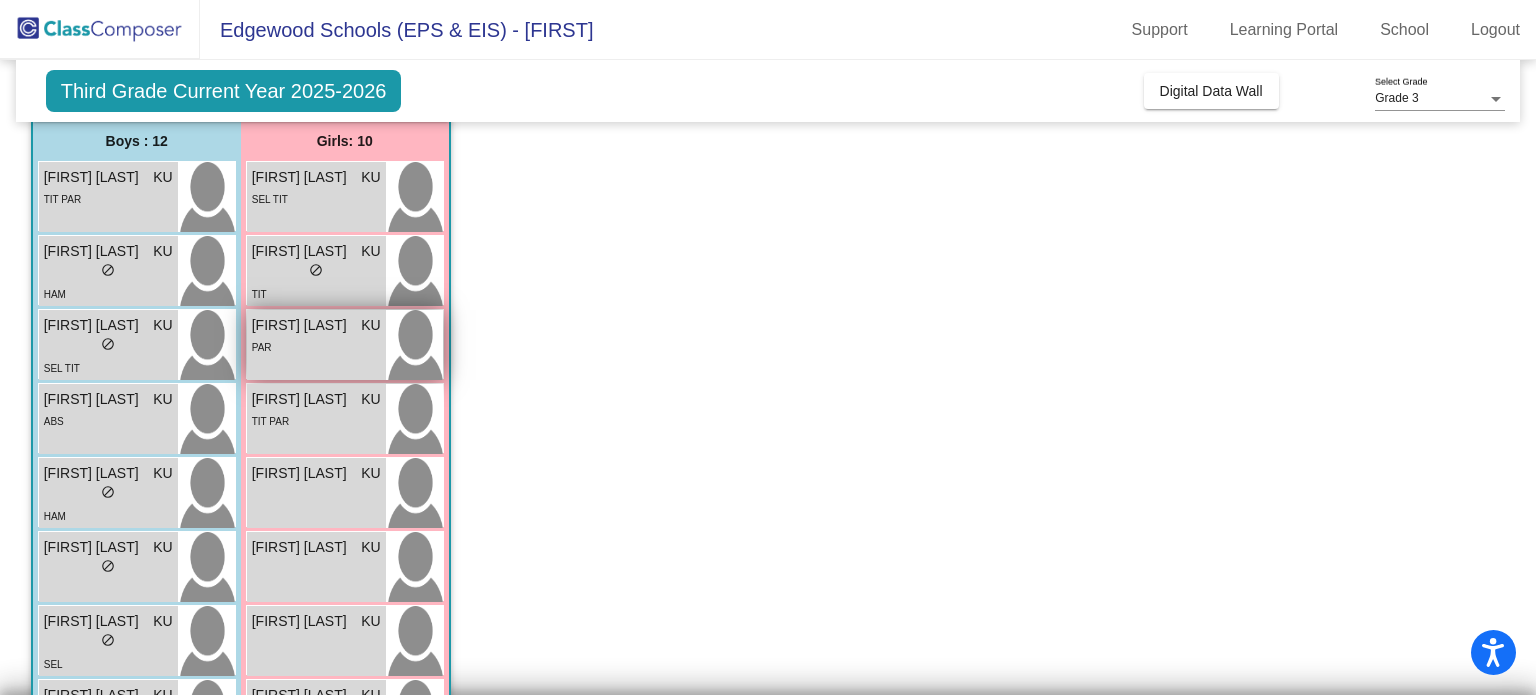click on "[FIRST] [LAST] KU lock do_not_disturb_alt PAR" at bounding box center [316, 345] 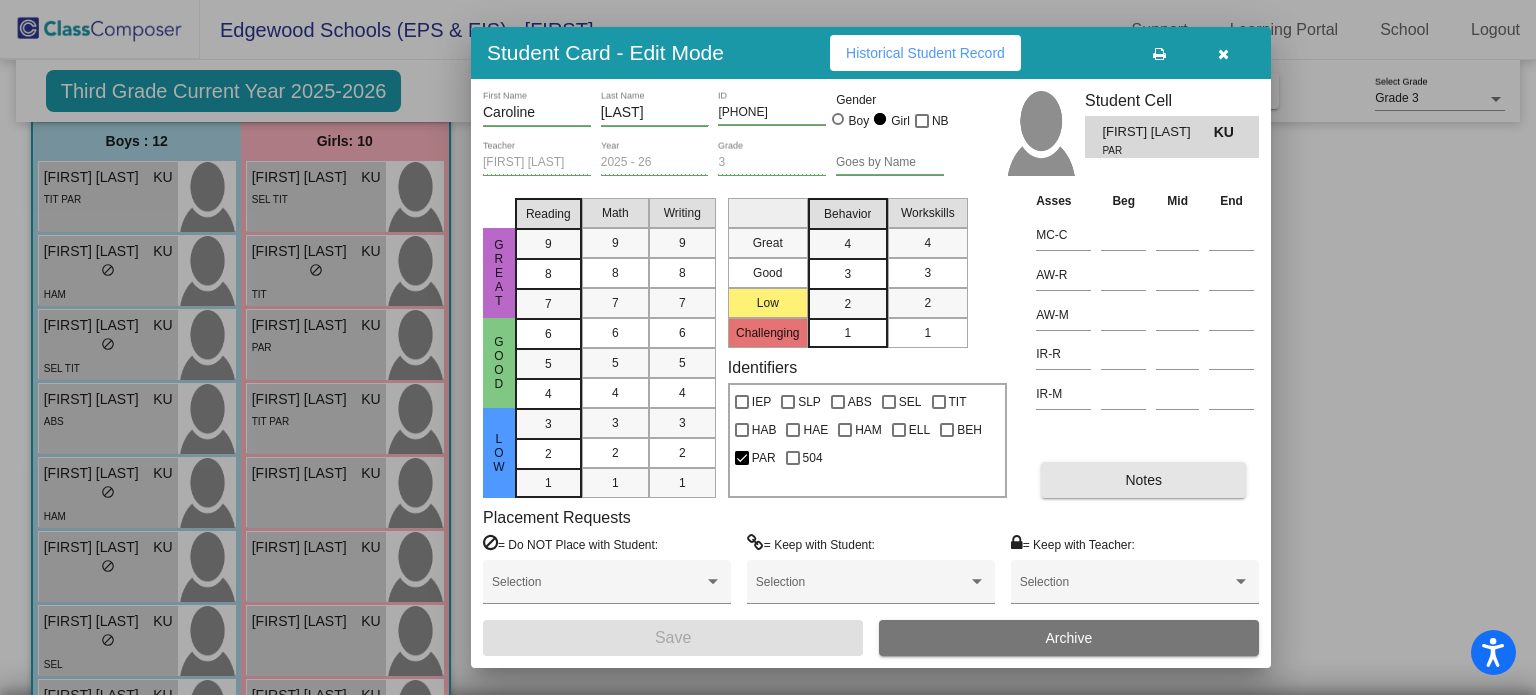 click on "Notes" at bounding box center (1143, 480) 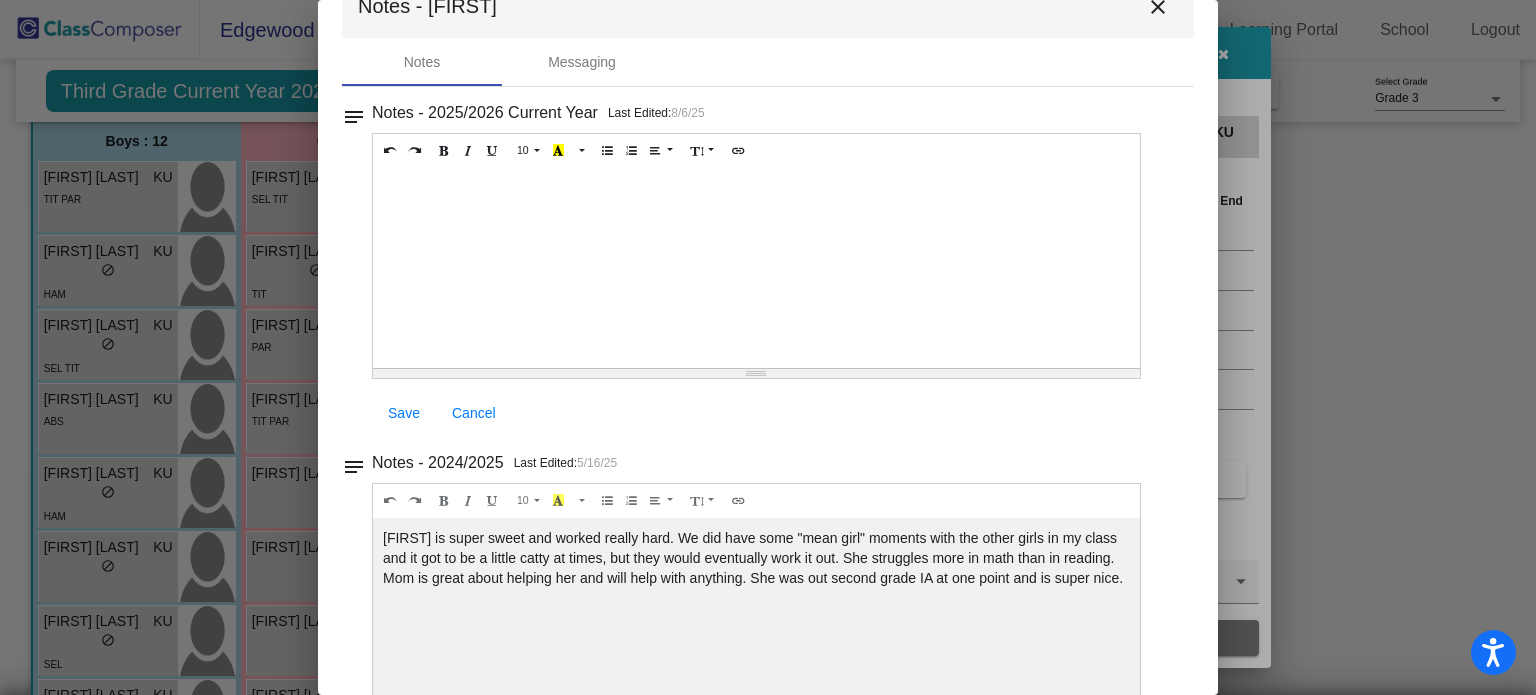 scroll, scrollTop: 0, scrollLeft: 0, axis: both 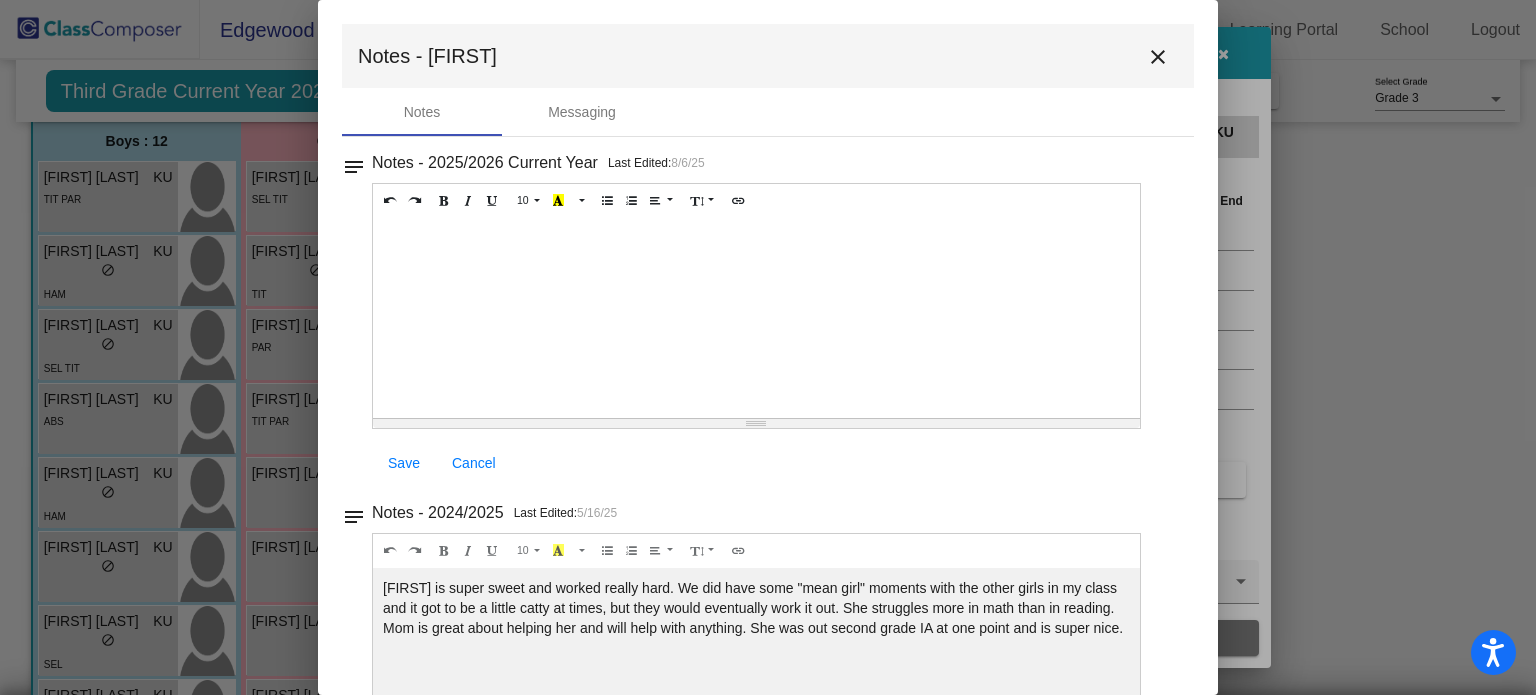 click on "close" at bounding box center (1158, 57) 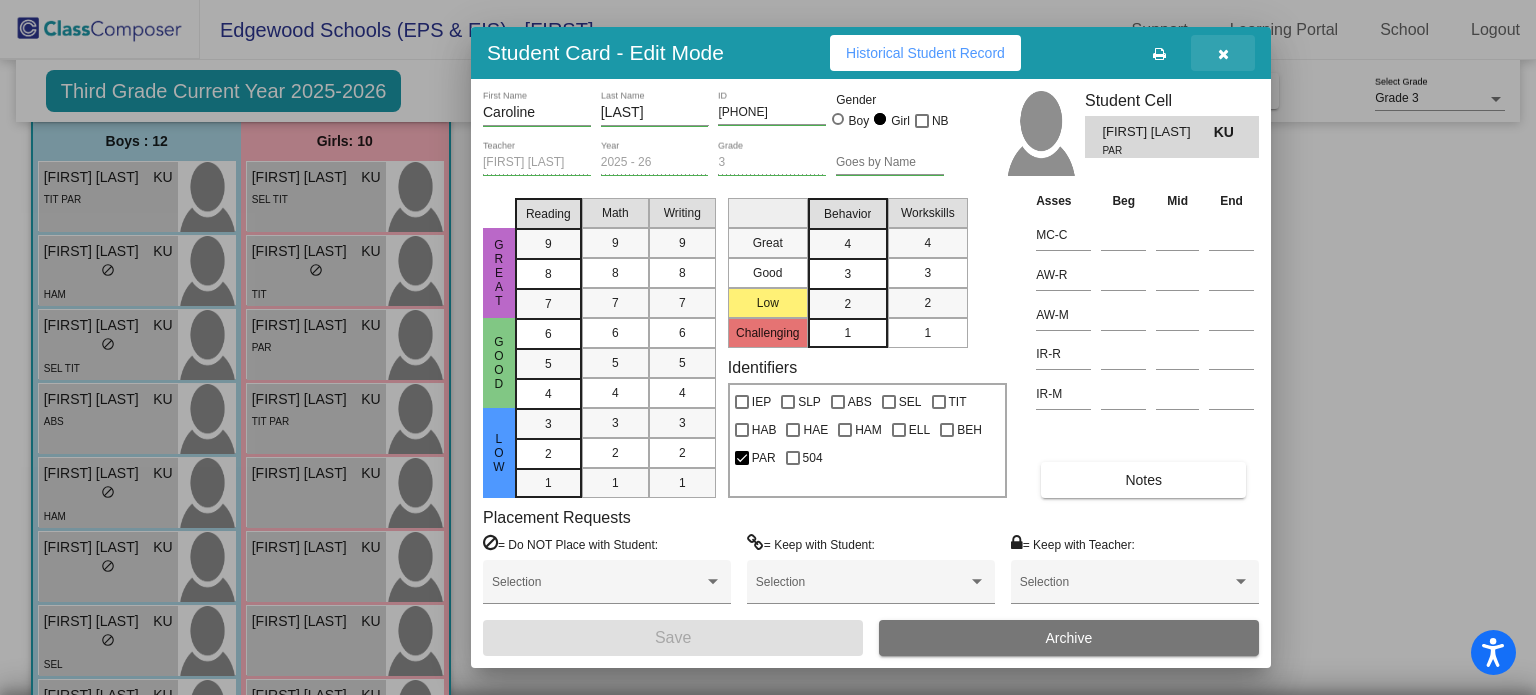click at bounding box center [1223, 53] 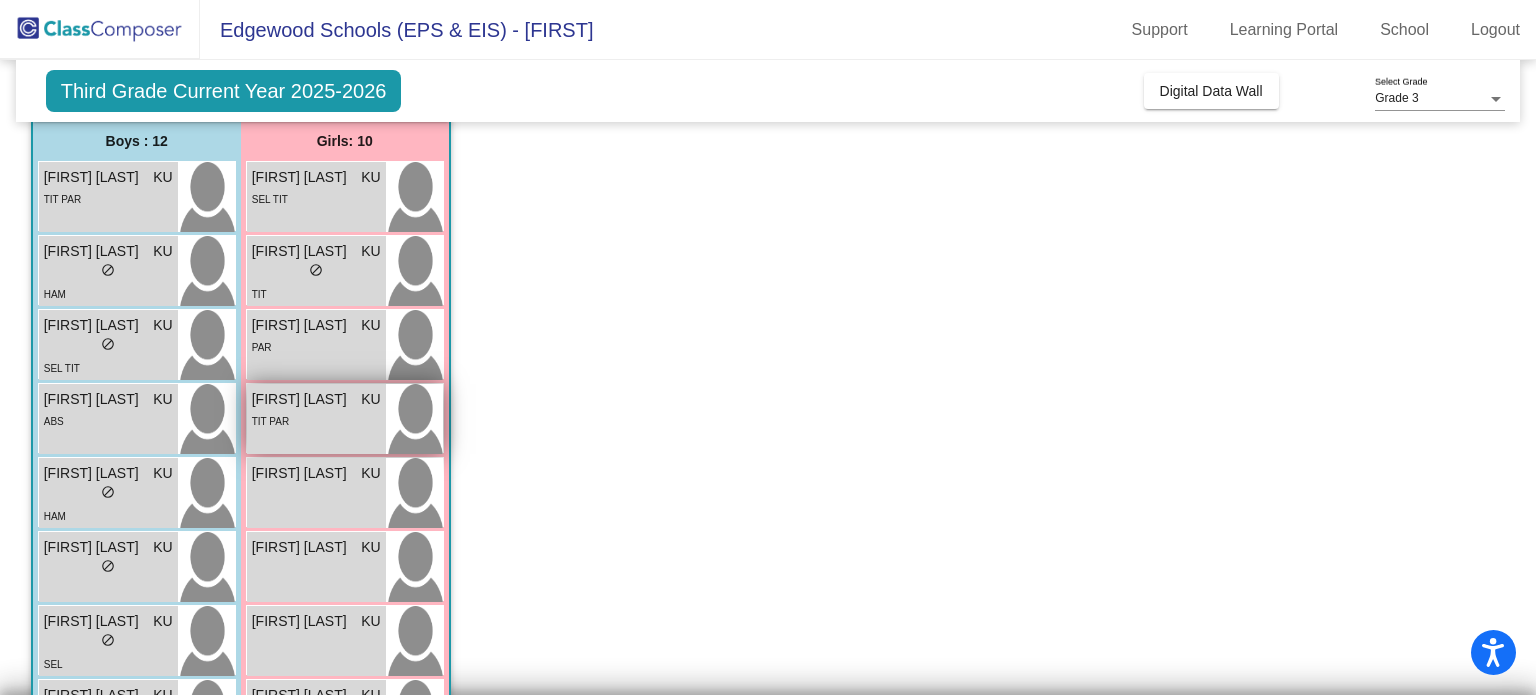 click on "[FIRST] [LAST]" at bounding box center [302, 399] 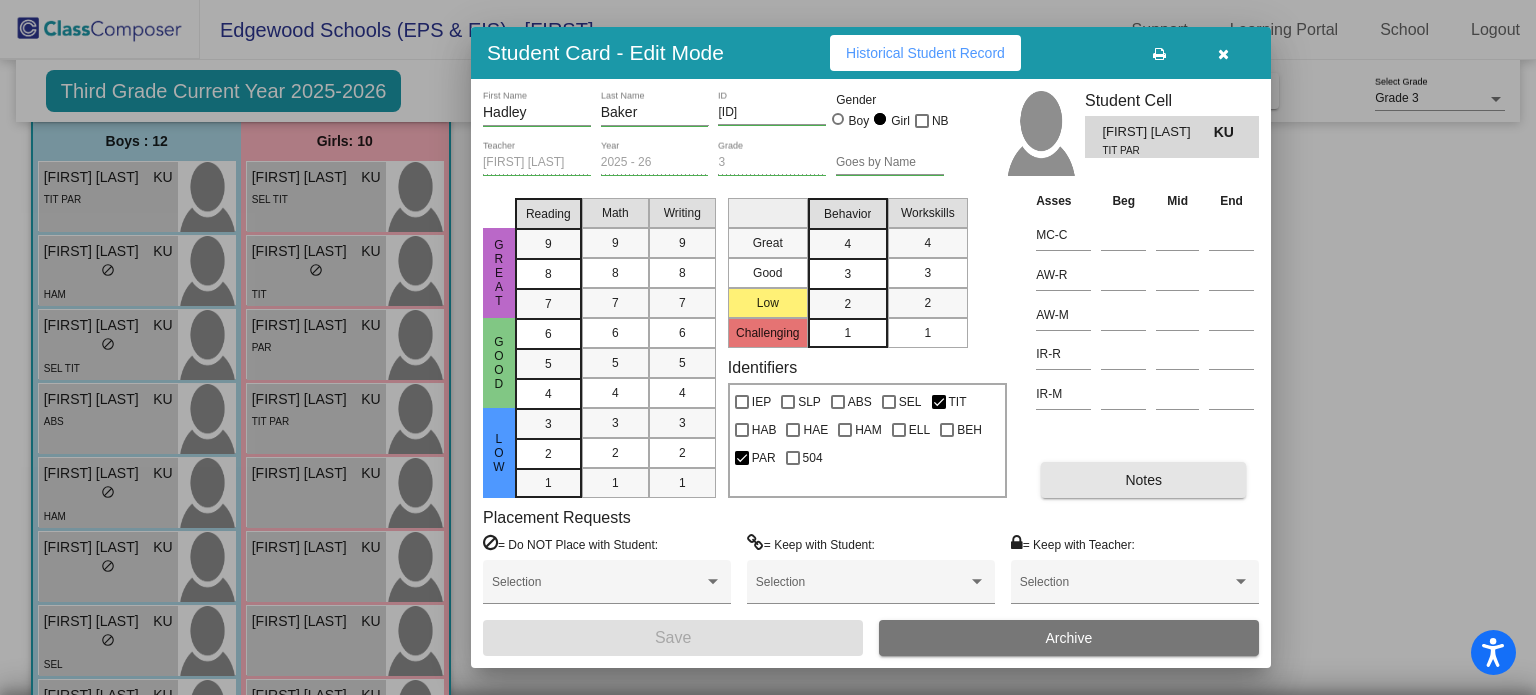 click on "Notes" at bounding box center (1143, 480) 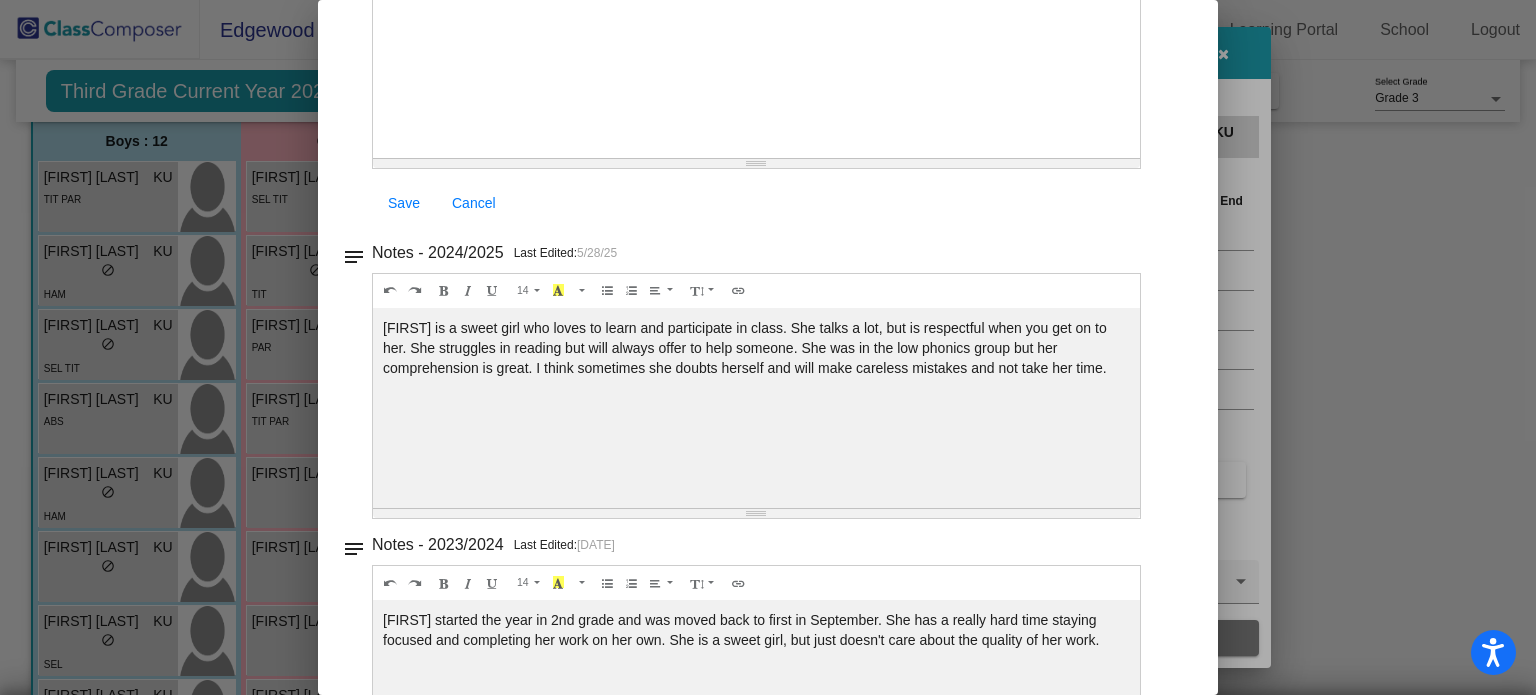 scroll, scrollTop: 0, scrollLeft: 0, axis: both 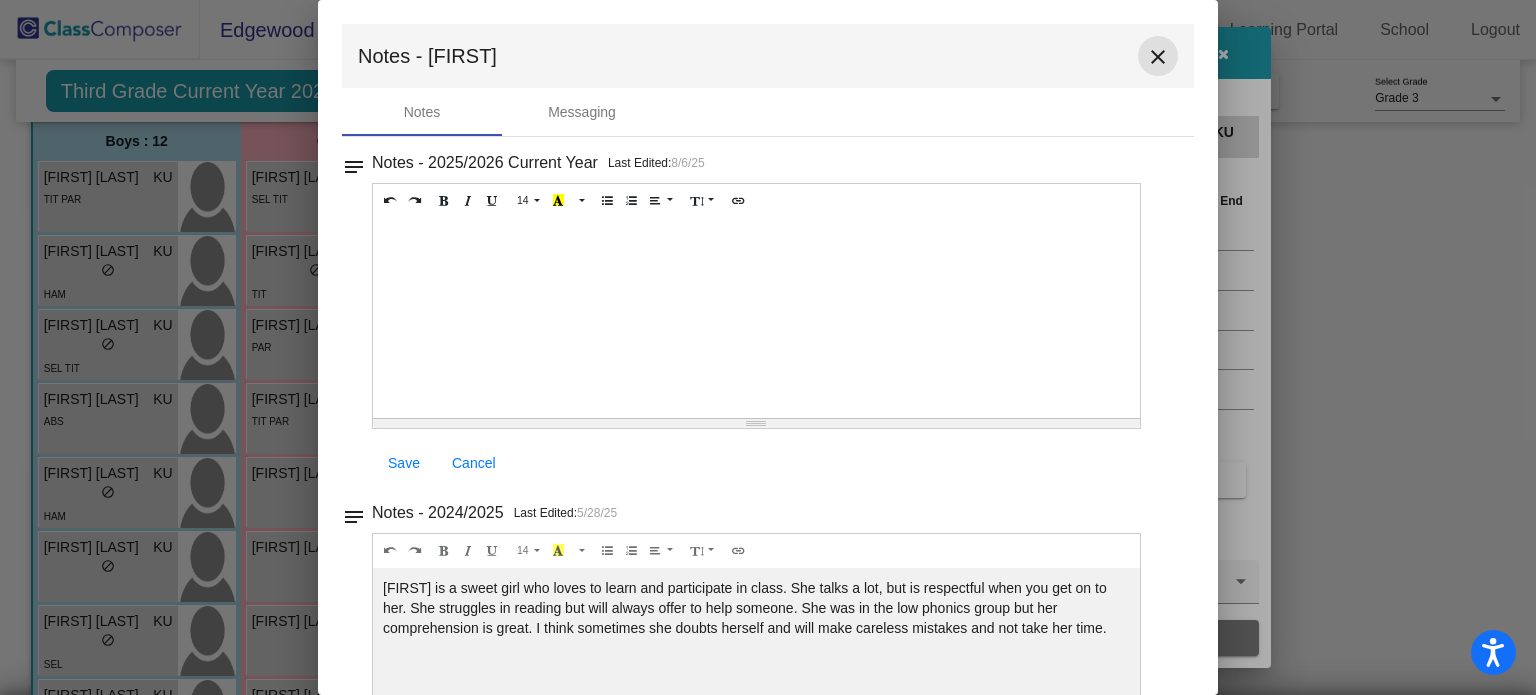 click on "close" at bounding box center (1158, 57) 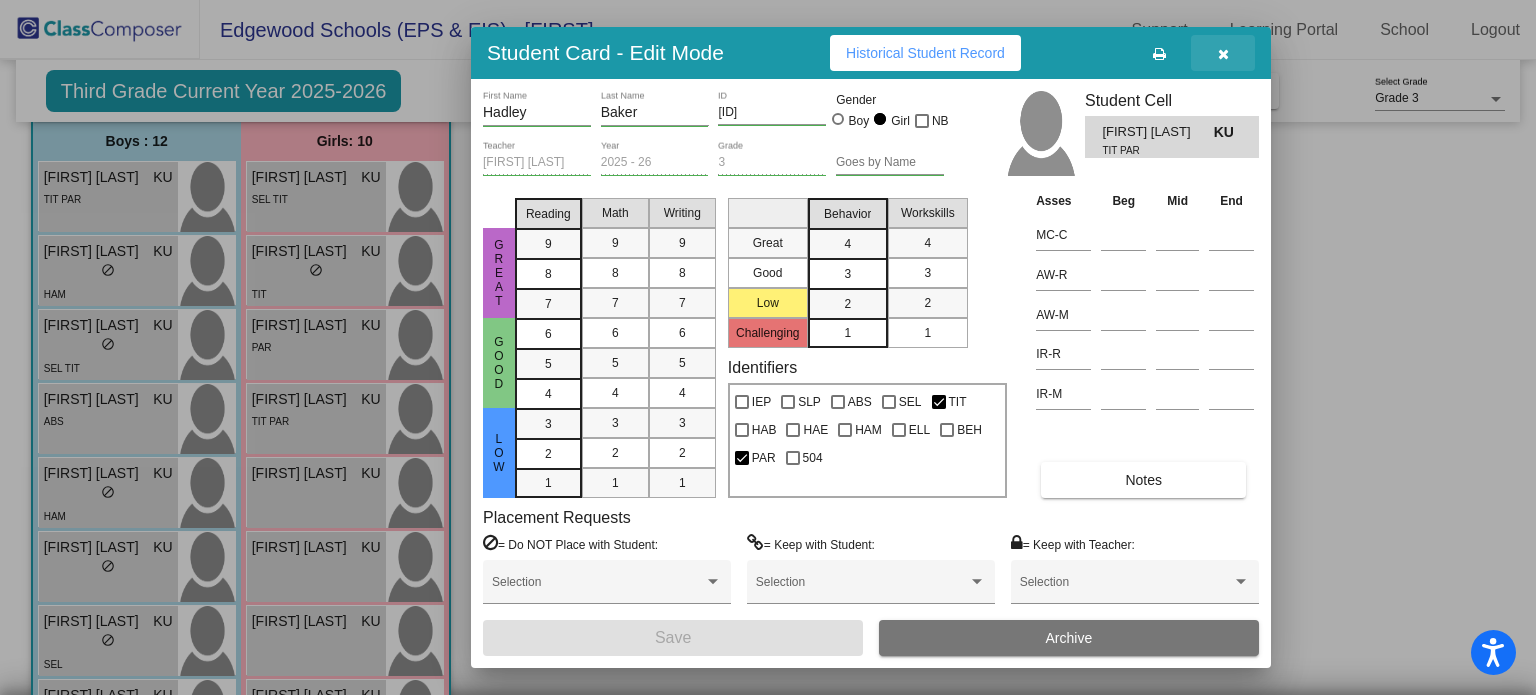 click at bounding box center (1223, 54) 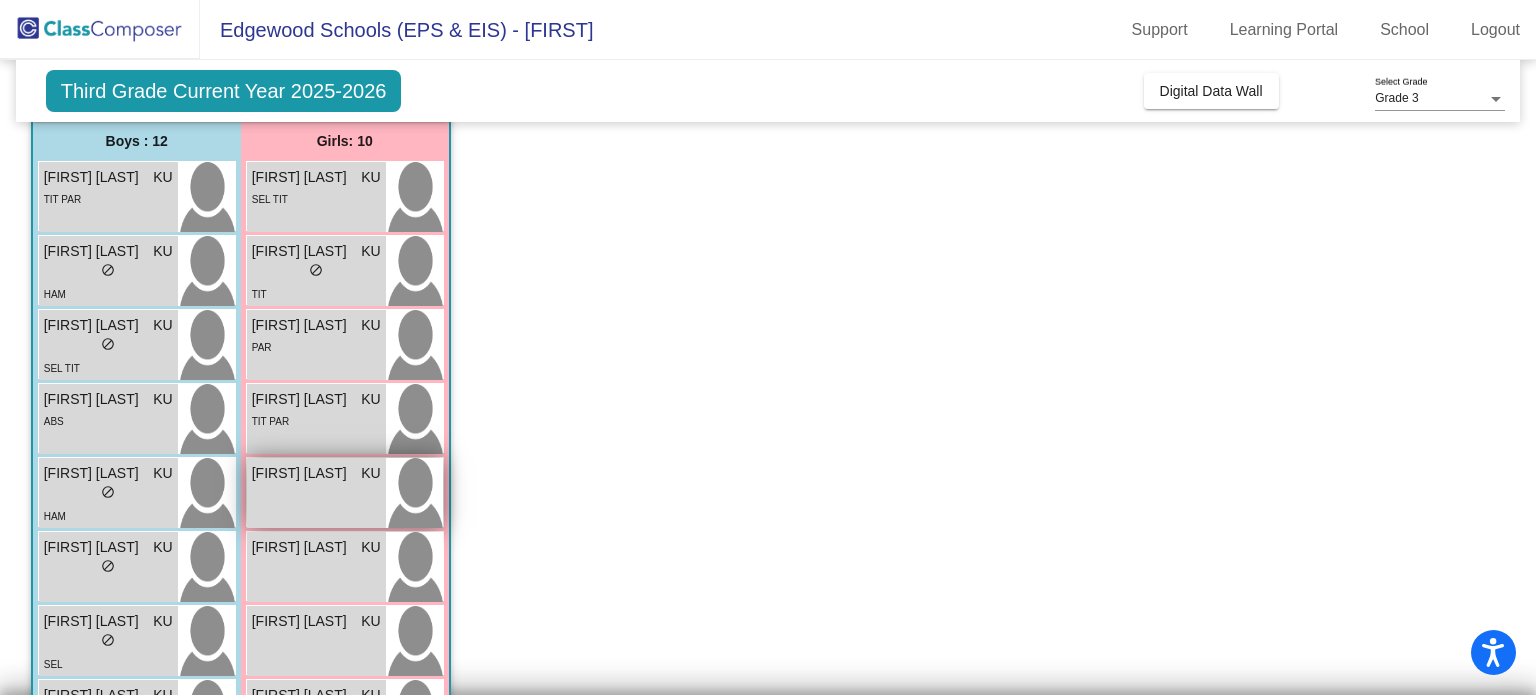 click on "[FIRST] [LAST] KU lock do_not_disturb_alt" at bounding box center [316, 493] 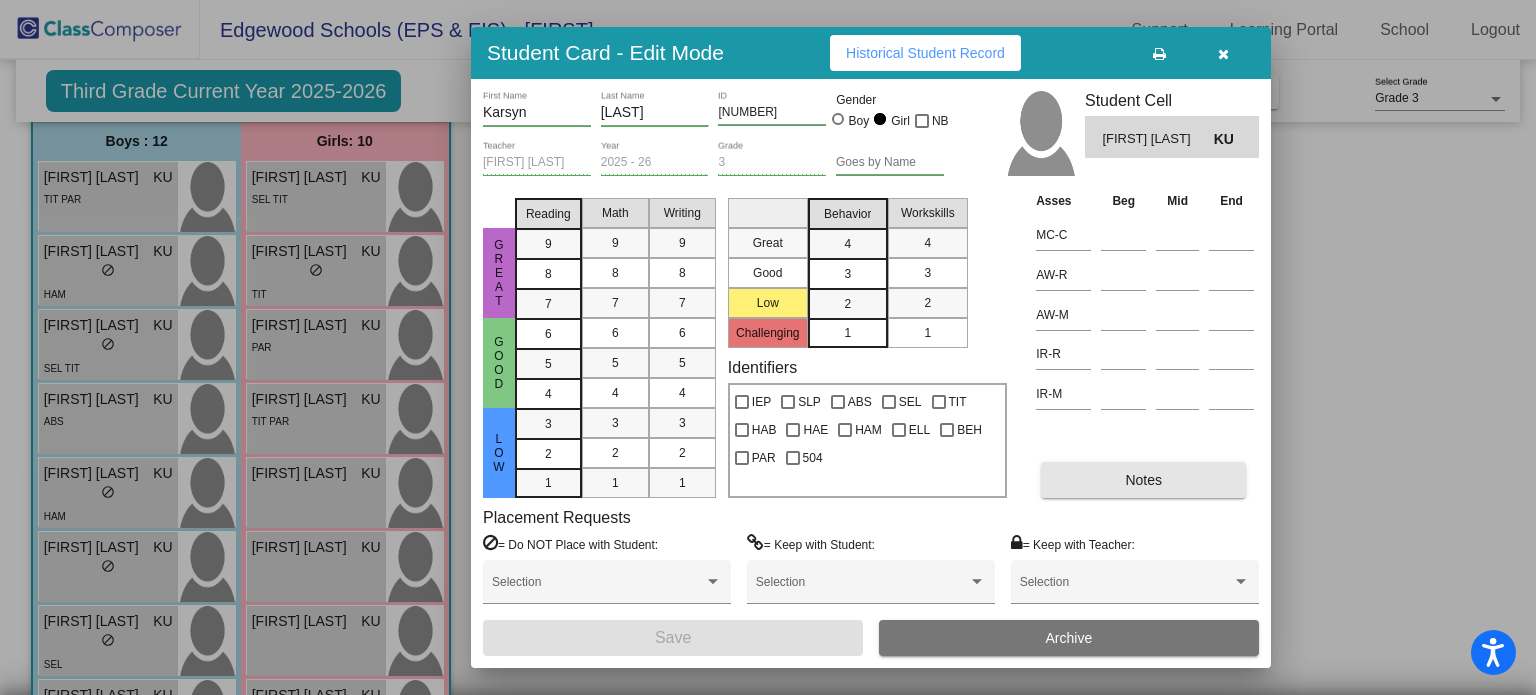 click on "Notes" at bounding box center [1143, 480] 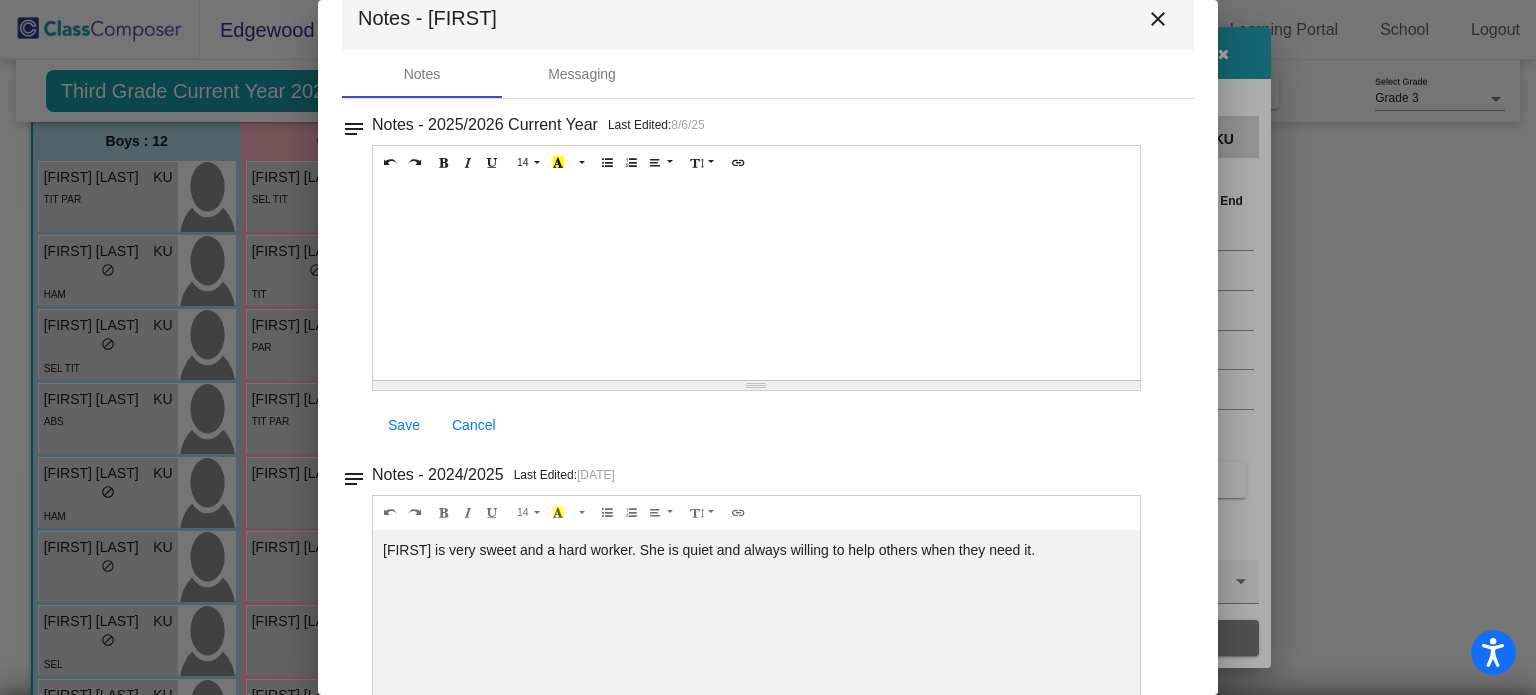 scroll, scrollTop: 0, scrollLeft: 0, axis: both 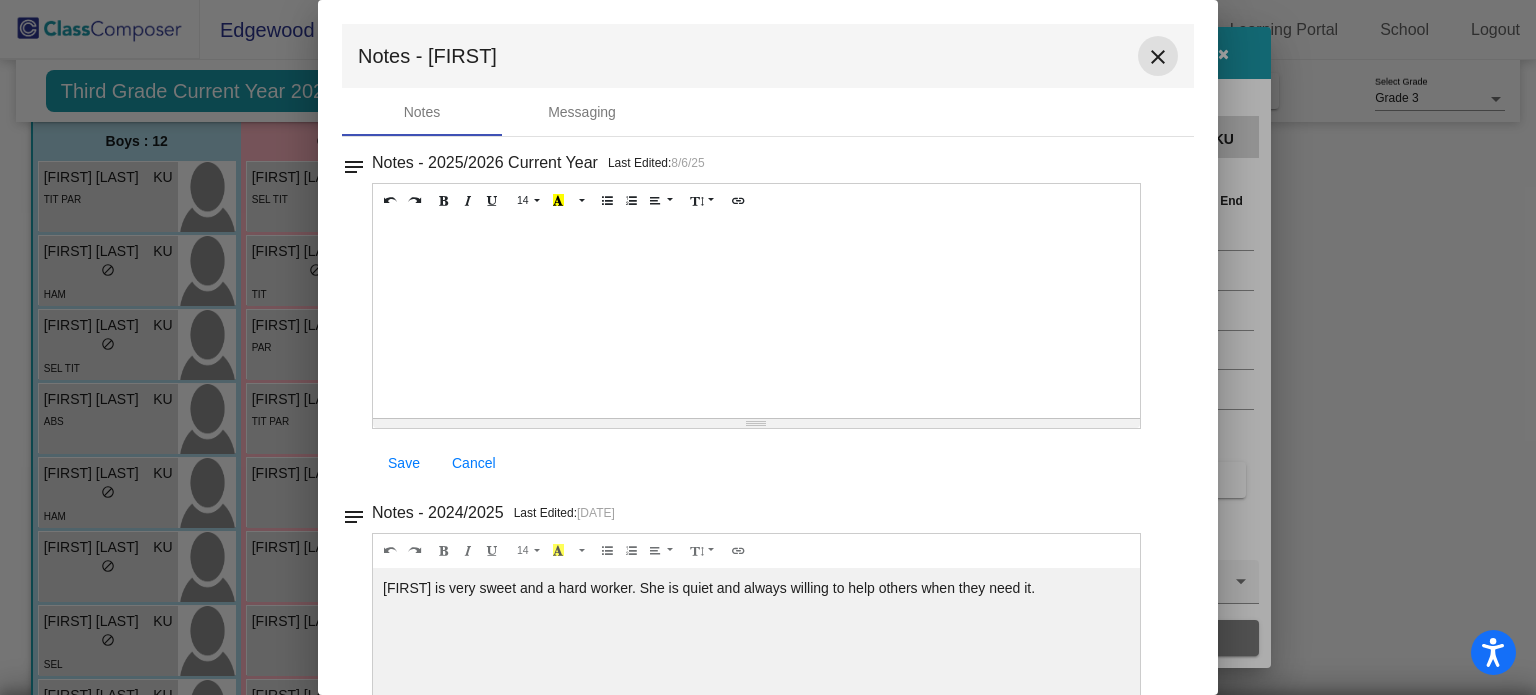 click on "close" at bounding box center [1158, 57] 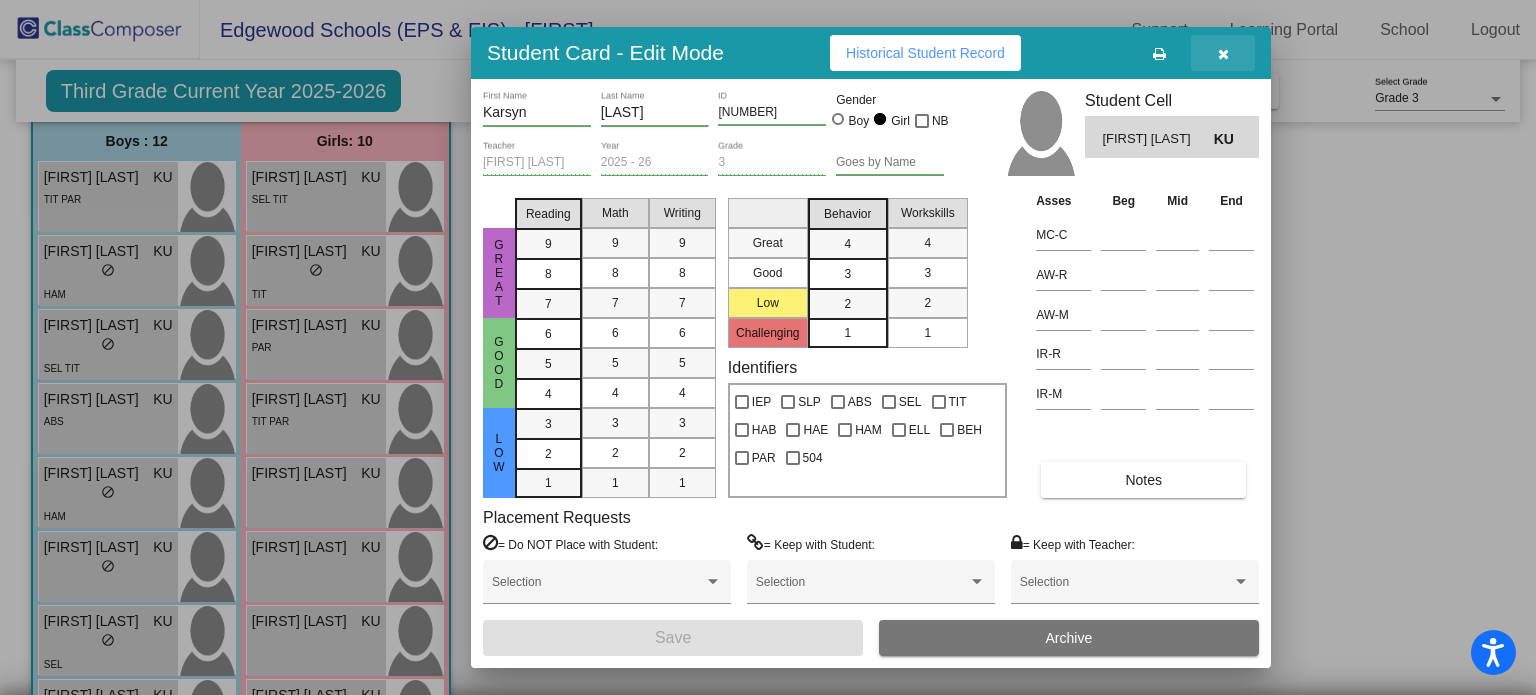 click at bounding box center (1223, 54) 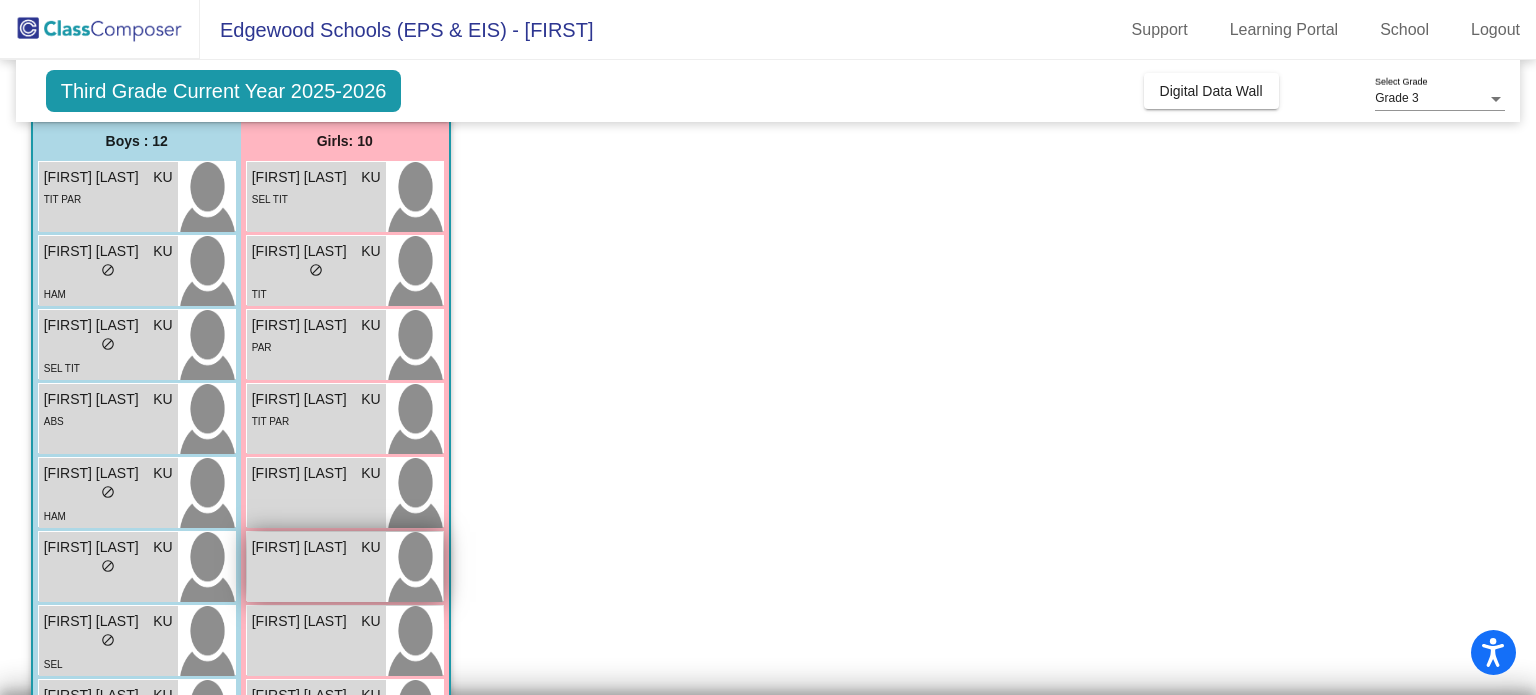 click on "[FIRST] [LAST]" at bounding box center (302, 547) 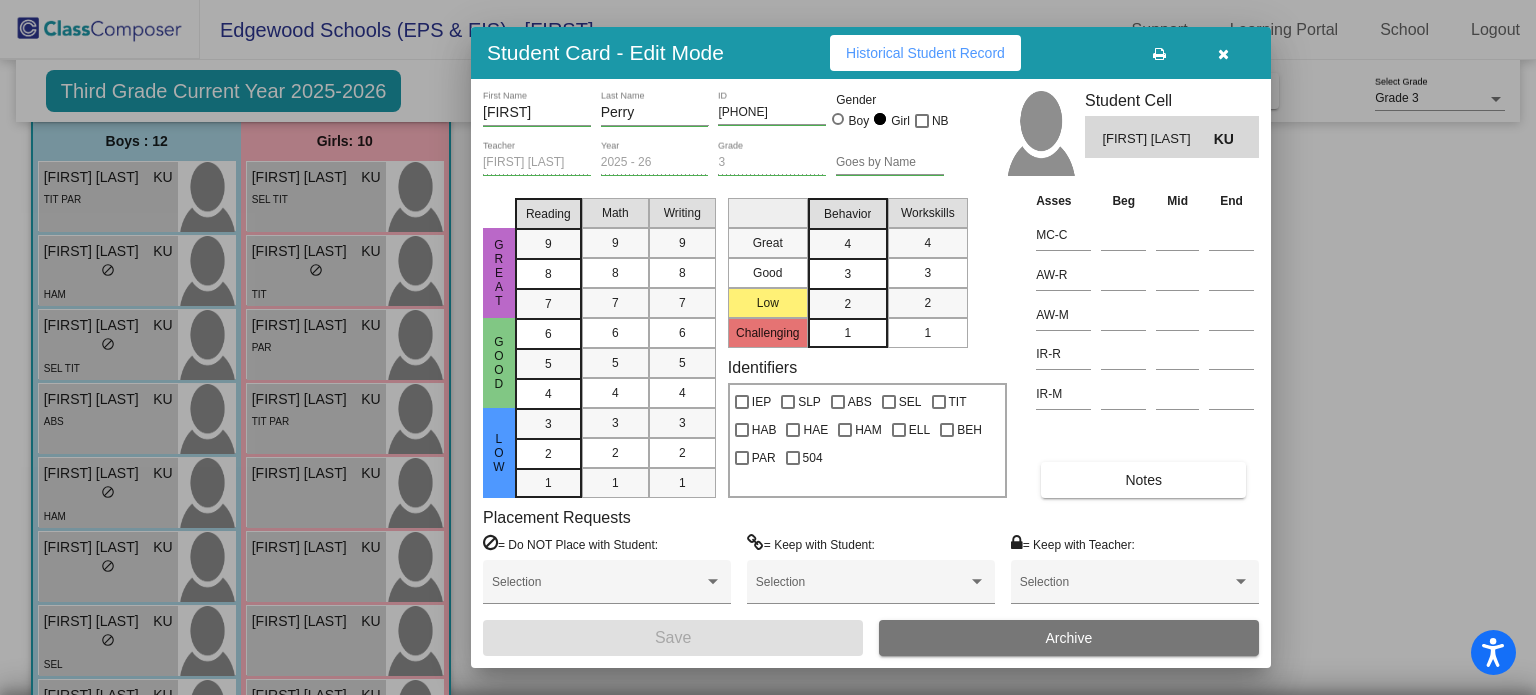 click on "Notes" at bounding box center (1143, 480) 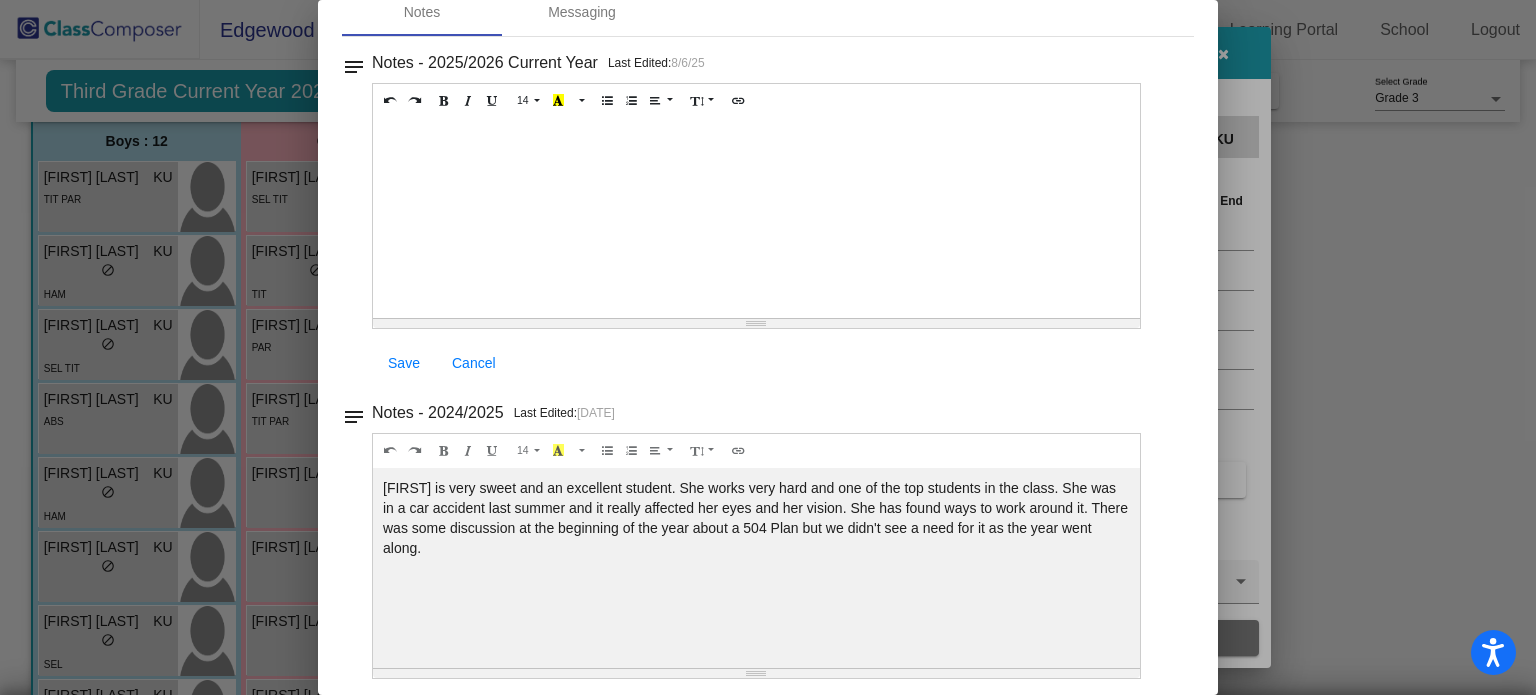 scroll, scrollTop: 0, scrollLeft: 0, axis: both 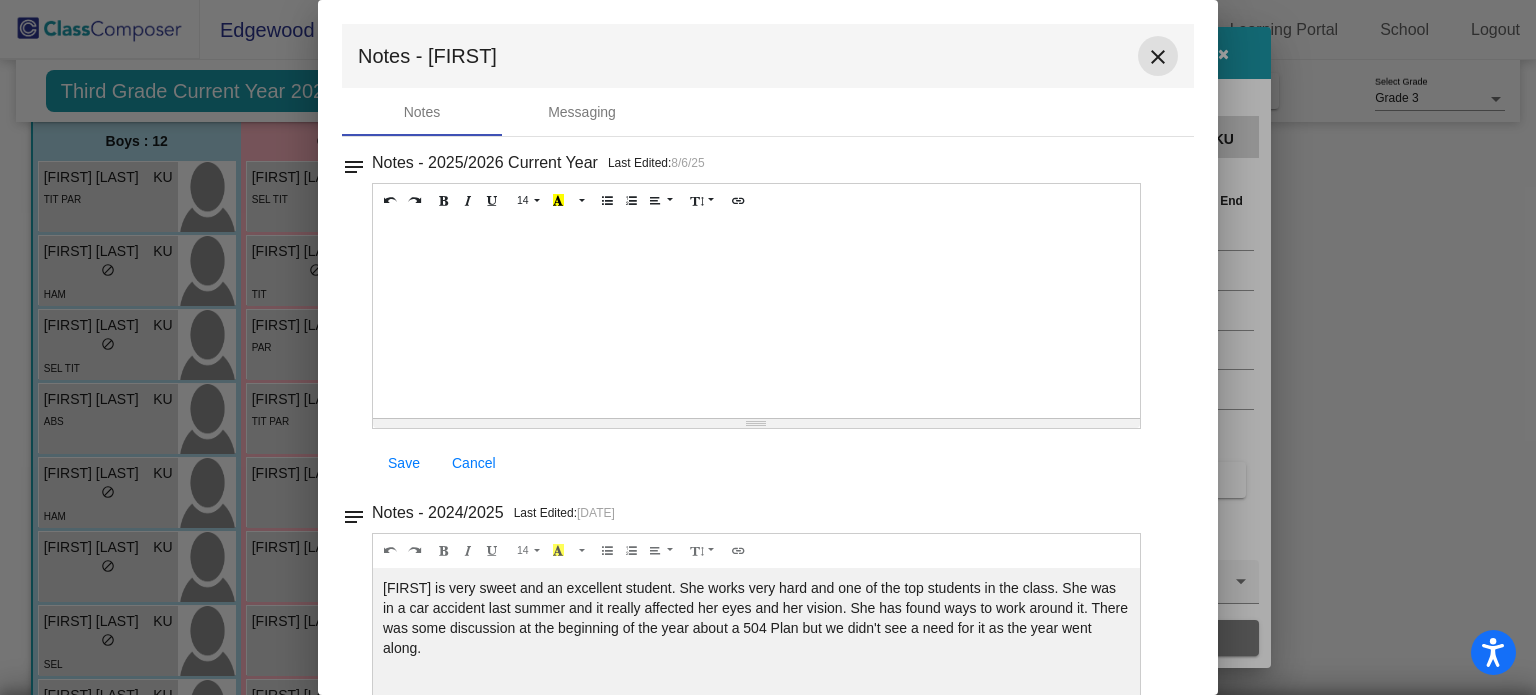 click on "close" at bounding box center [1158, 57] 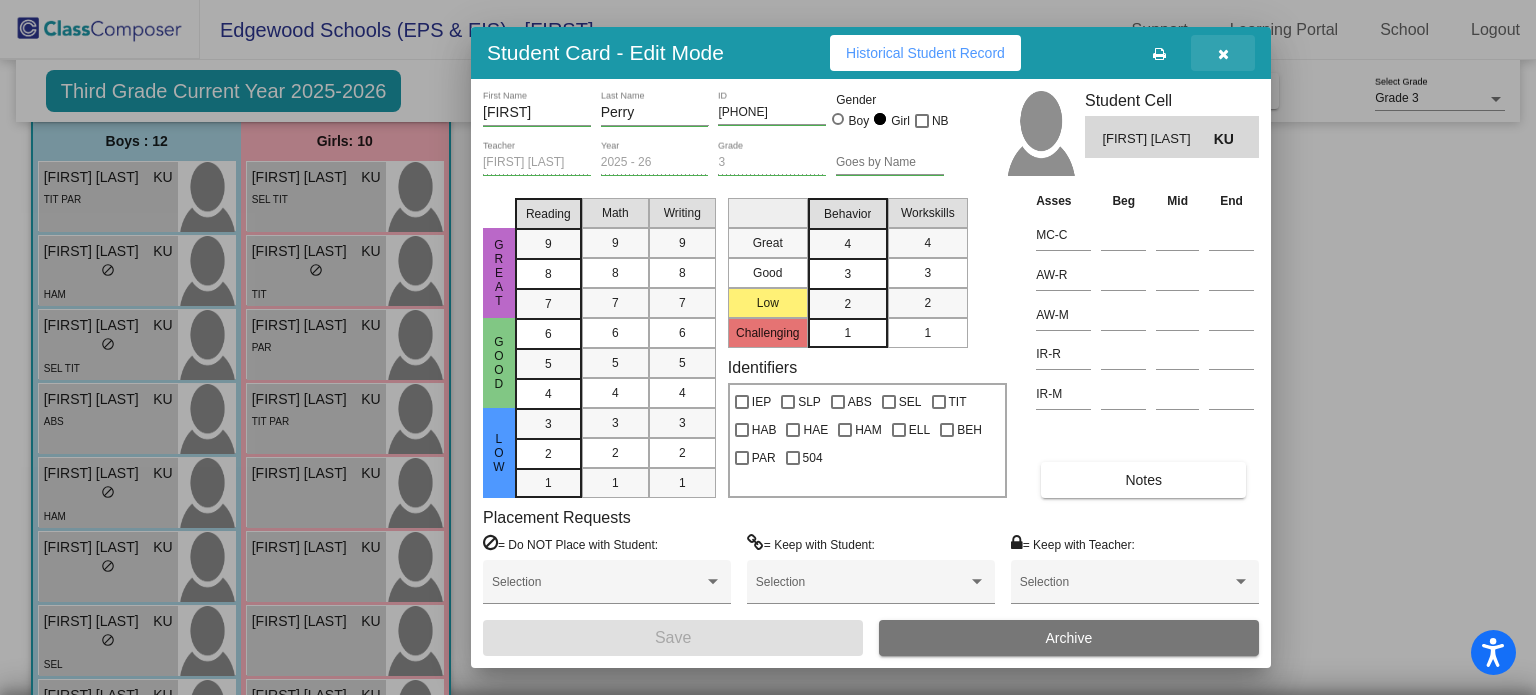 click at bounding box center [1223, 53] 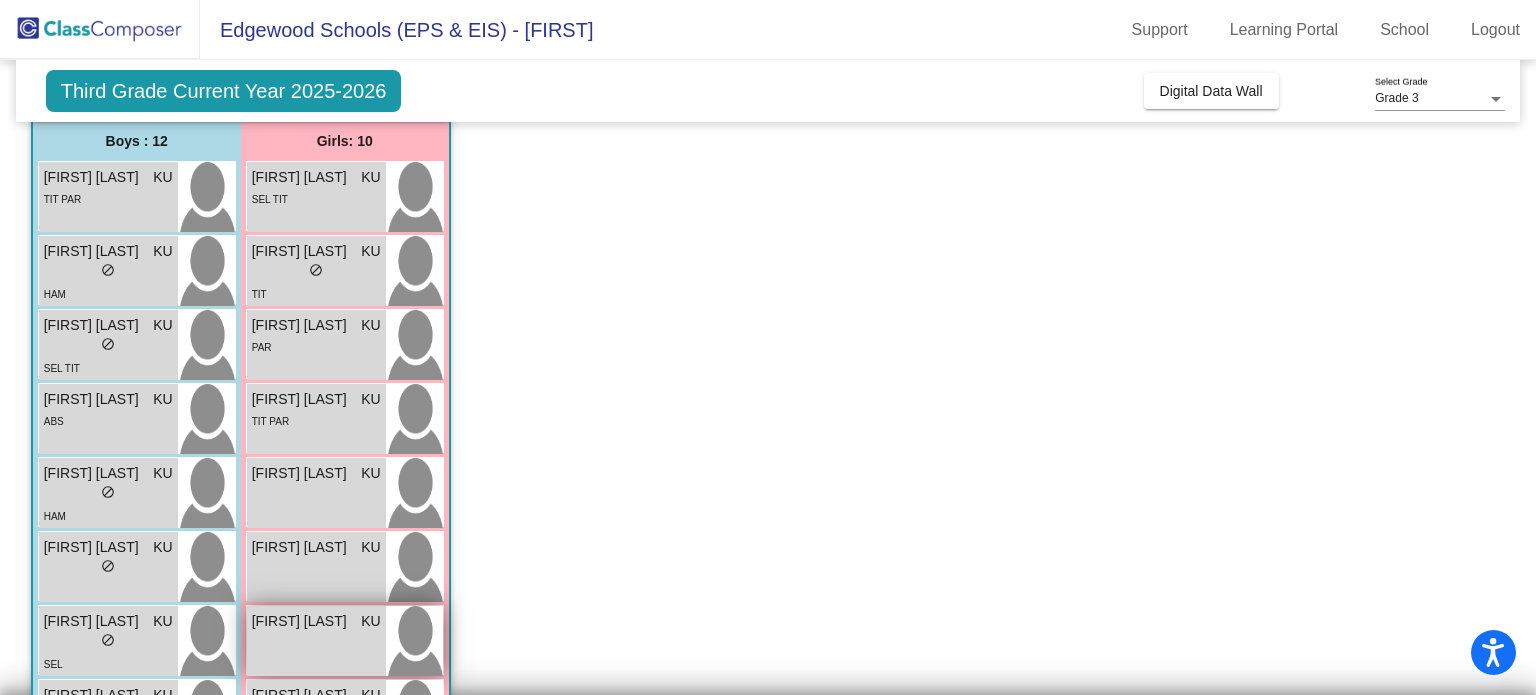 click on "[FIRST] [LAST]" at bounding box center [302, 621] 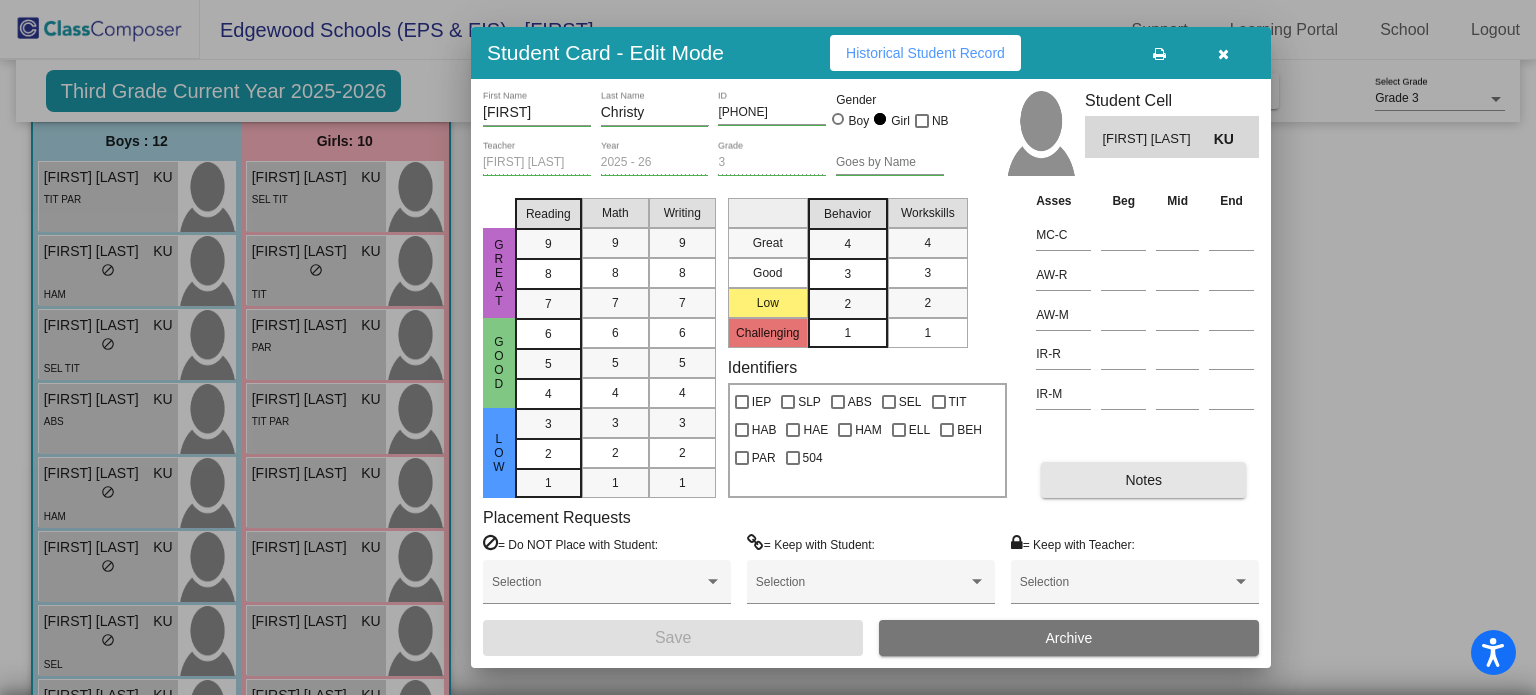 click on "Notes" at bounding box center [1143, 480] 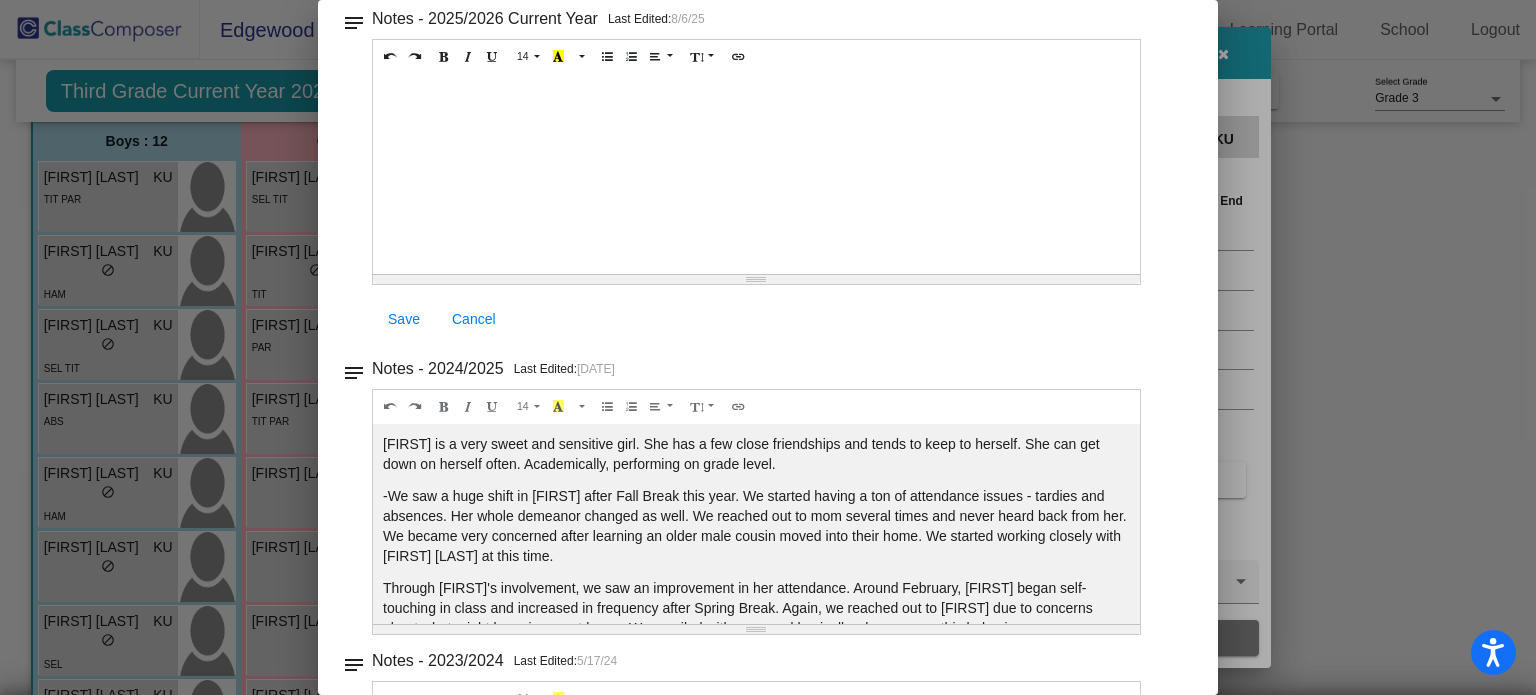 scroll, scrollTop: 175, scrollLeft: 0, axis: vertical 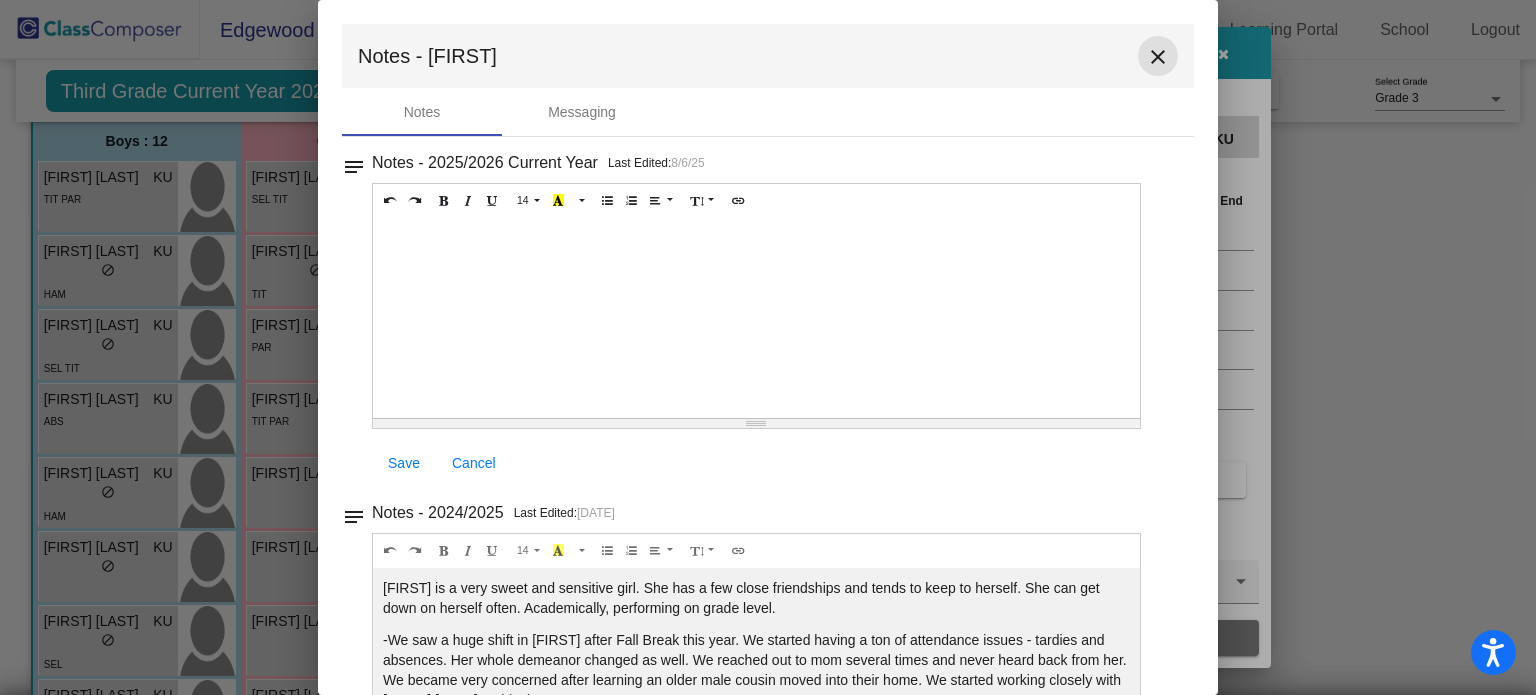 click on "close" at bounding box center (1158, 57) 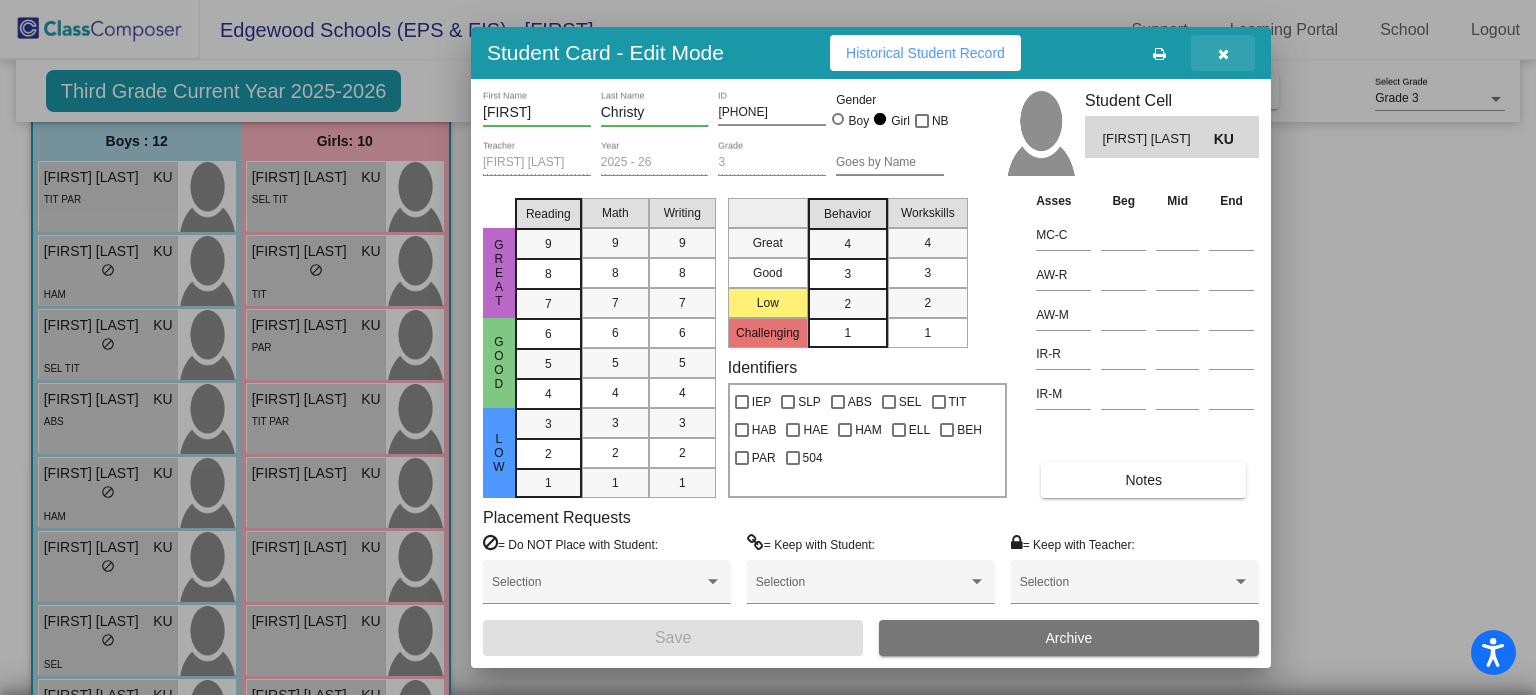 click at bounding box center (1223, 54) 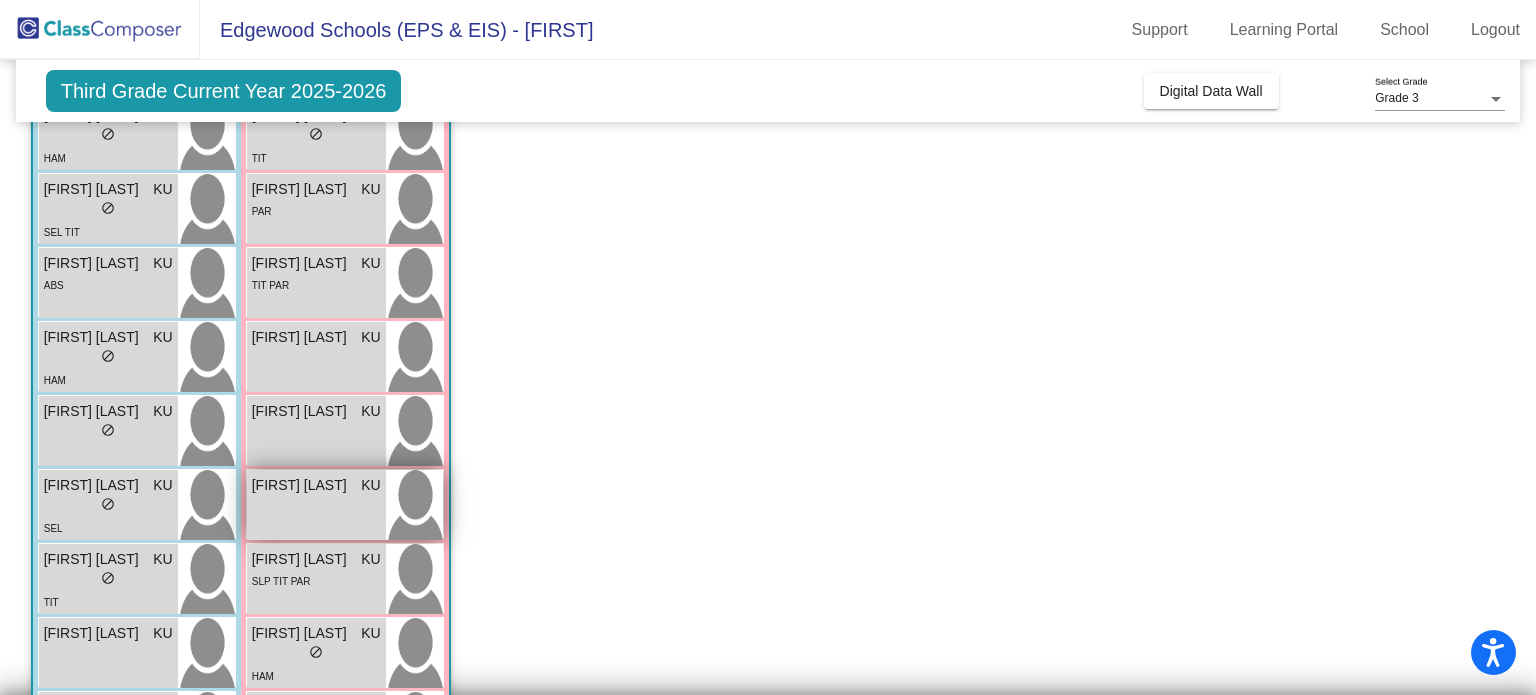 scroll, scrollTop: 307, scrollLeft: 0, axis: vertical 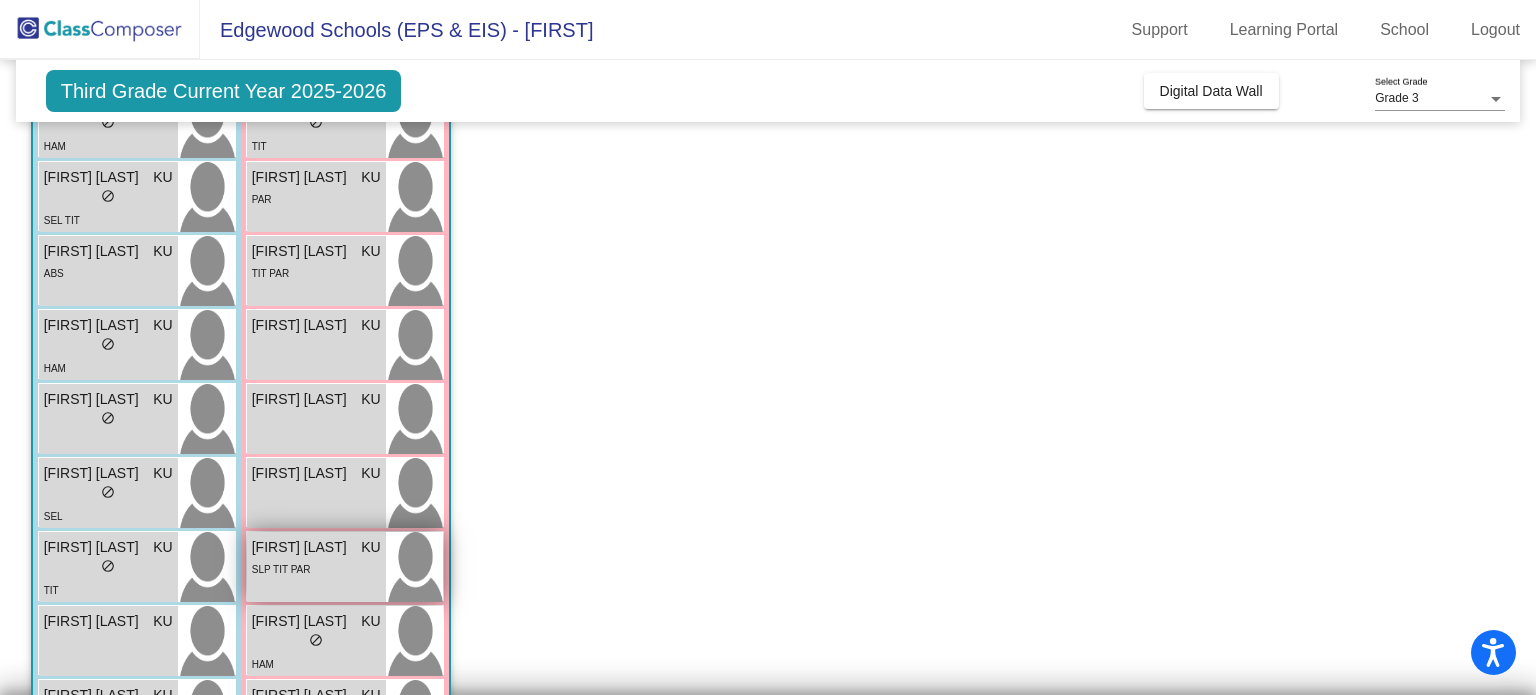 click on "[FIRST] [LAST]" at bounding box center (302, 547) 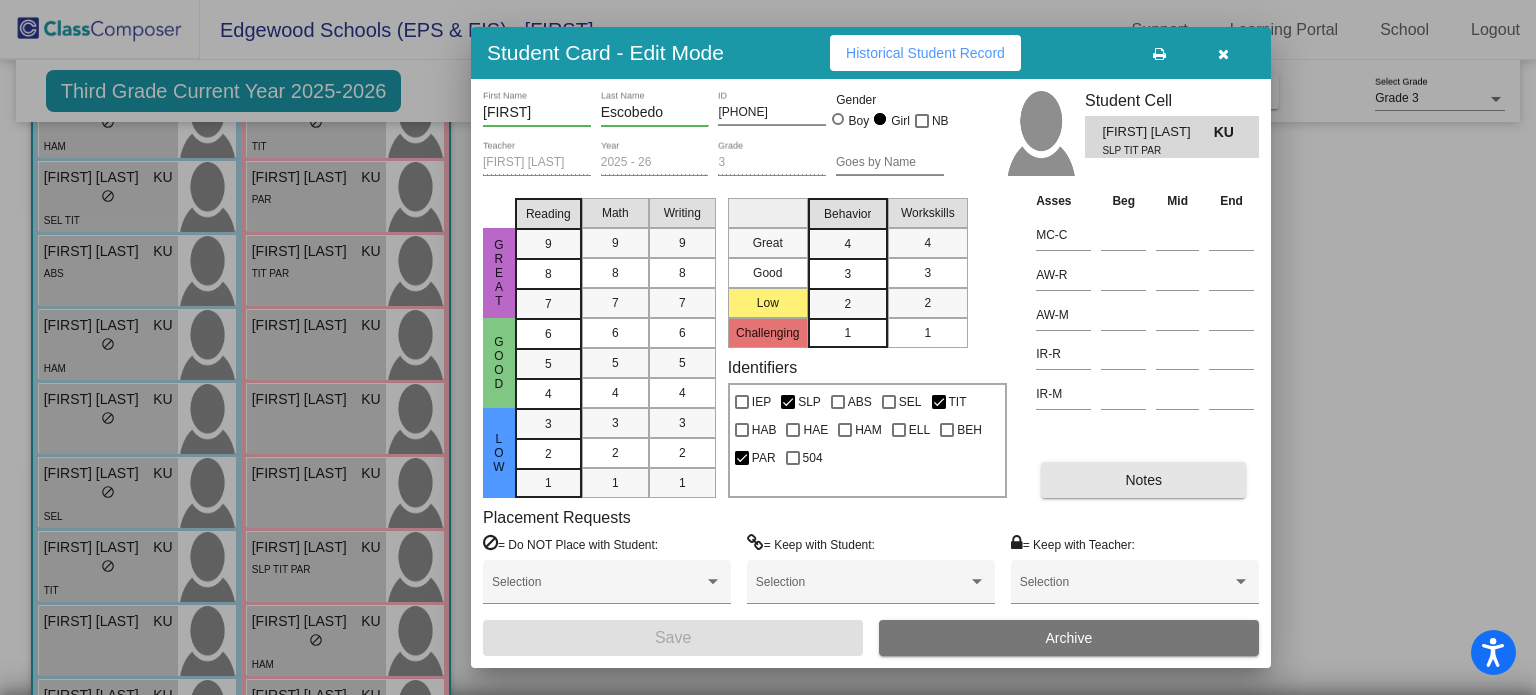 click on "Notes" at bounding box center (1143, 480) 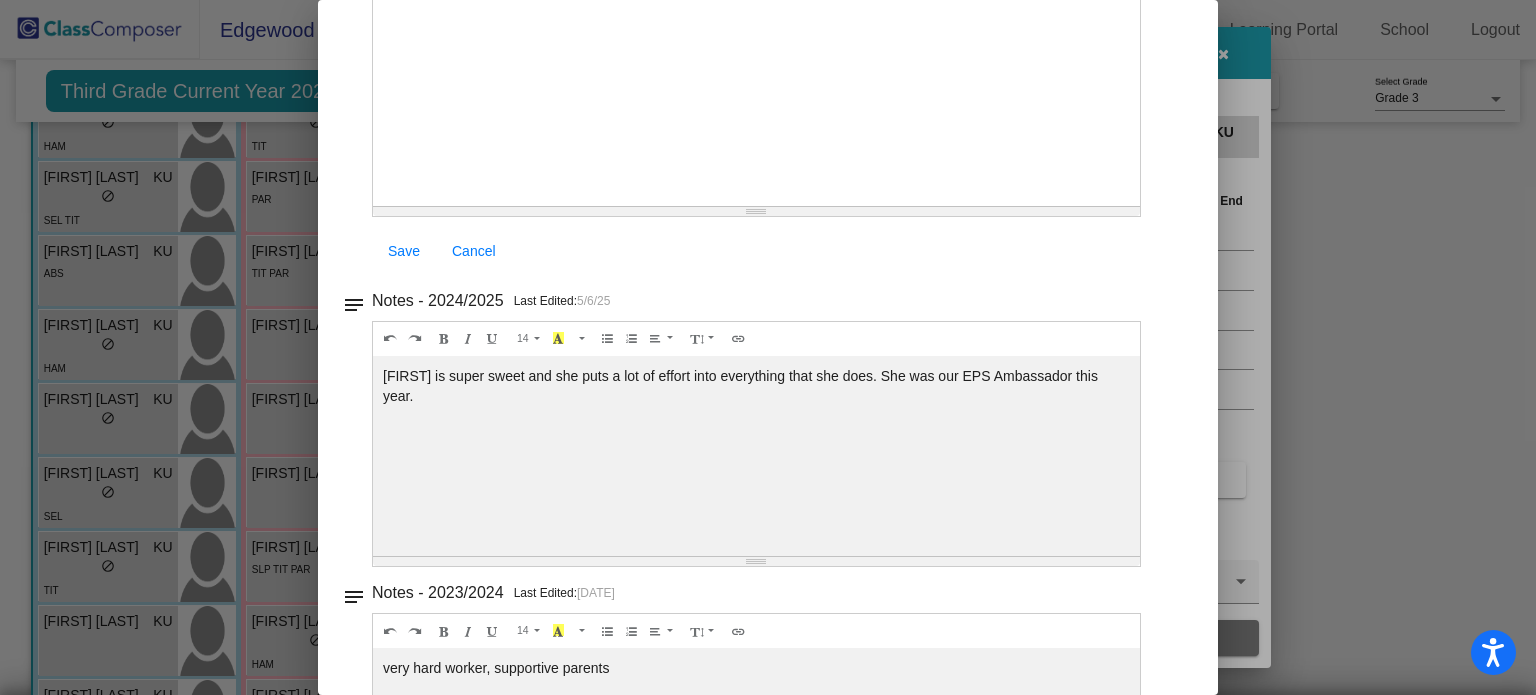 scroll, scrollTop: 0, scrollLeft: 0, axis: both 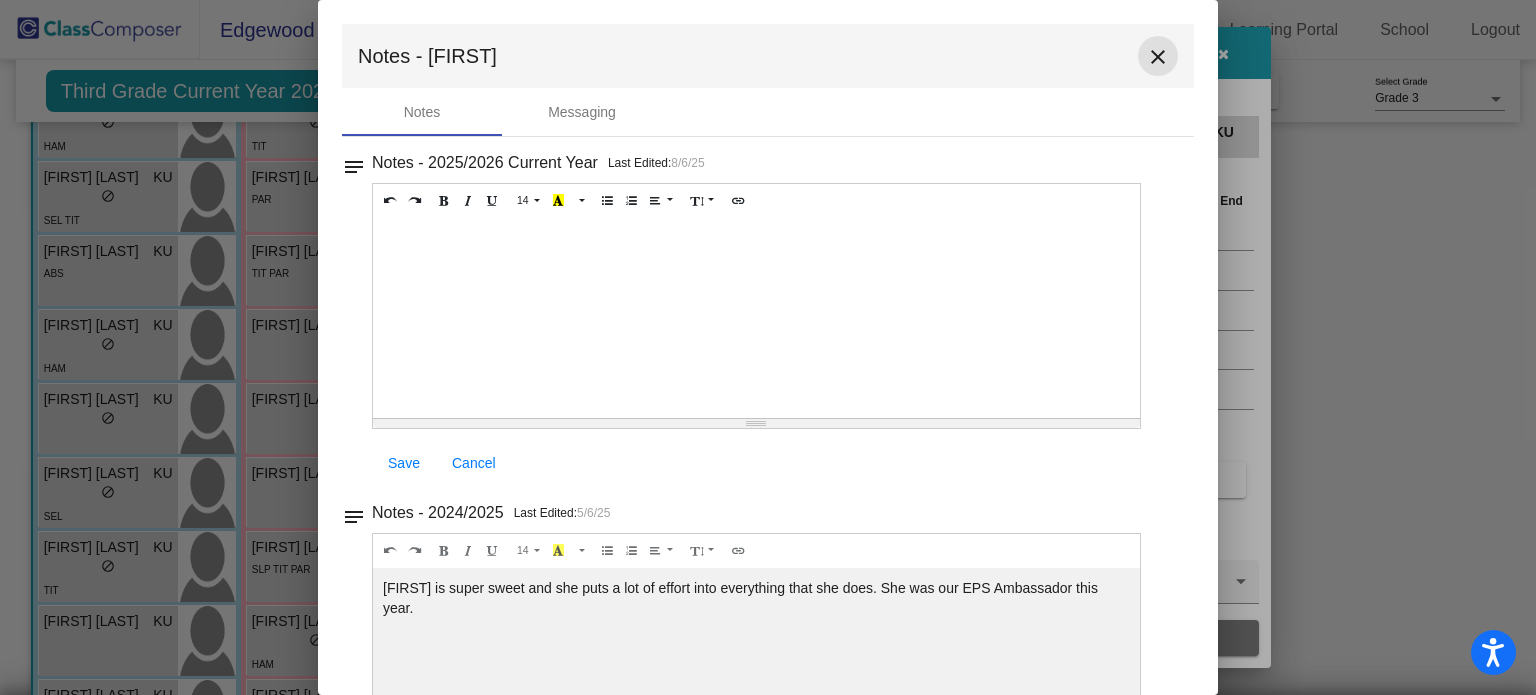 click on "close" at bounding box center [1158, 57] 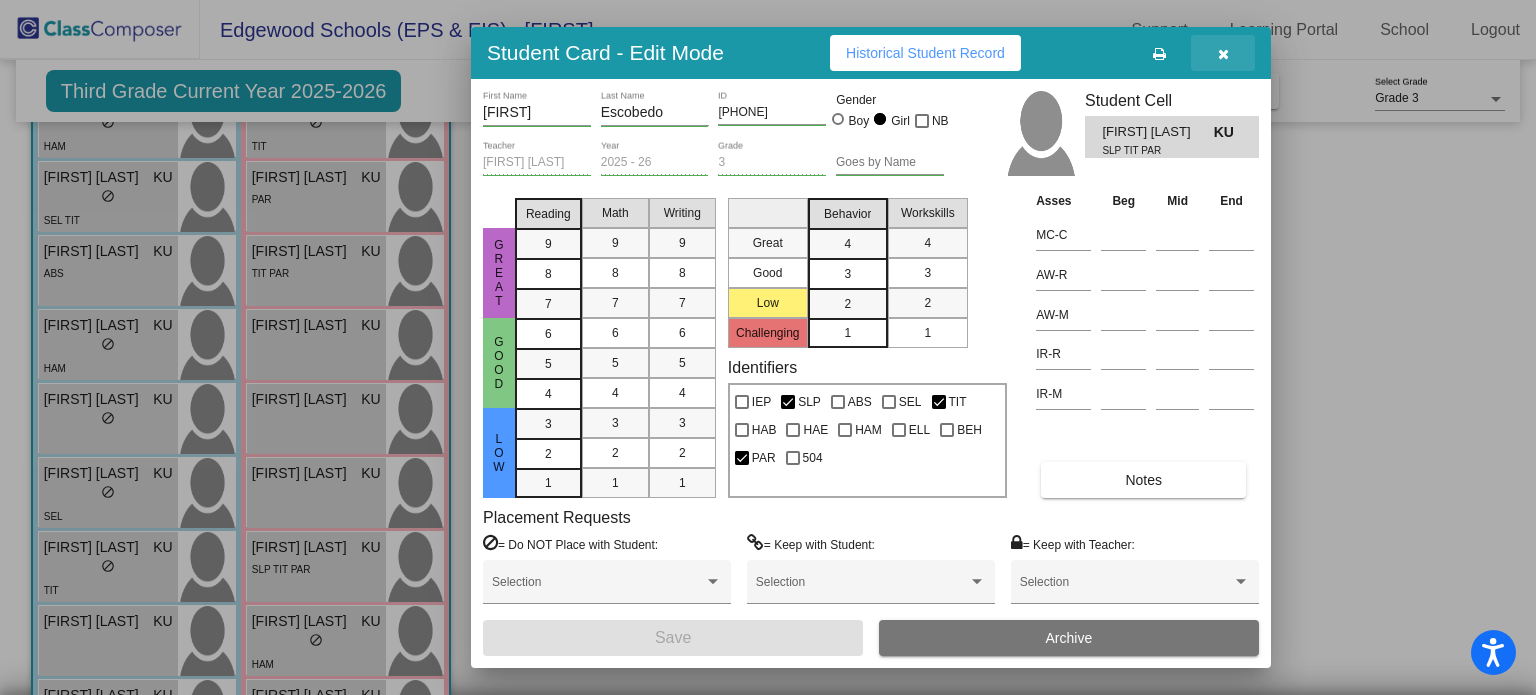 click at bounding box center [1223, 53] 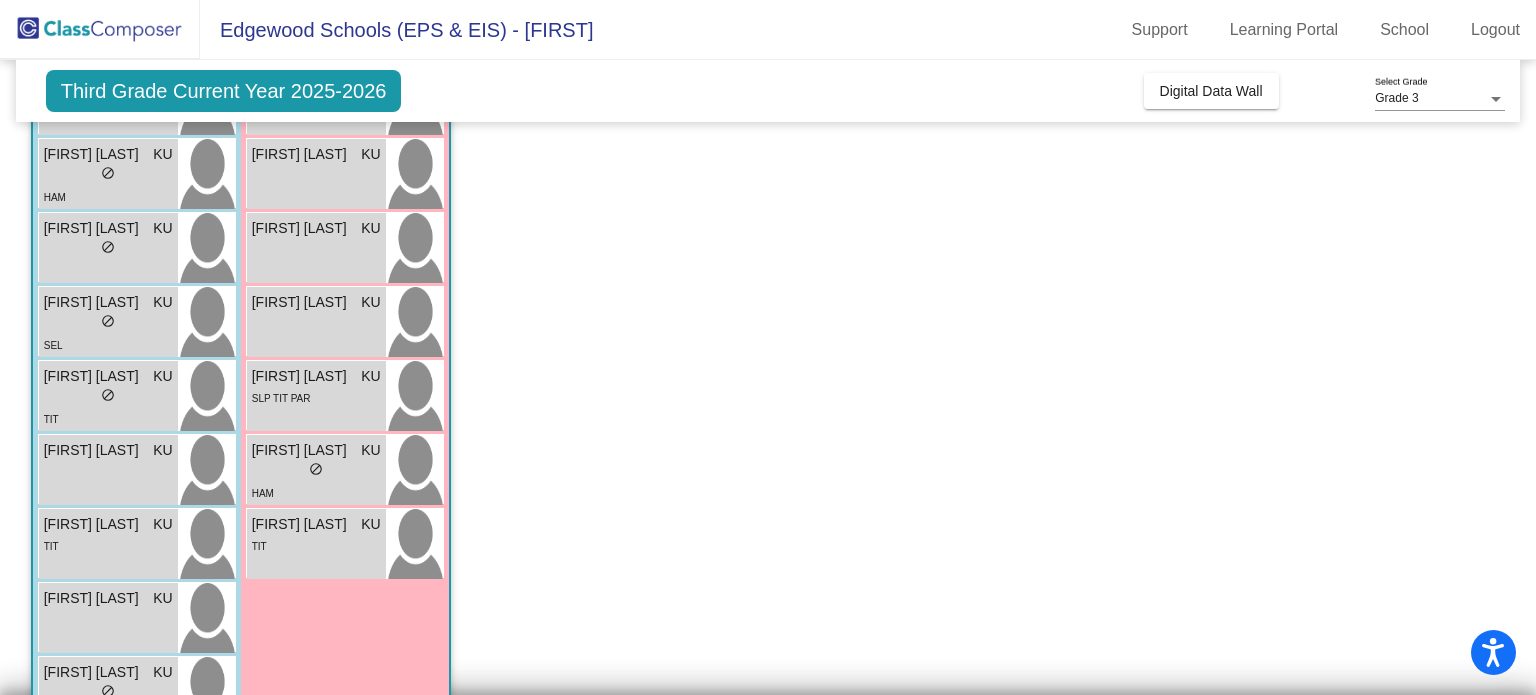 scroll, scrollTop: 479, scrollLeft: 0, axis: vertical 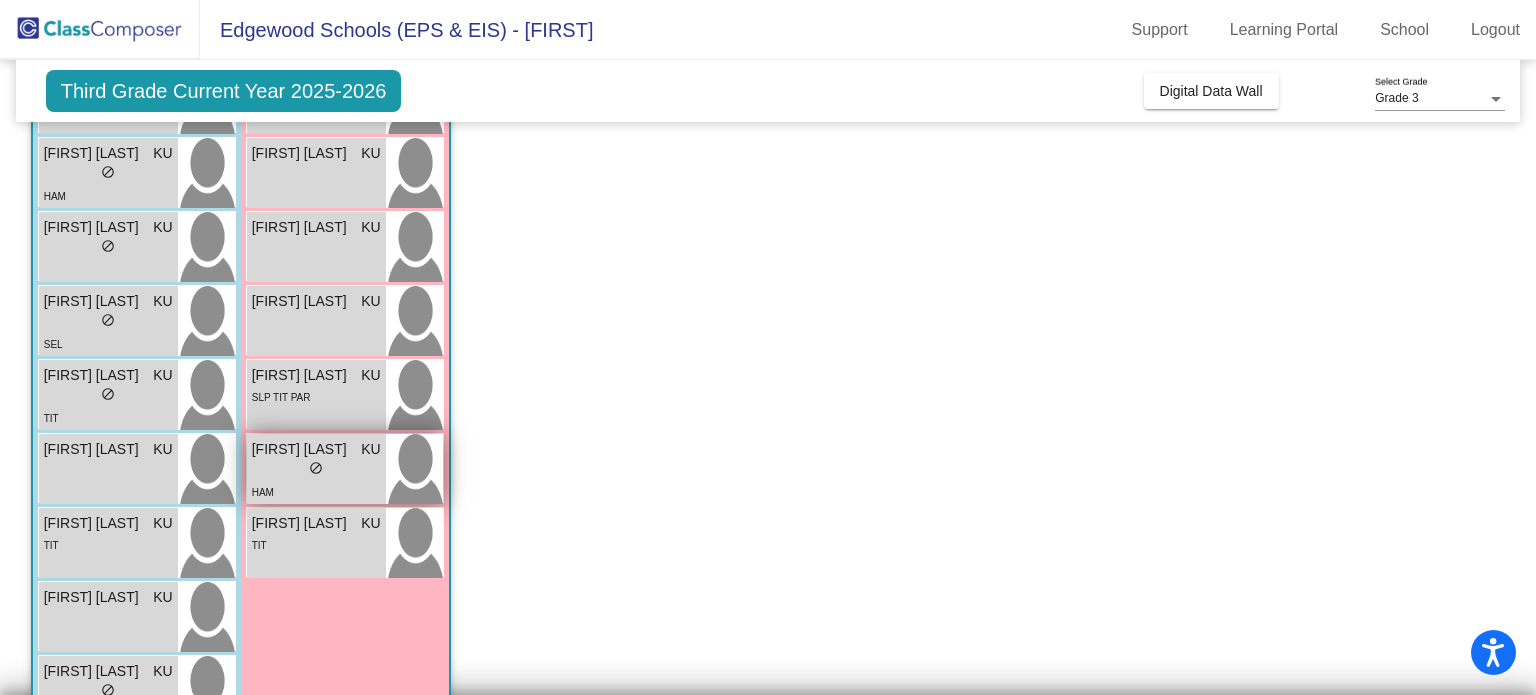 click on "lock do_not_disturb_alt" at bounding box center (316, 470) 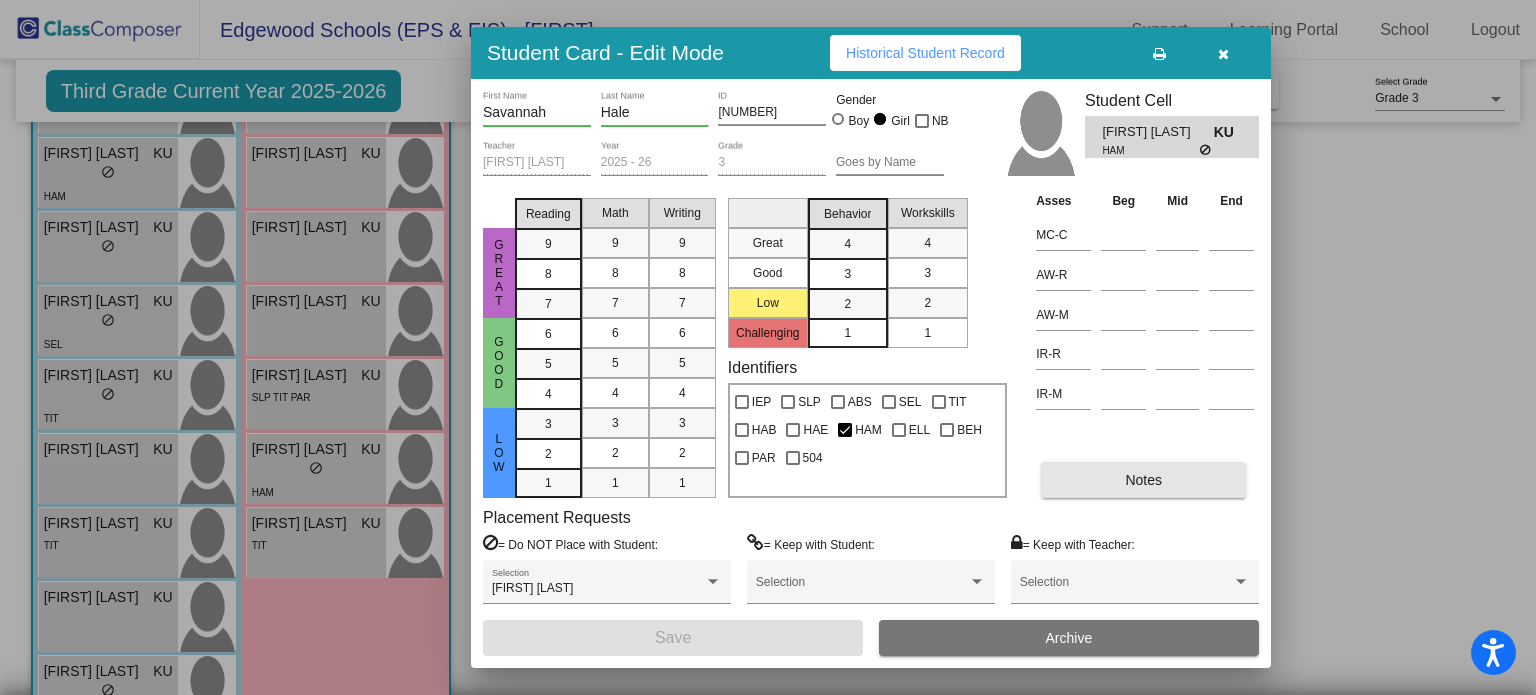 click on "Notes" at bounding box center [1143, 480] 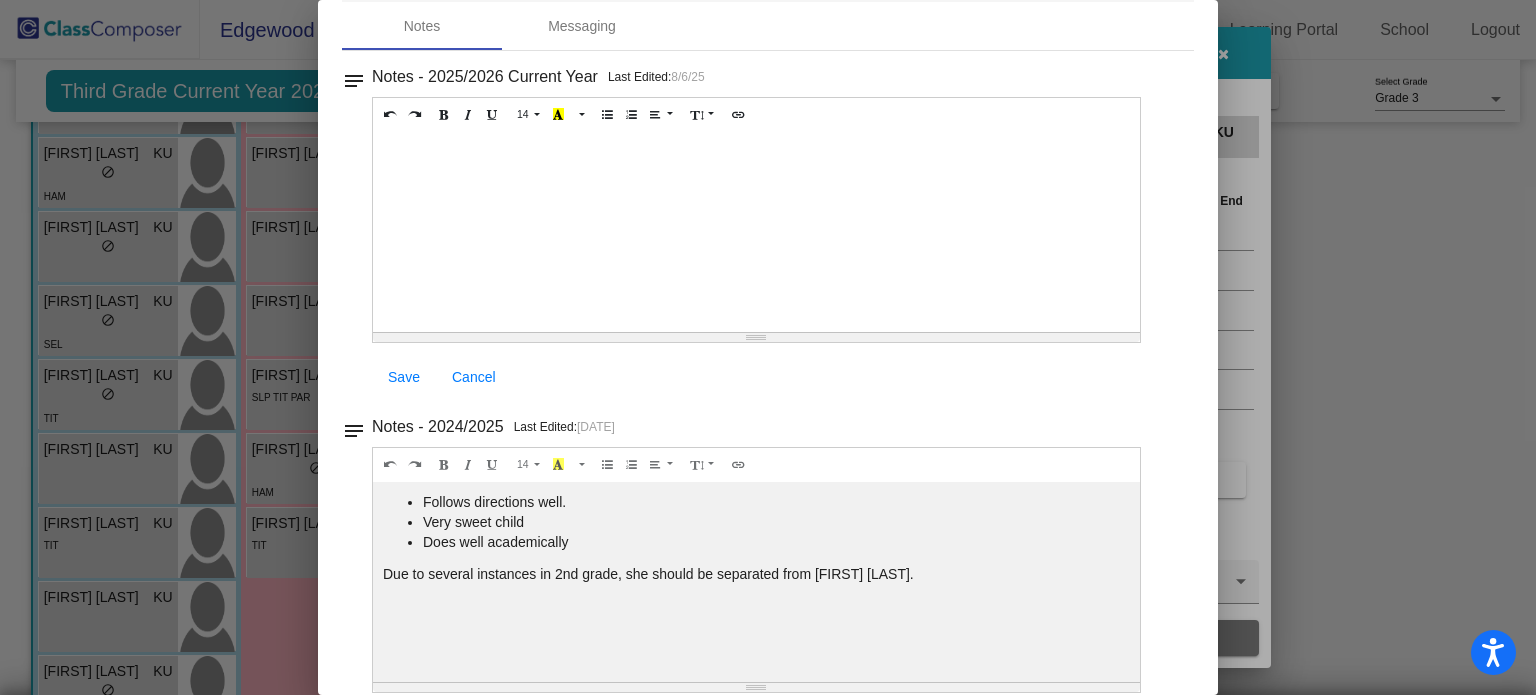 scroll, scrollTop: 0, scrollLeft: 0, axis: both 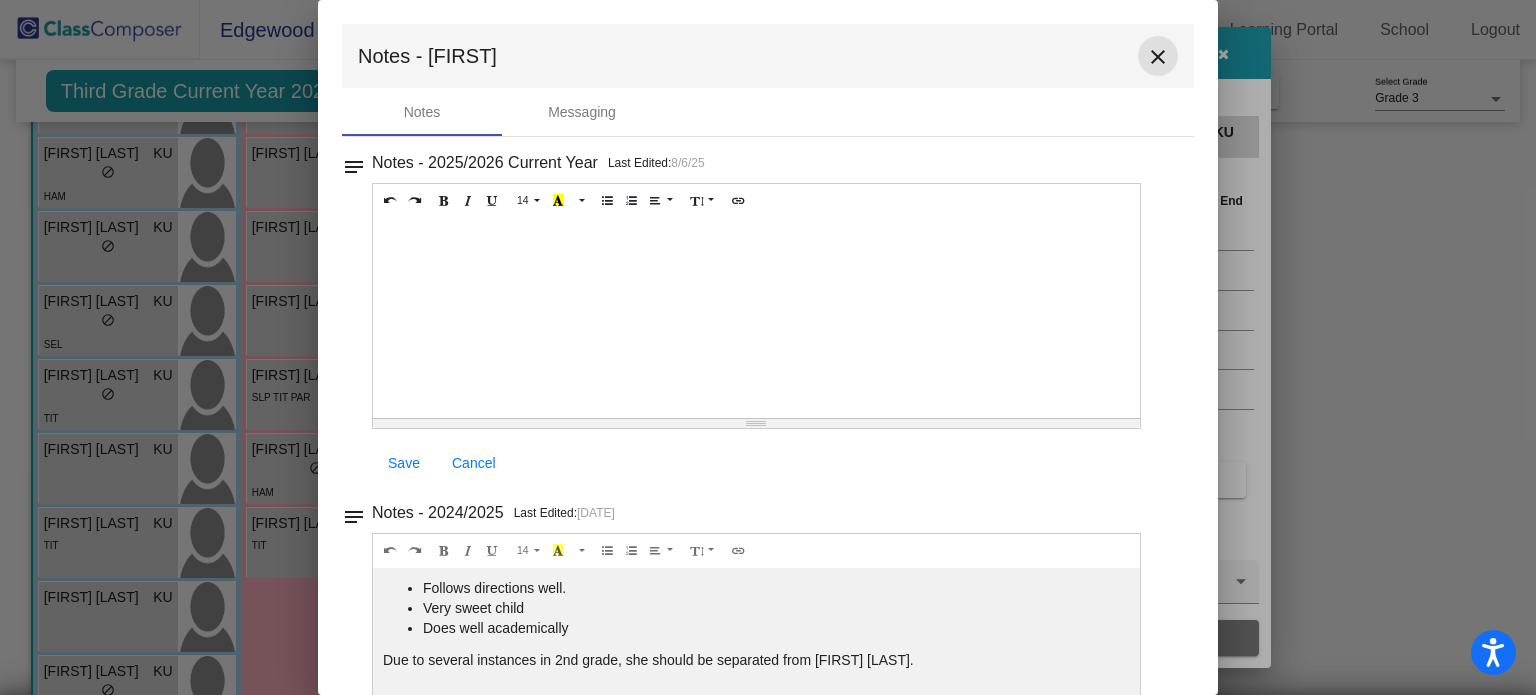 click on "close" at bounding box center (1158, 57) 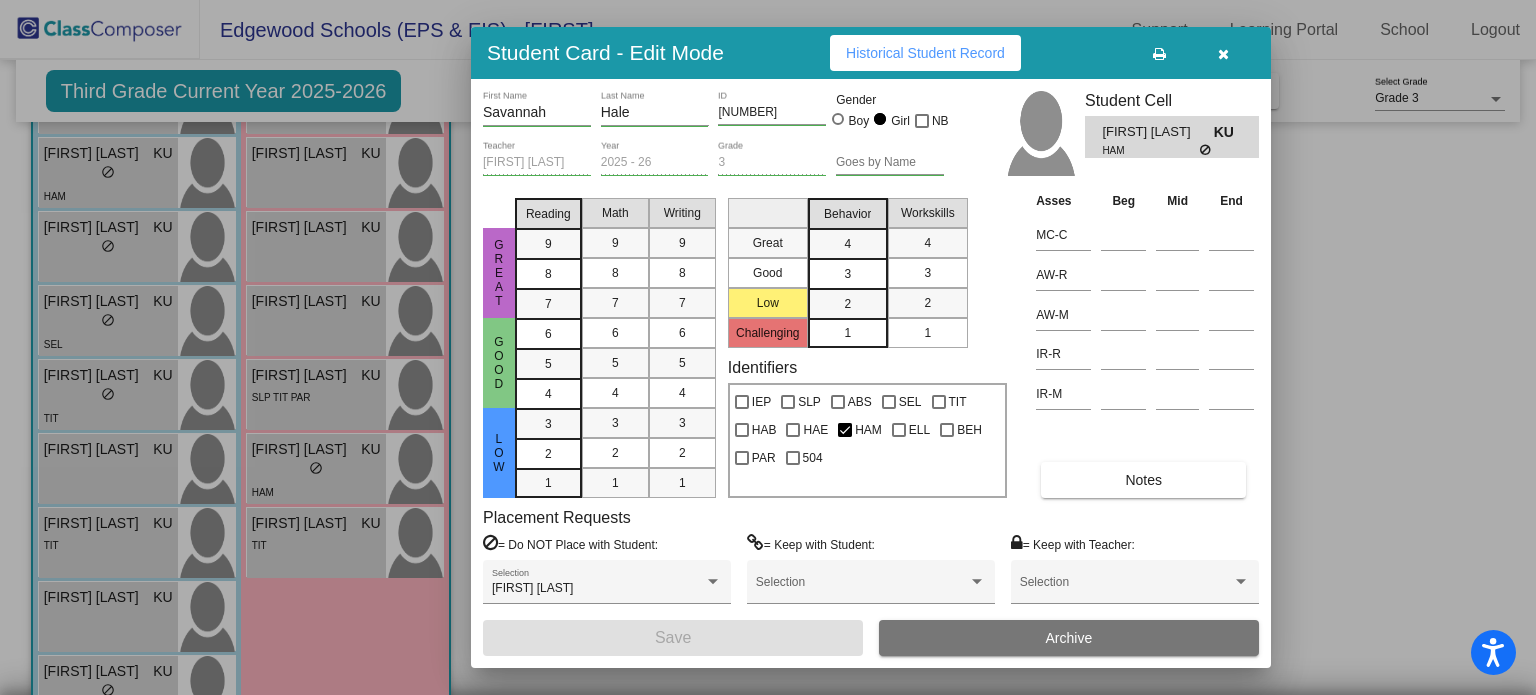 click at bounding box center (1223, 54) 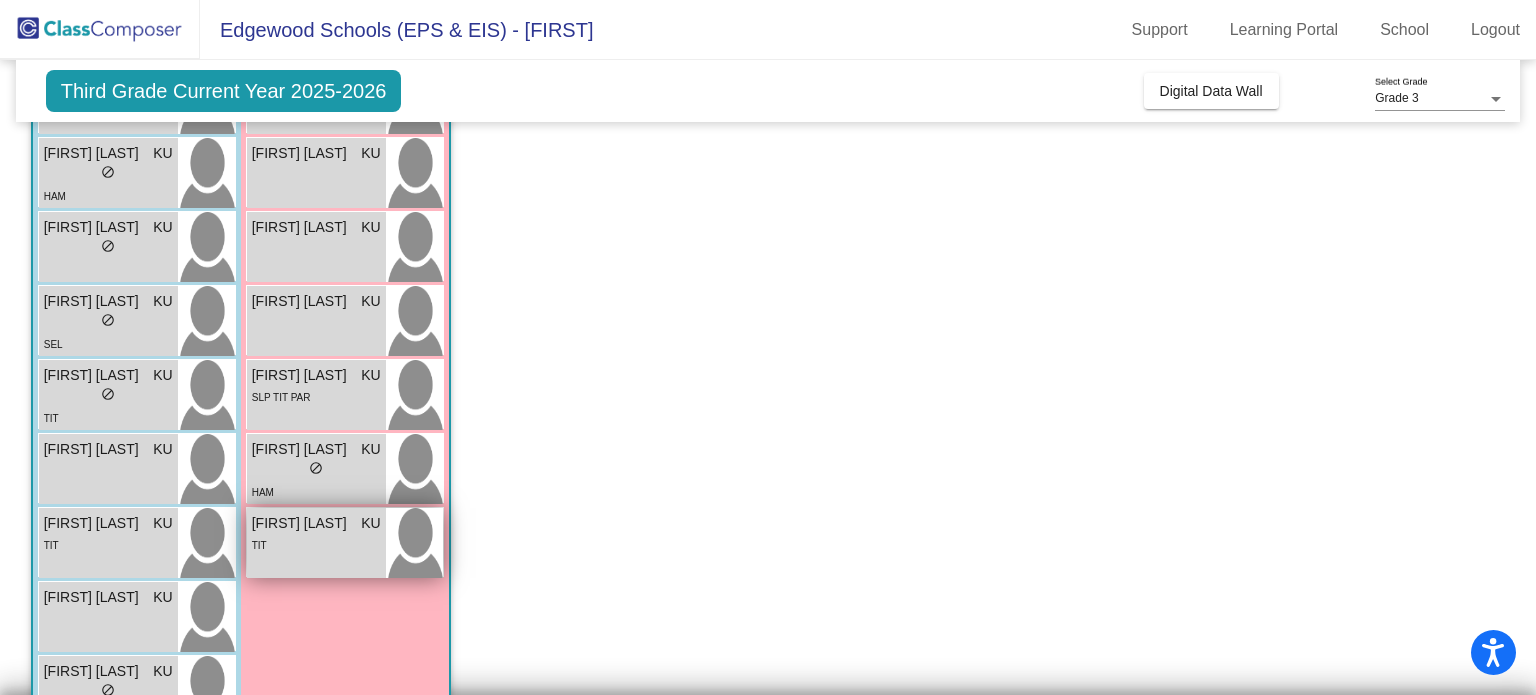 click on "TIT" at bounding box center [316, 544] 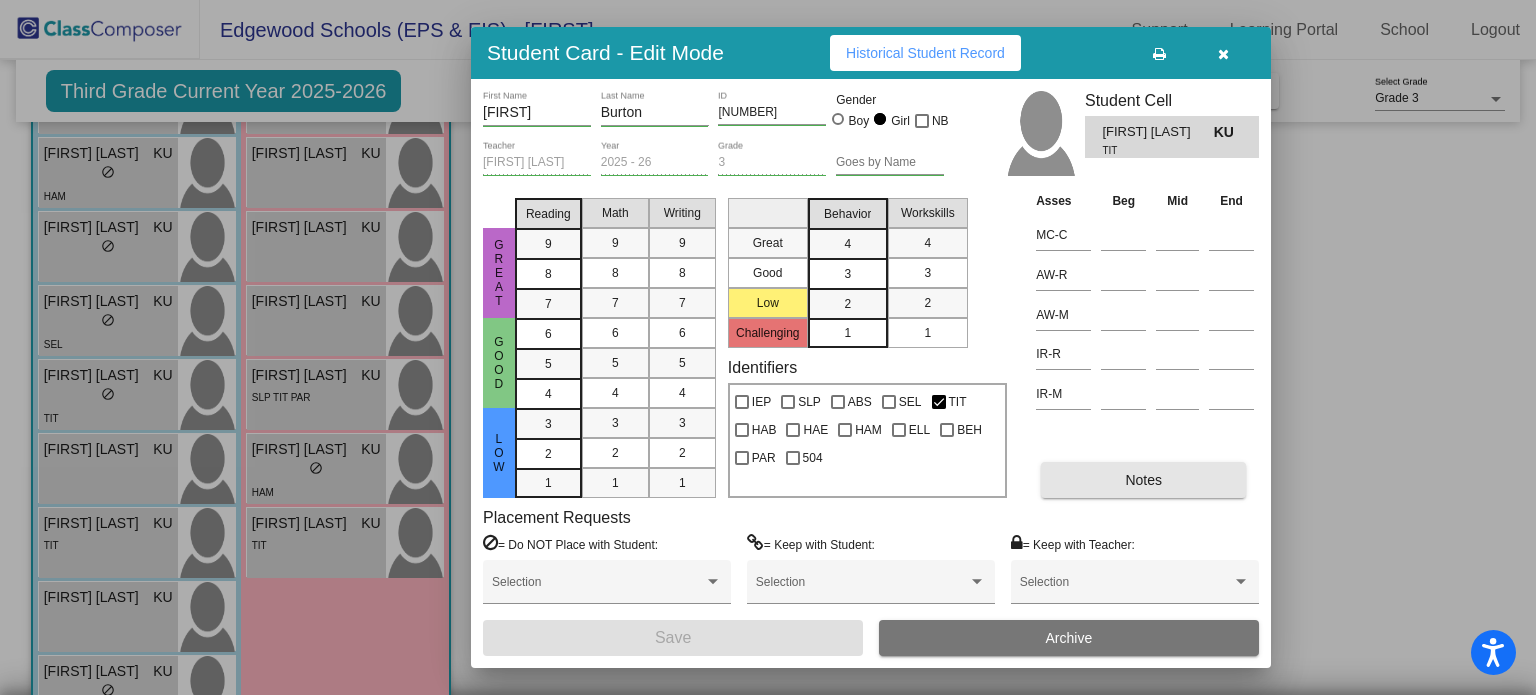 click on "Notes" at bounding box center (1143, 480) 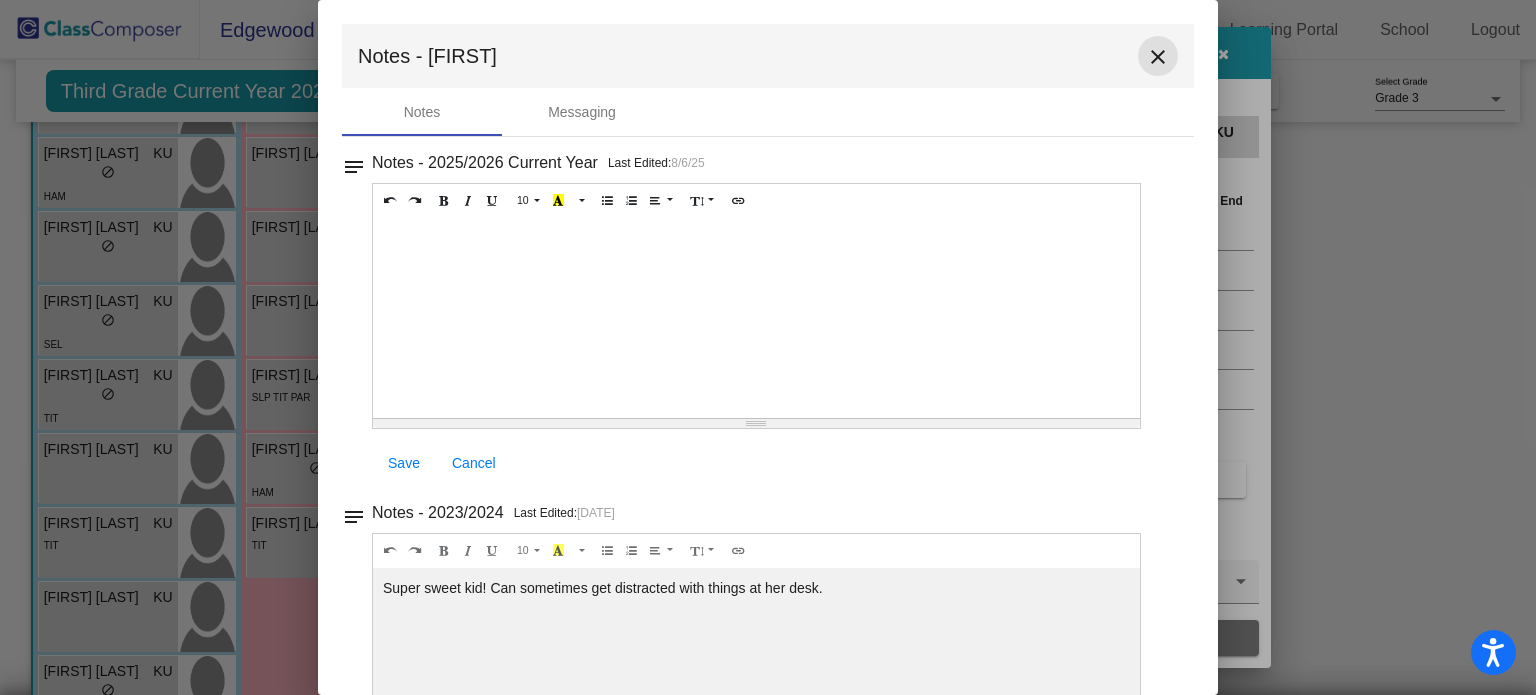 click on "close" at bounding box center (1158, 57) 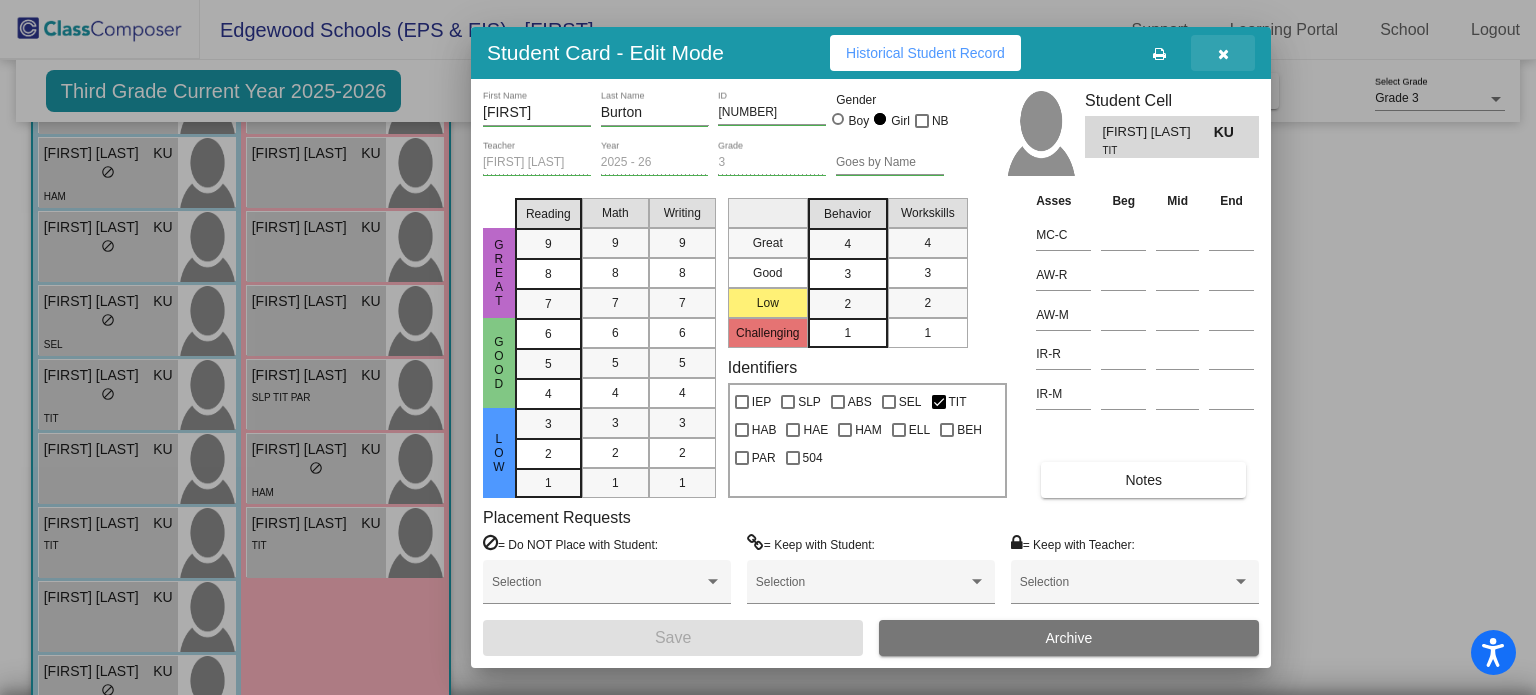 click at bounding box center [1223, 53] 